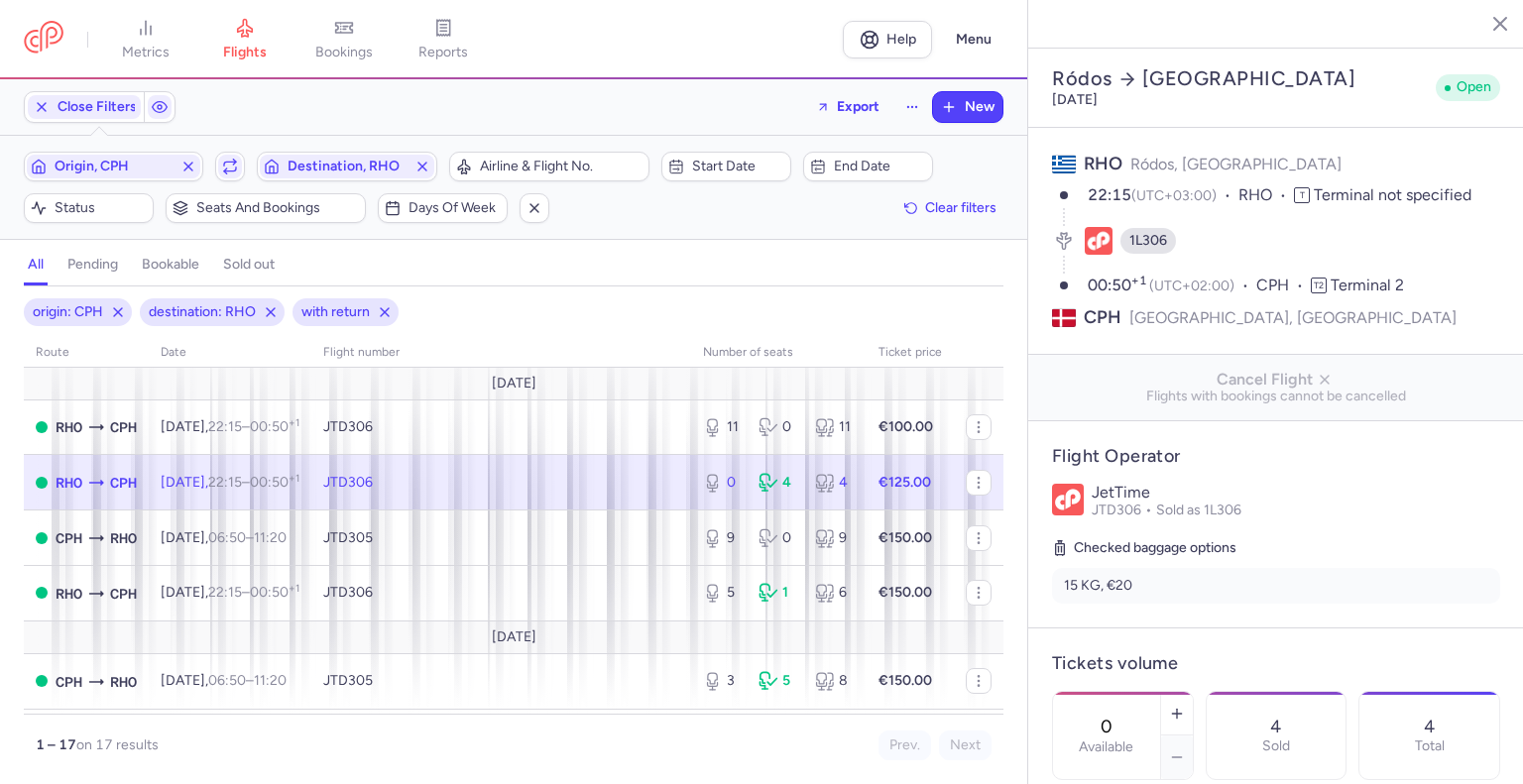 select on "hours" 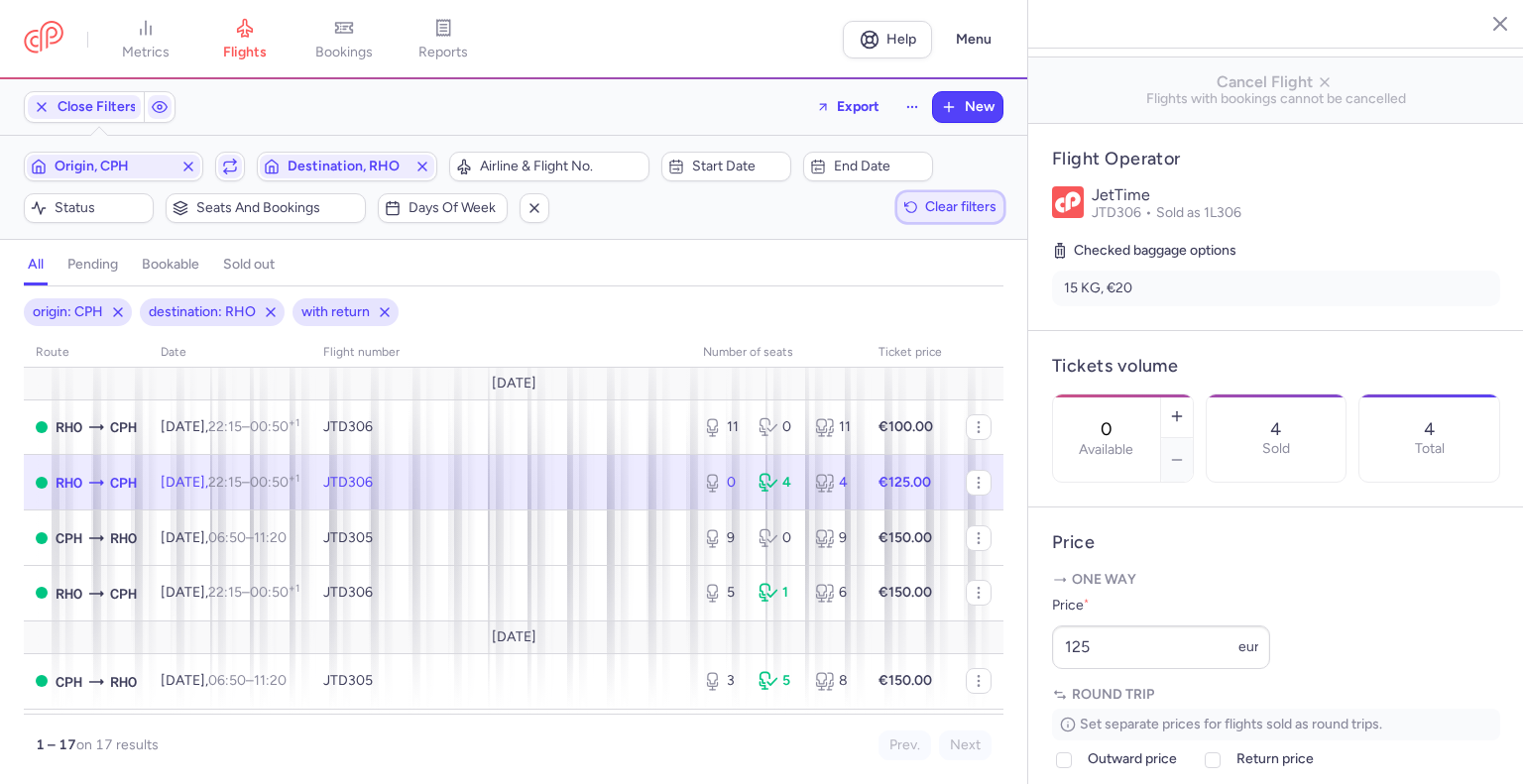 drag, startPoint x: 937, startPoint y: 209, endPoint x: 708, endPoint y: 198, distance: 229.26404 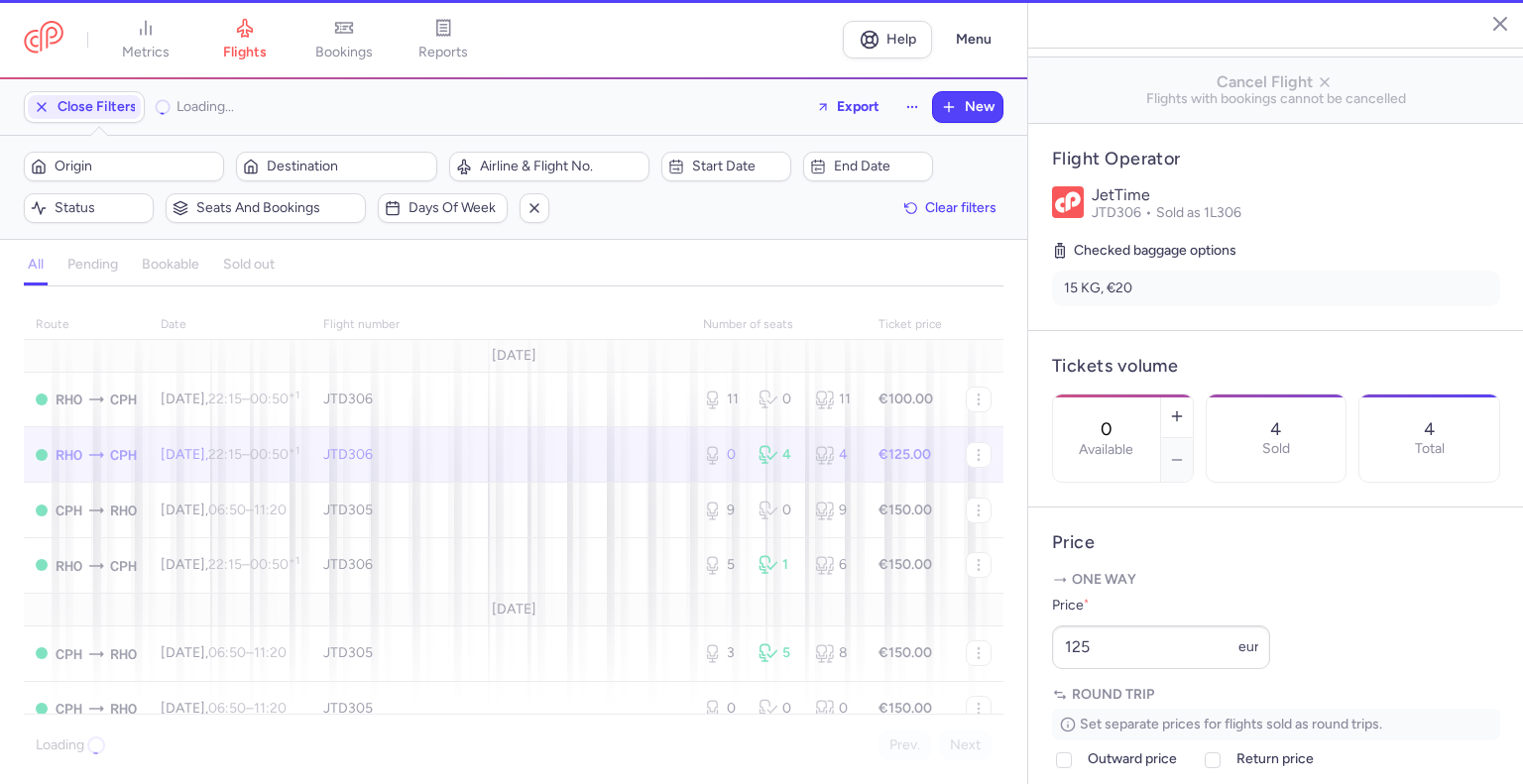 click on "Filters – Loading...  Origin  Destination  Airline & Flight No.  Start date  End date  Status  Seats and bookings  Days of week  Clear filters" at bounding box center (514, 187) 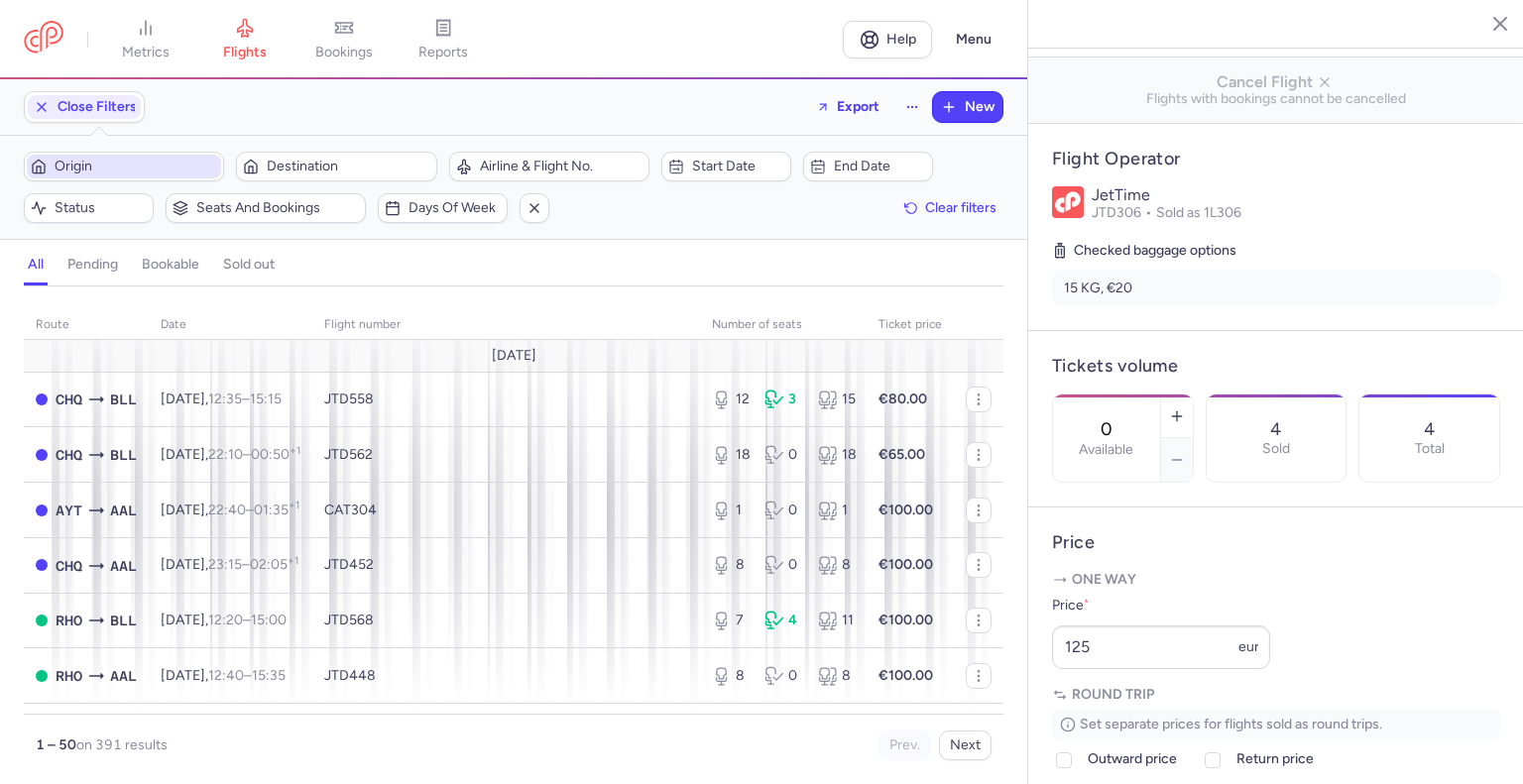 click on "Origin" at bounding box center [136, 167] 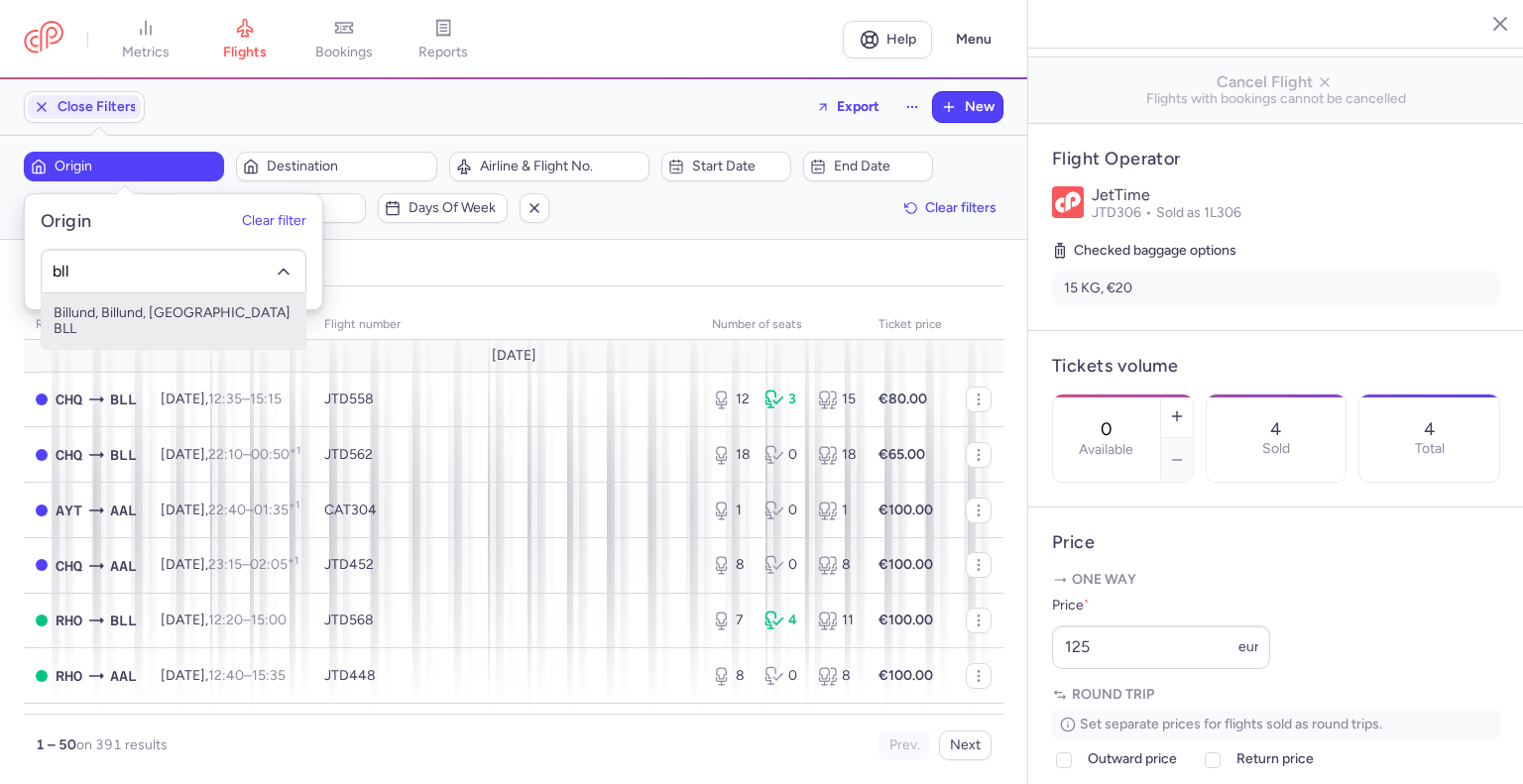 type on "bll" 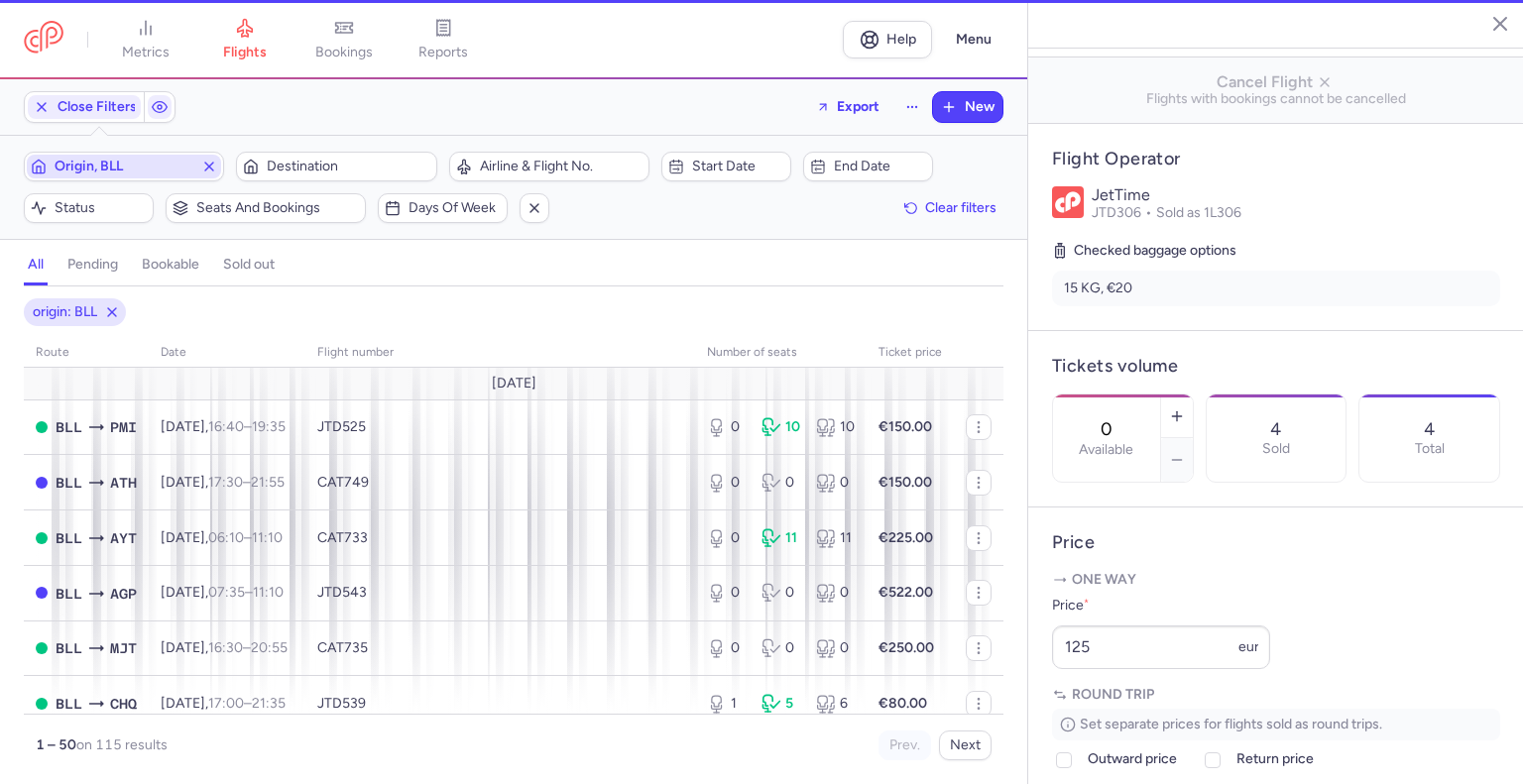 type 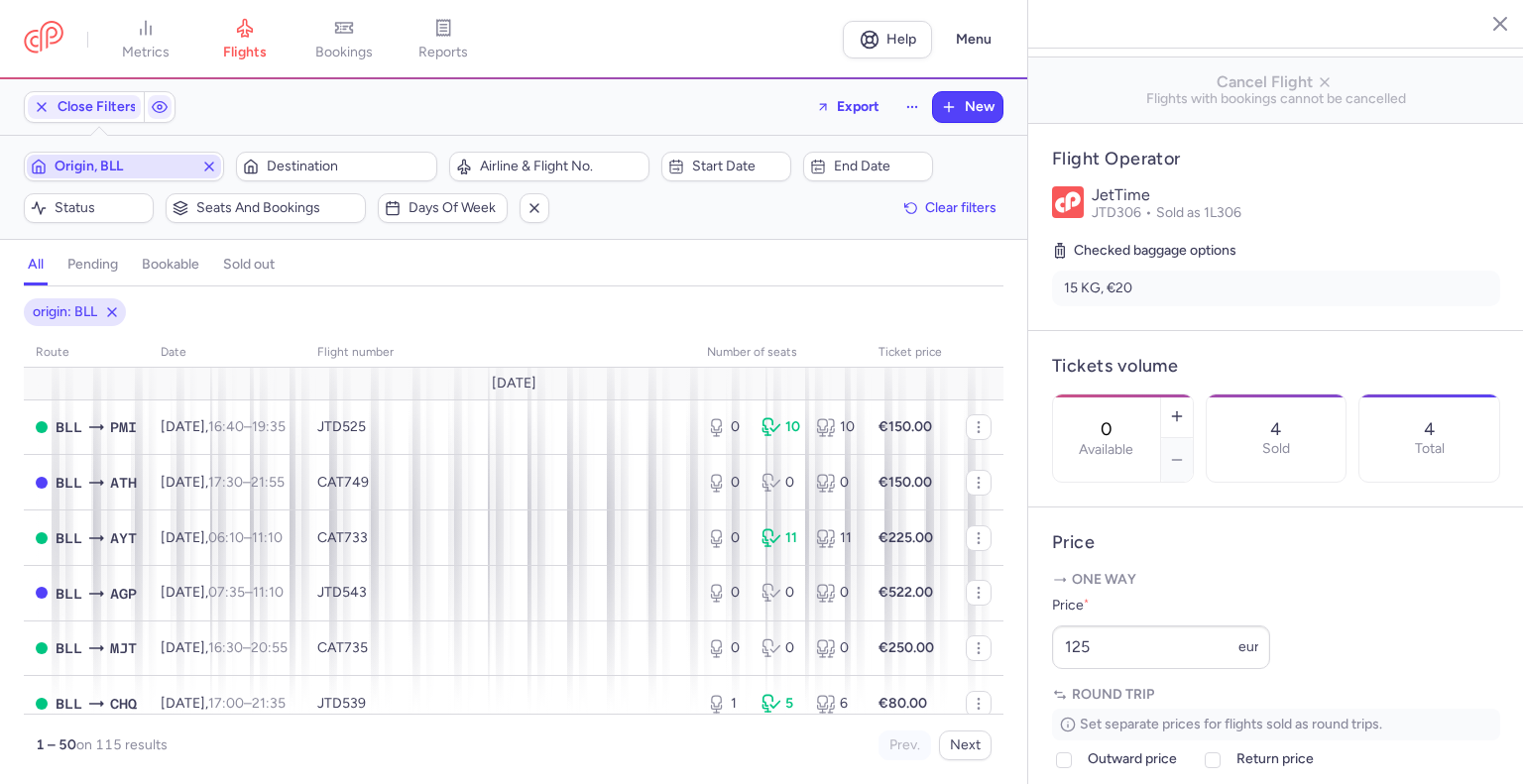 type 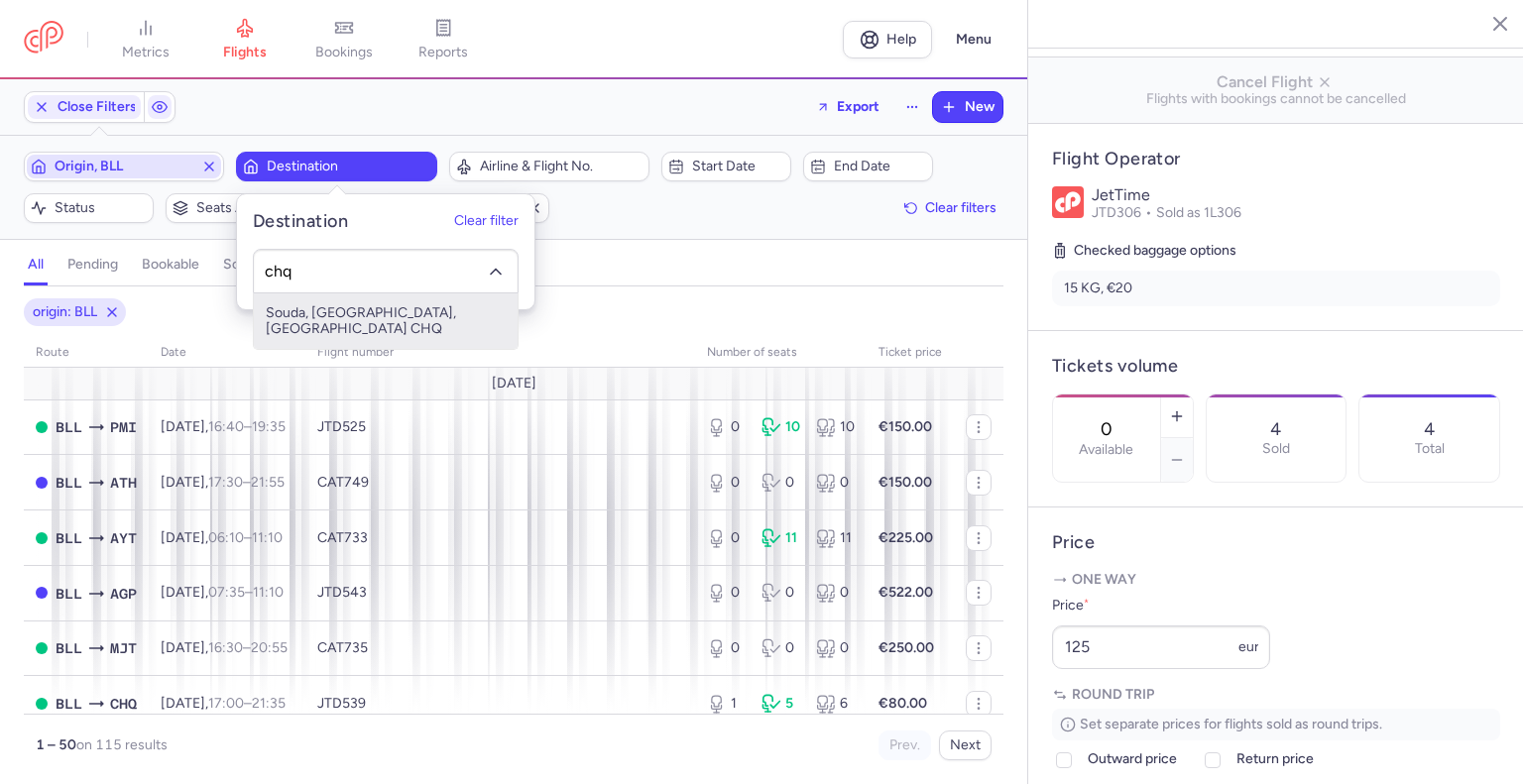 type on "chq" 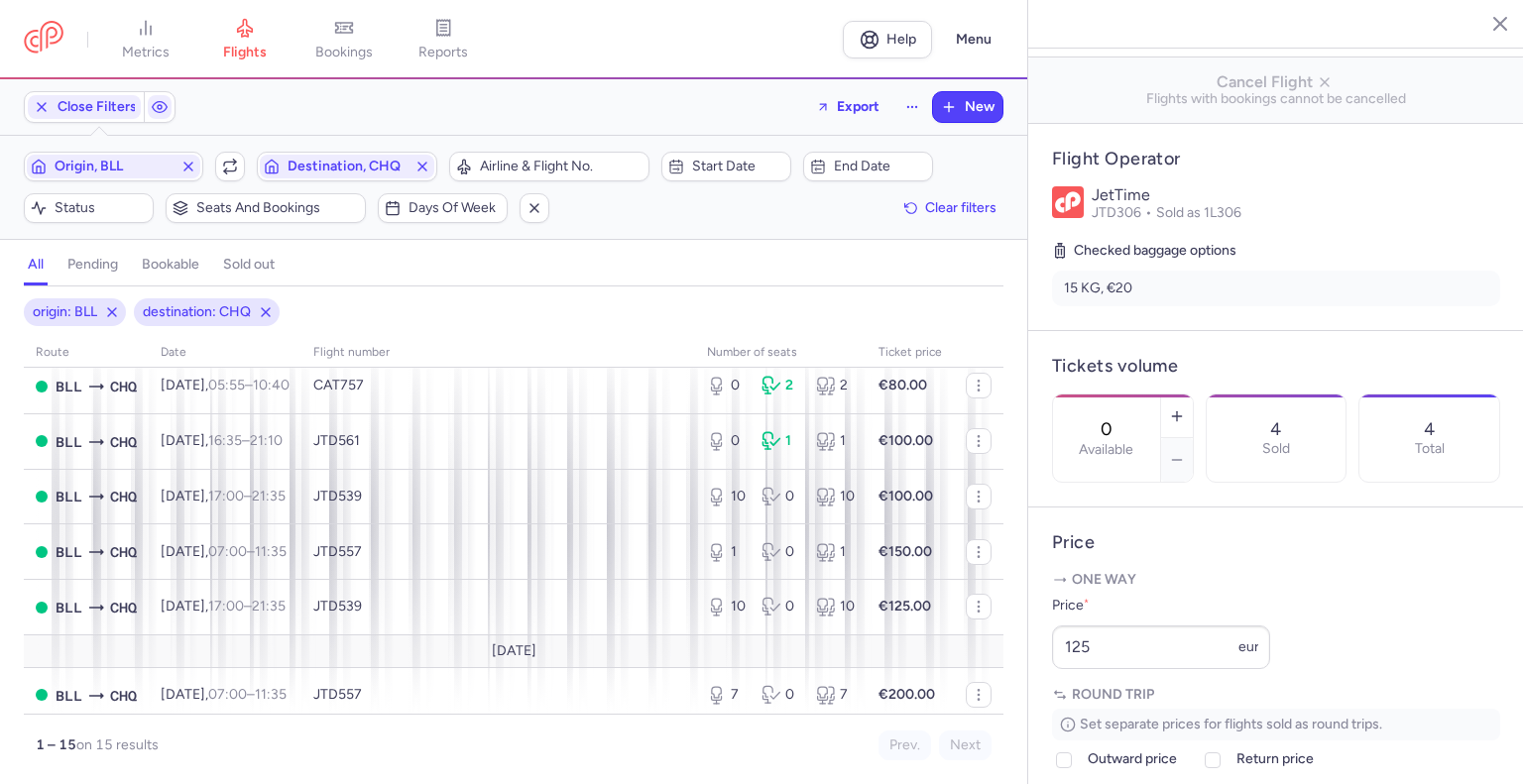 scroll, scrollTop: 396, scrollLeft: 0, axis: vertical 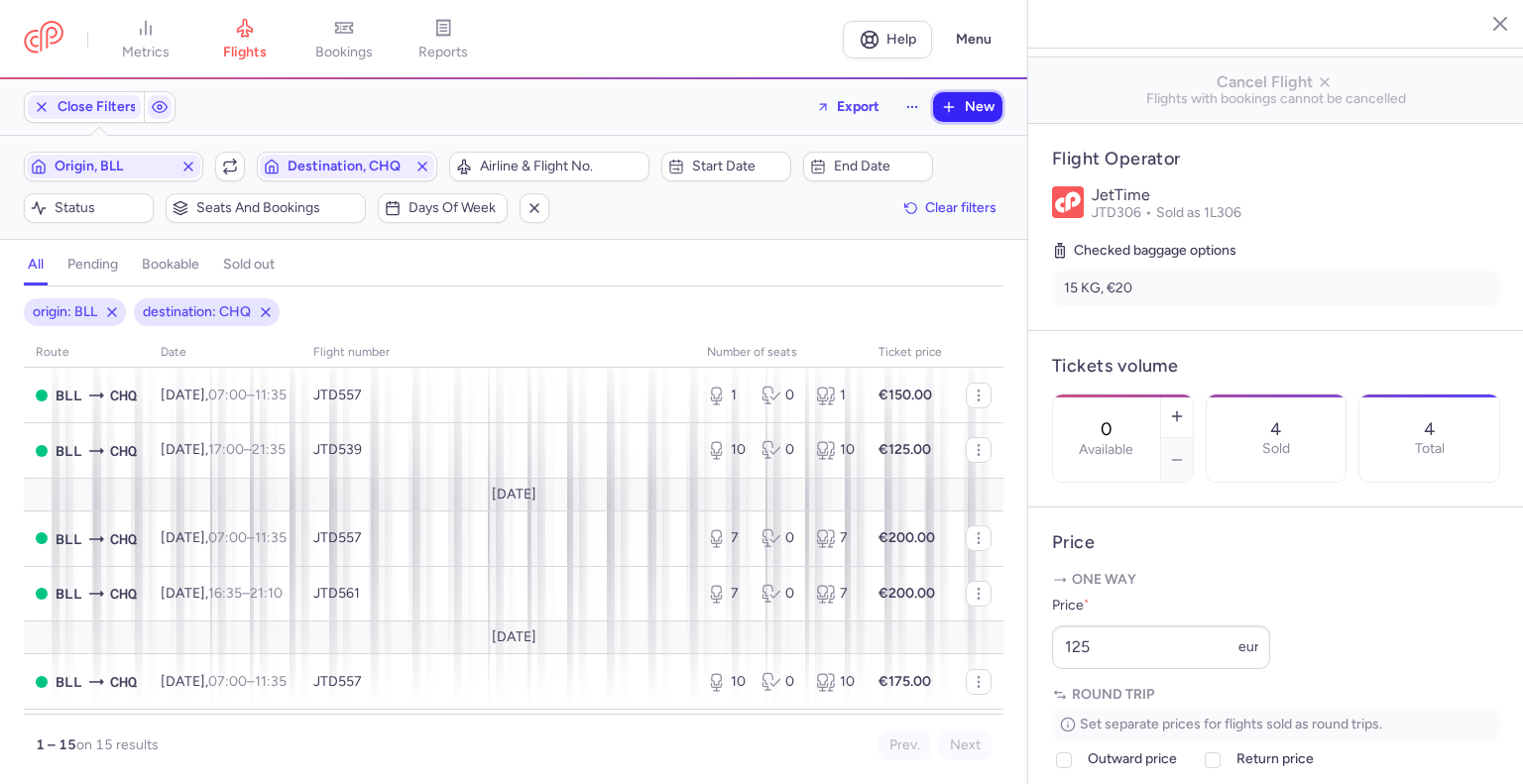 click on "New" at bounding box center [980, 107] 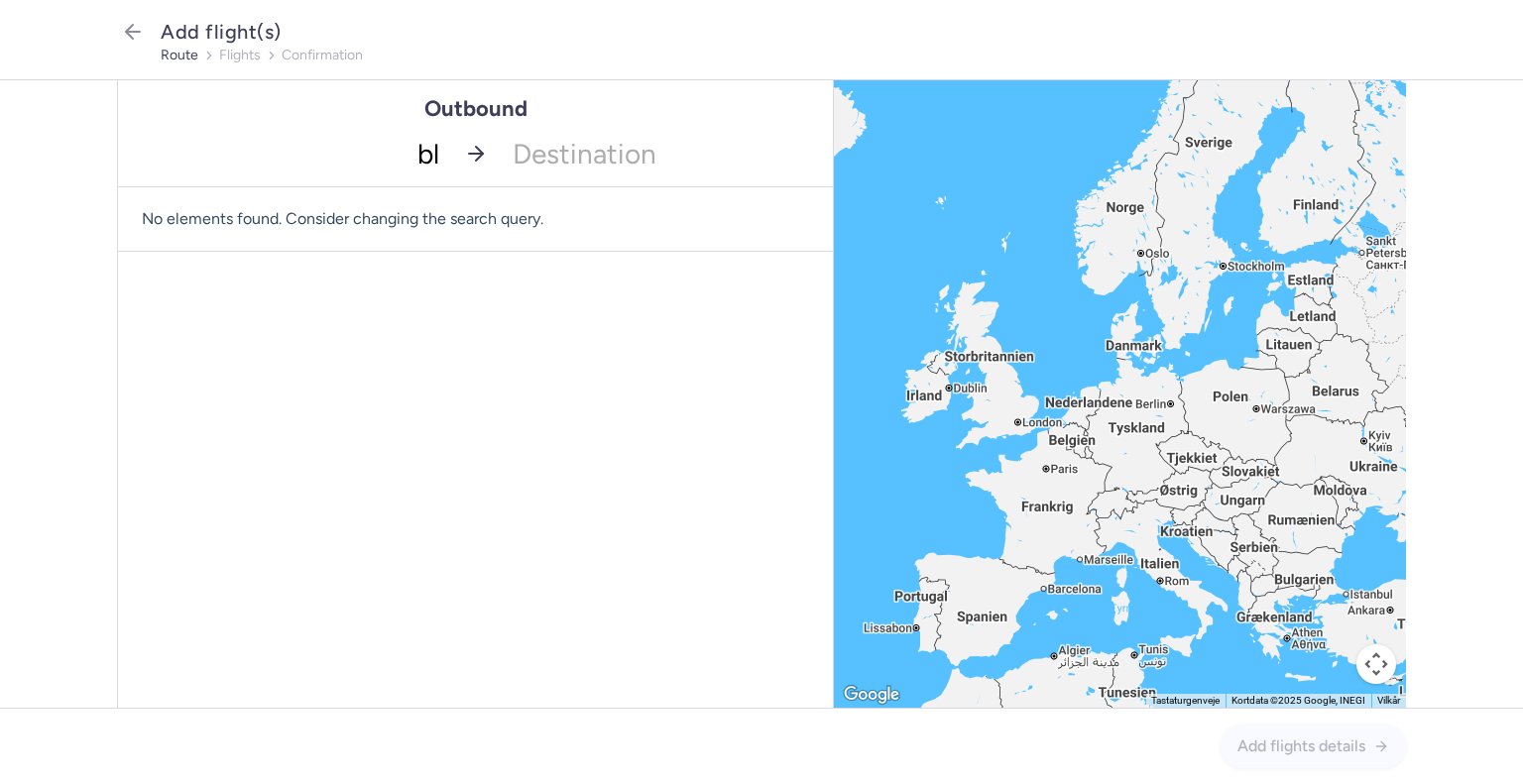 type on "bll" 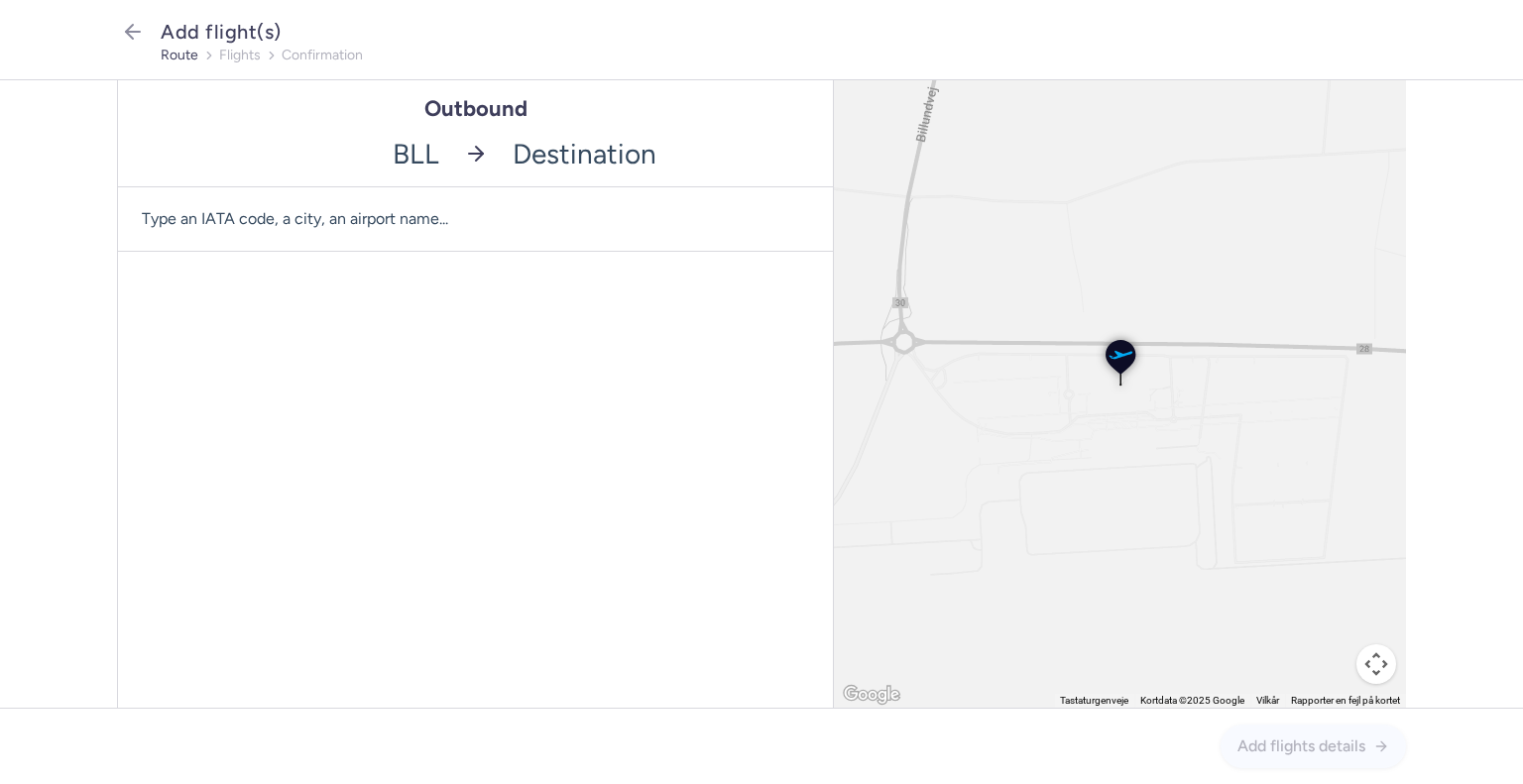 type 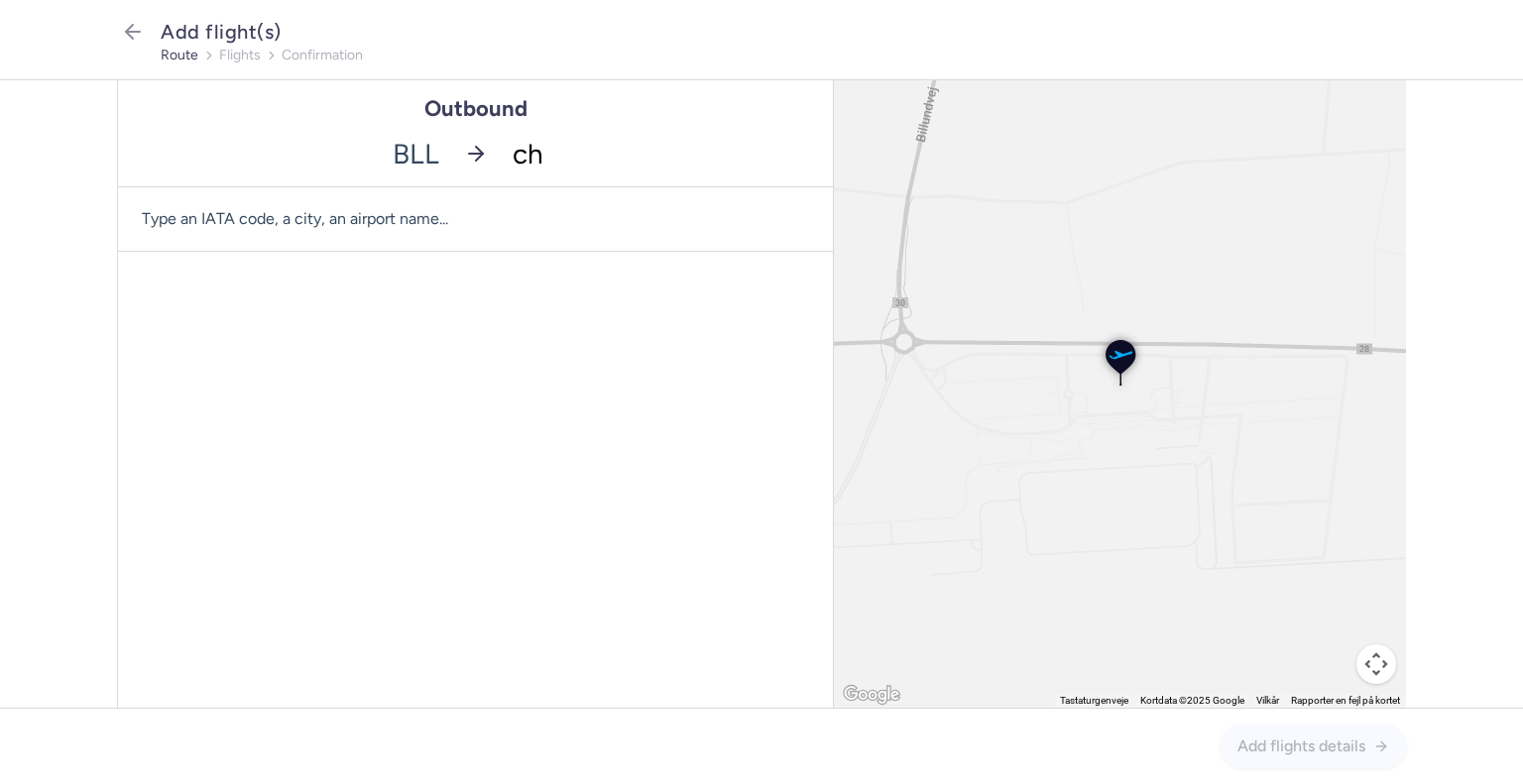 type on "chq" 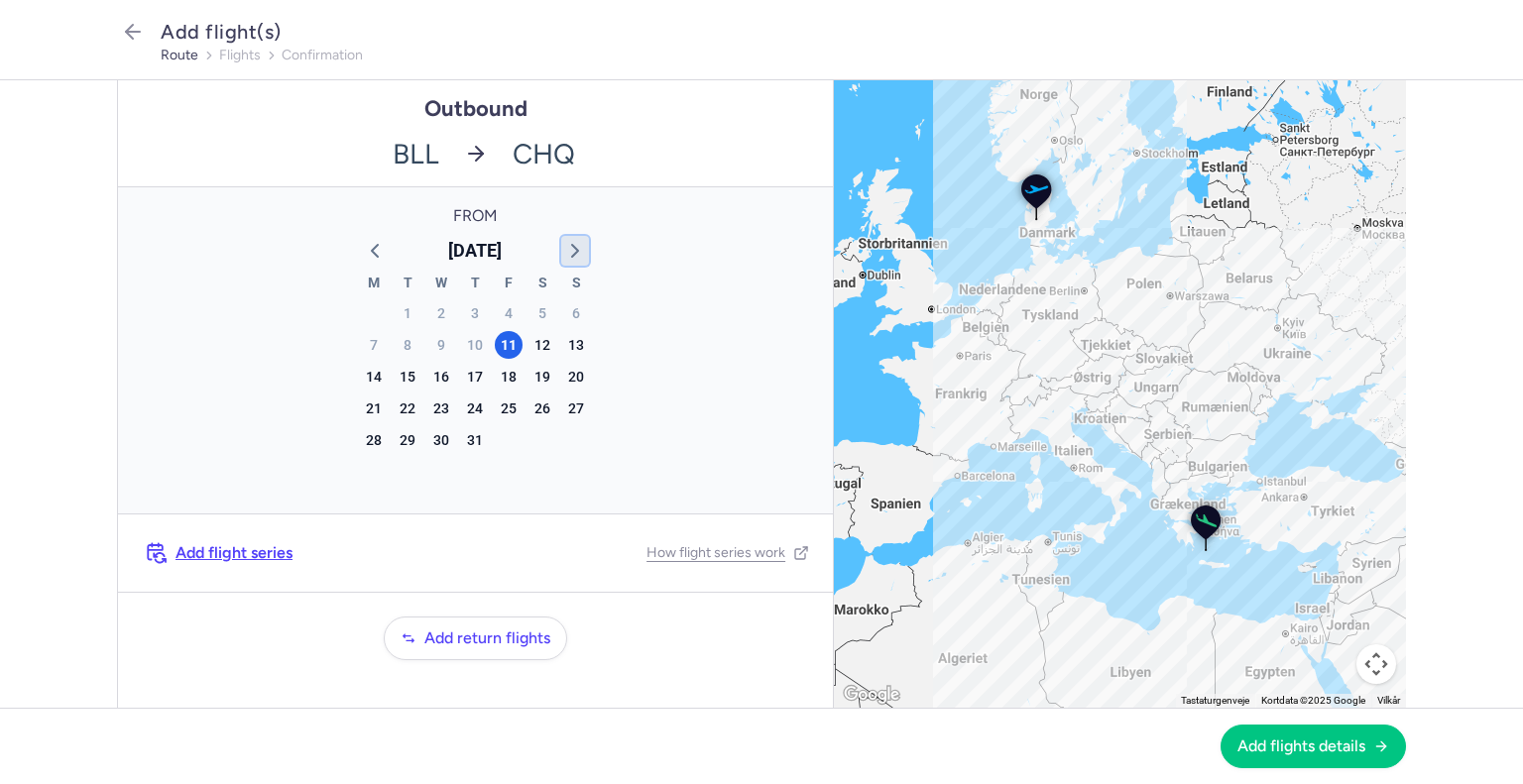 click 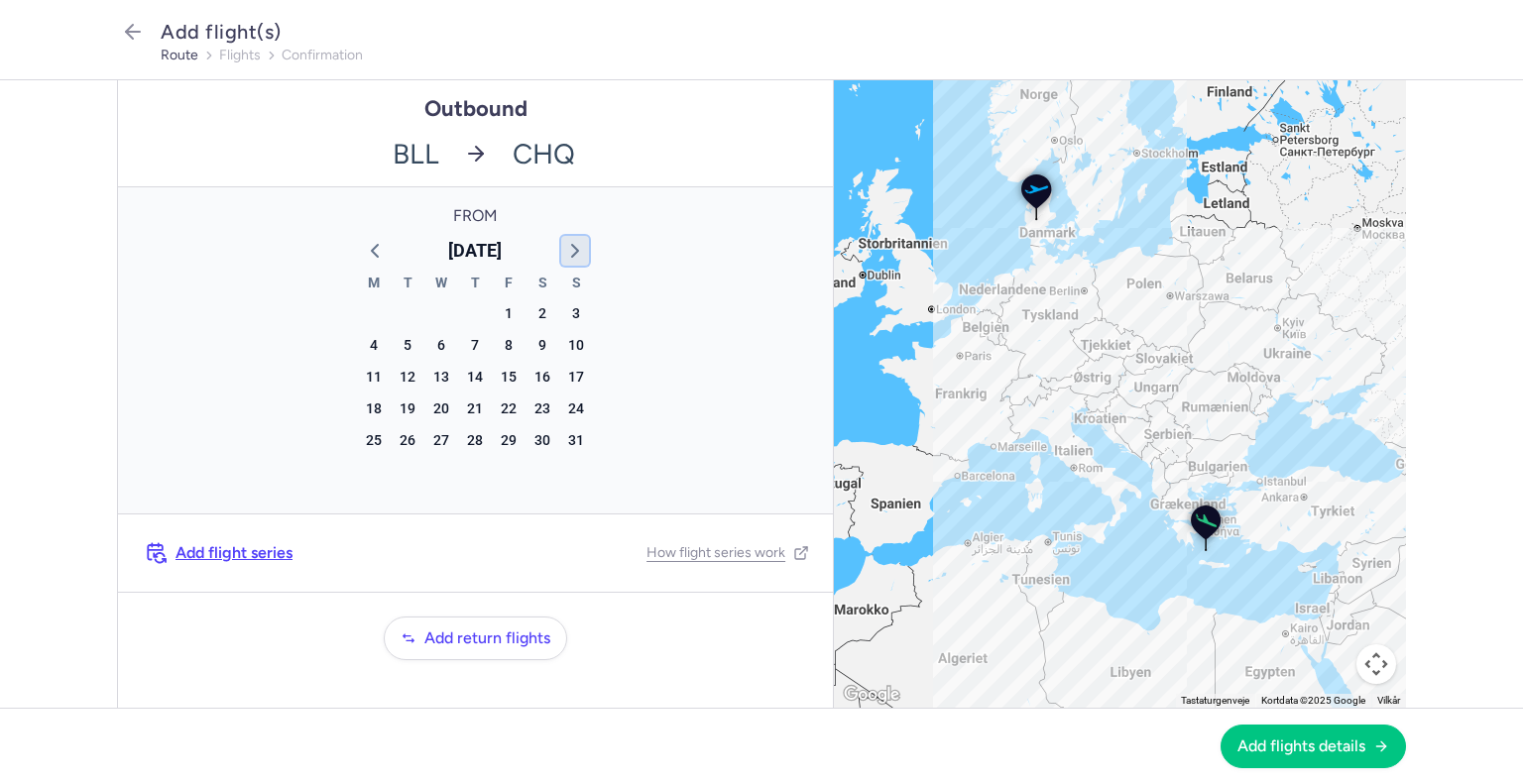 click 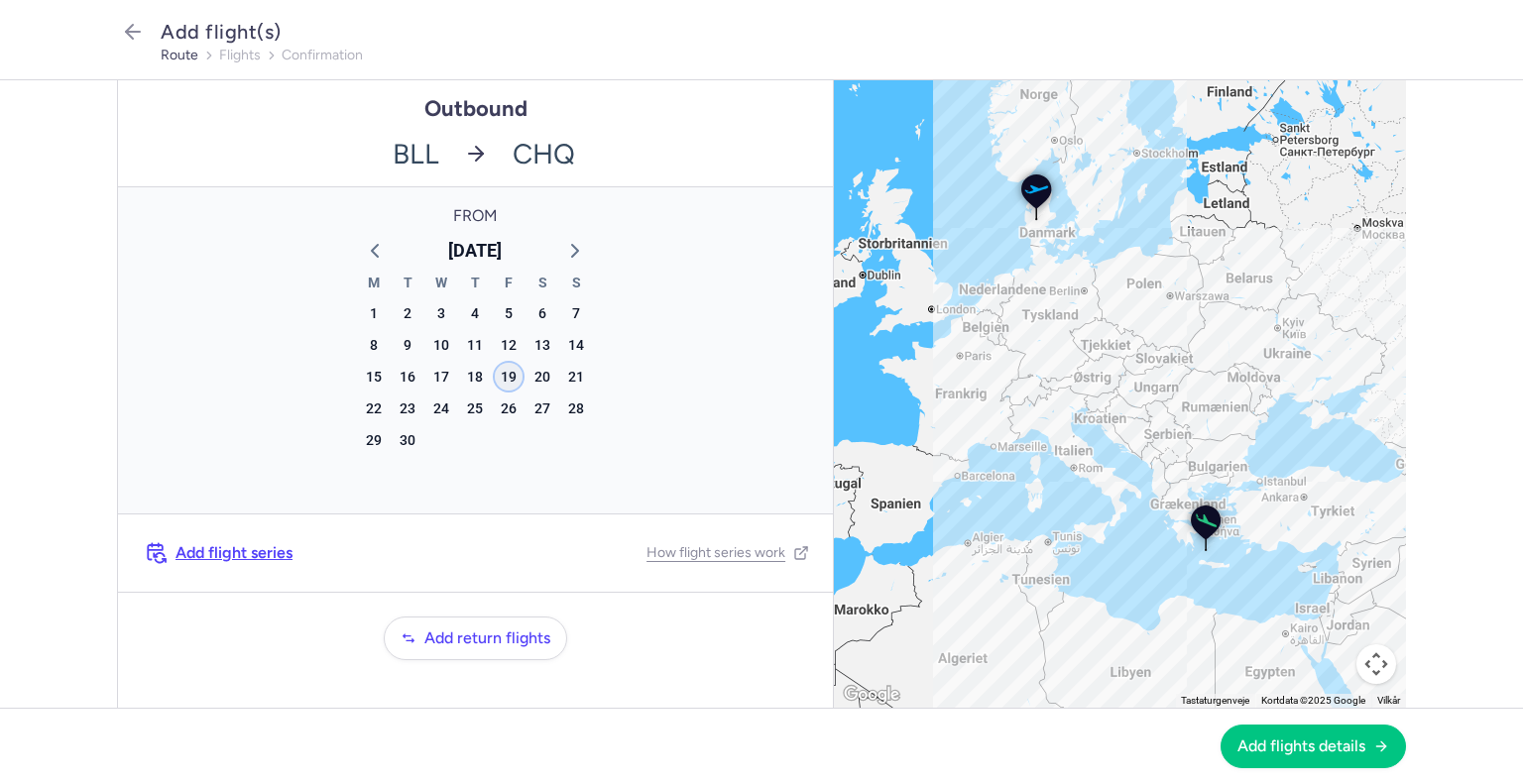 click on "19" 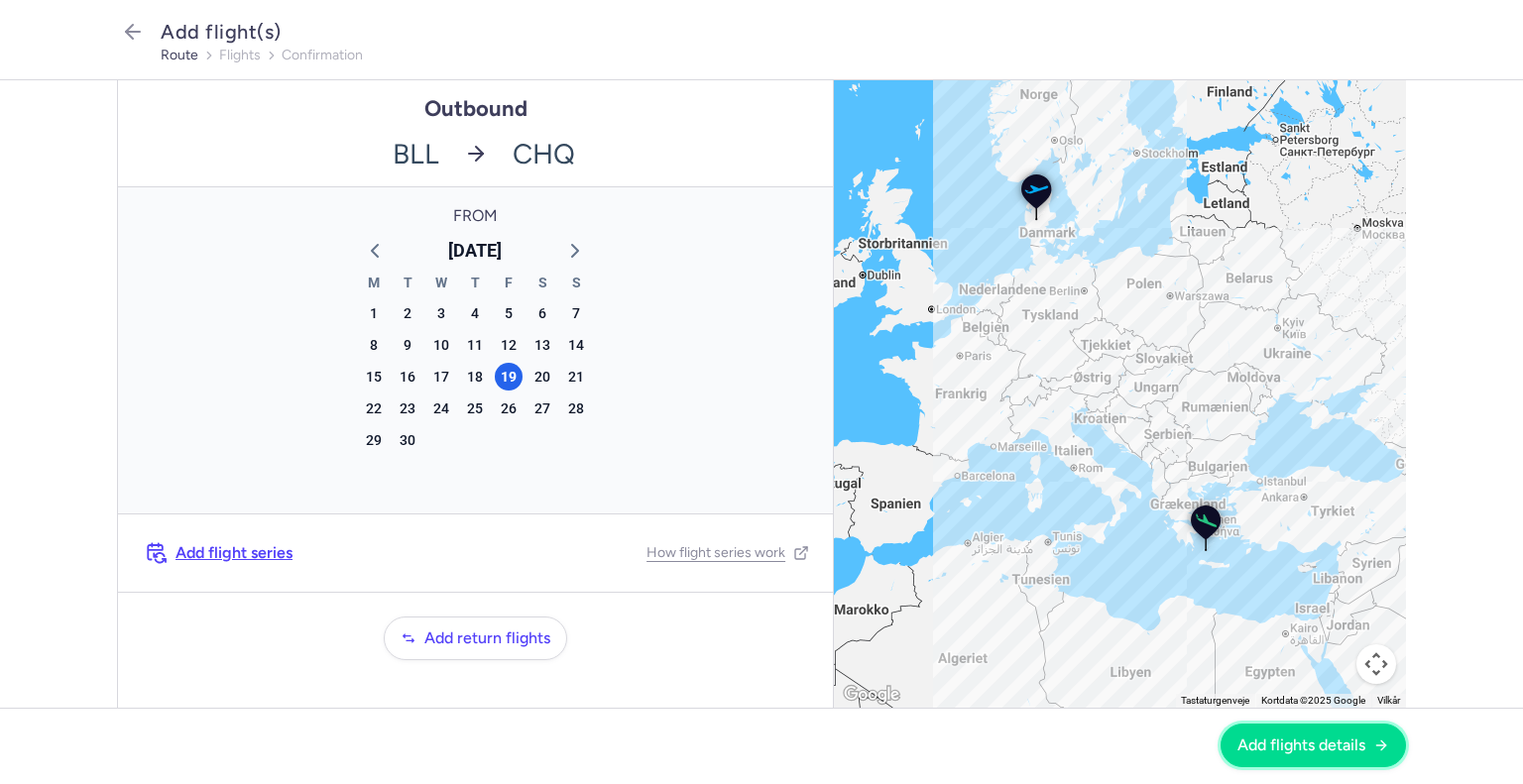 click on "Add flights details" at bounding box center [1301, 745] 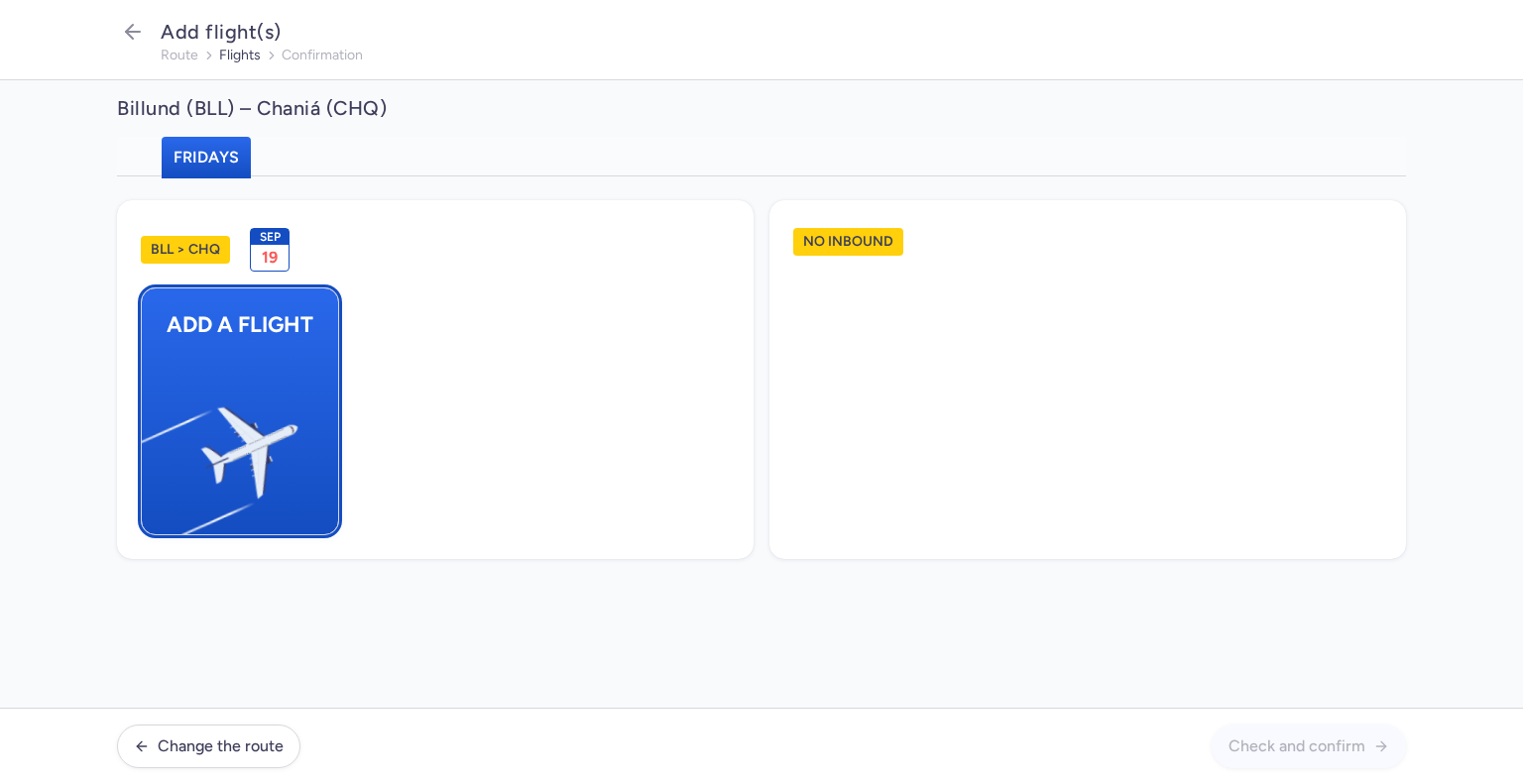 click at bounding box center (152, 444) 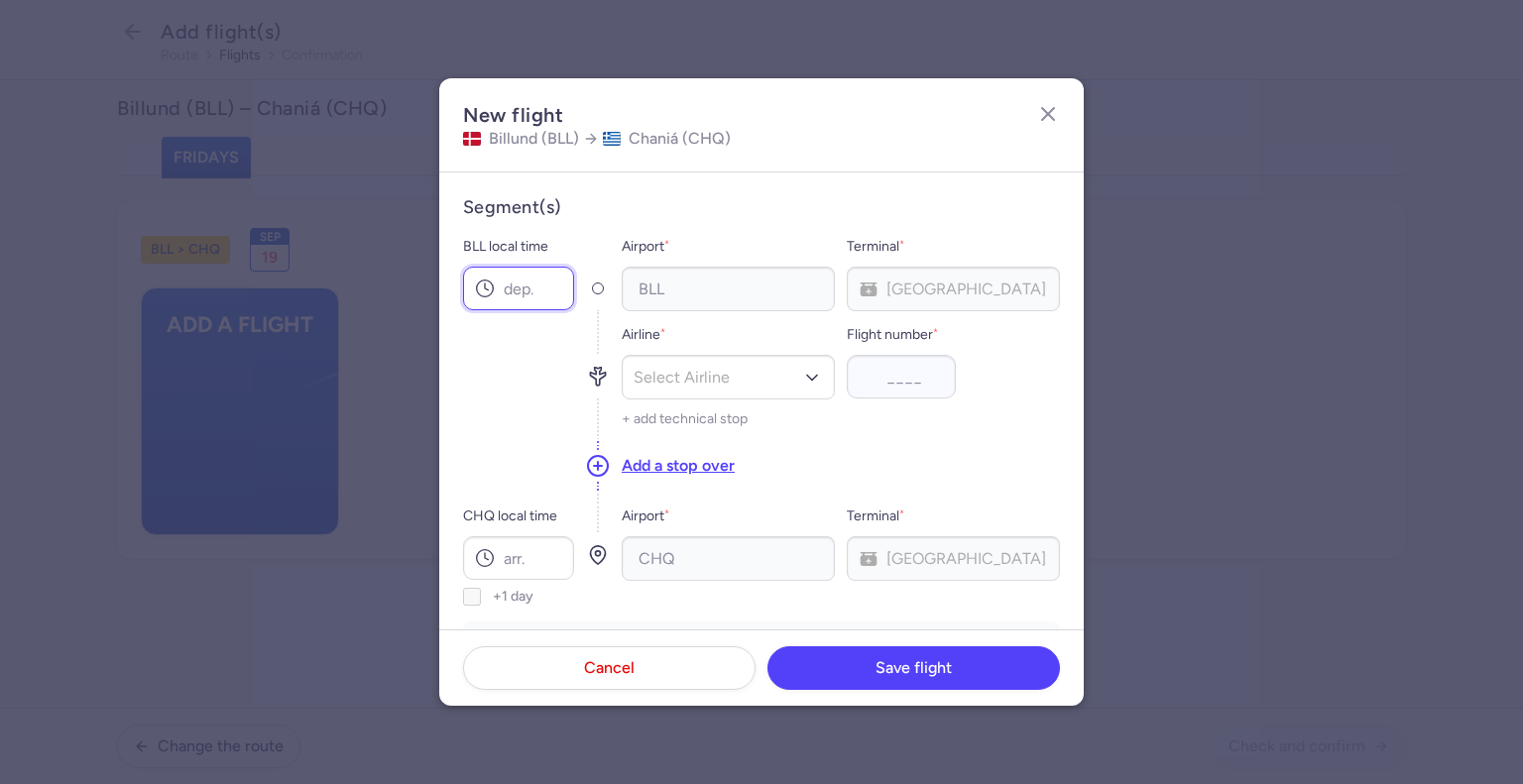 click on "BLL local time" at bounding box center (519, 288) 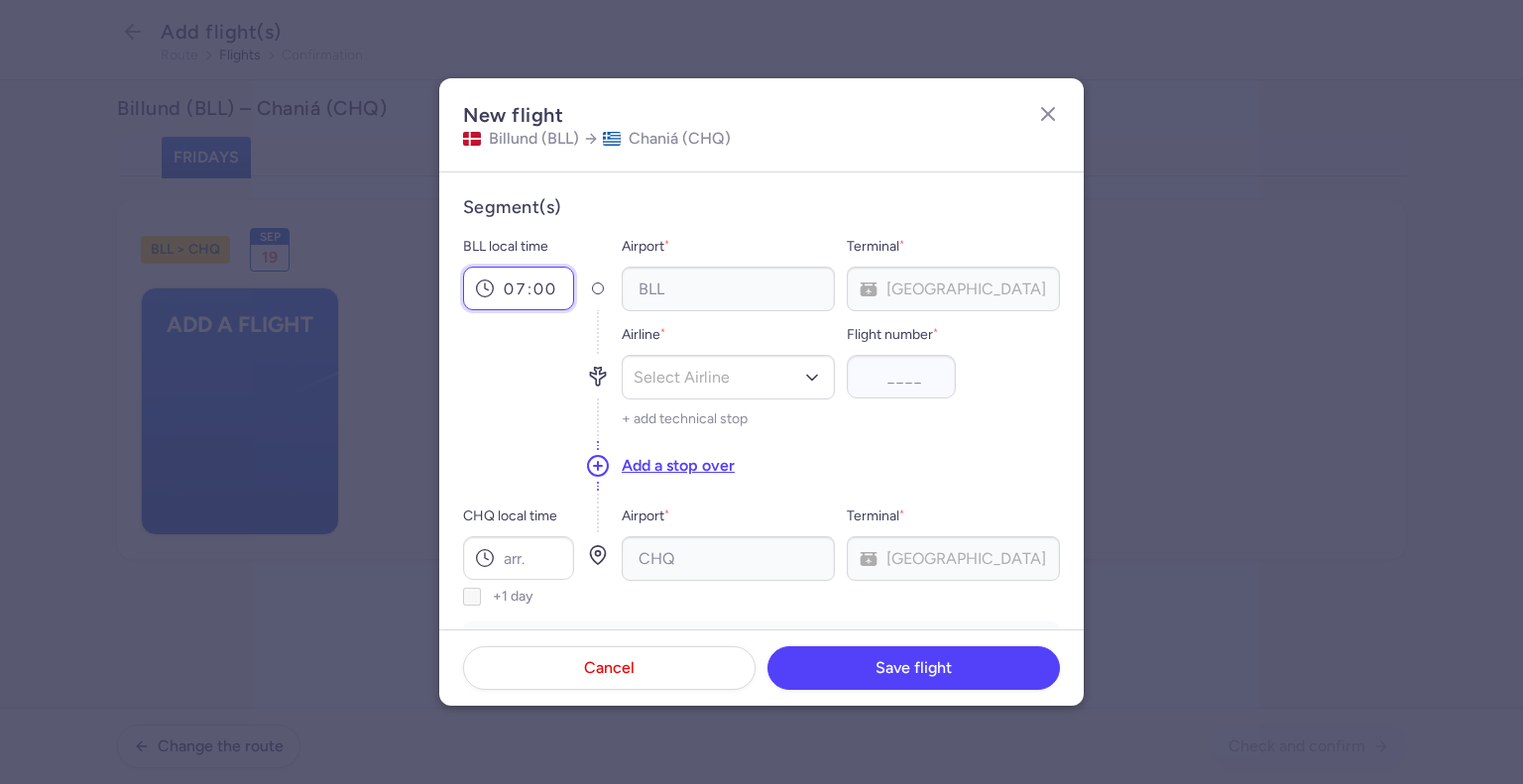 type on "07:00" 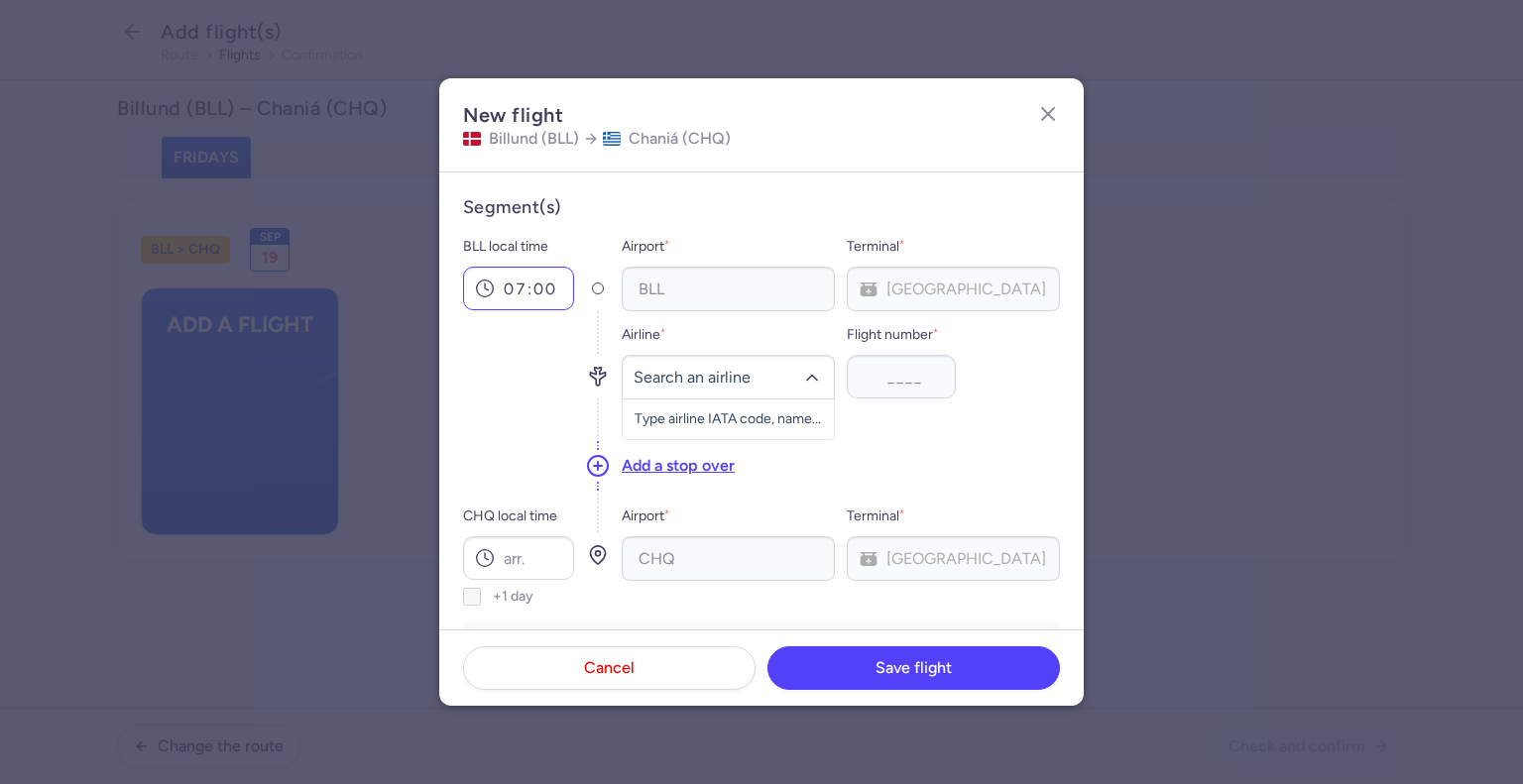type 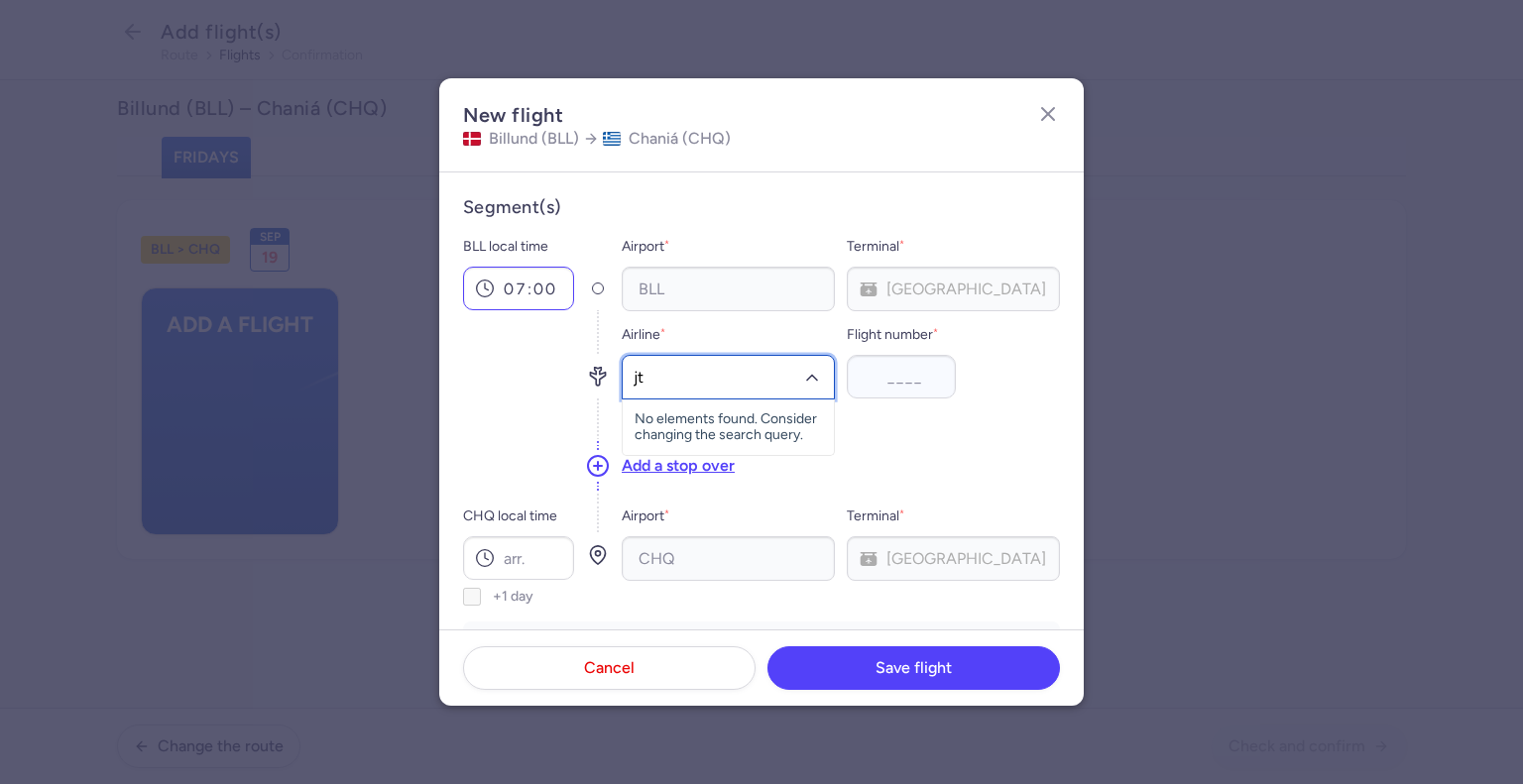 type on "jtd" 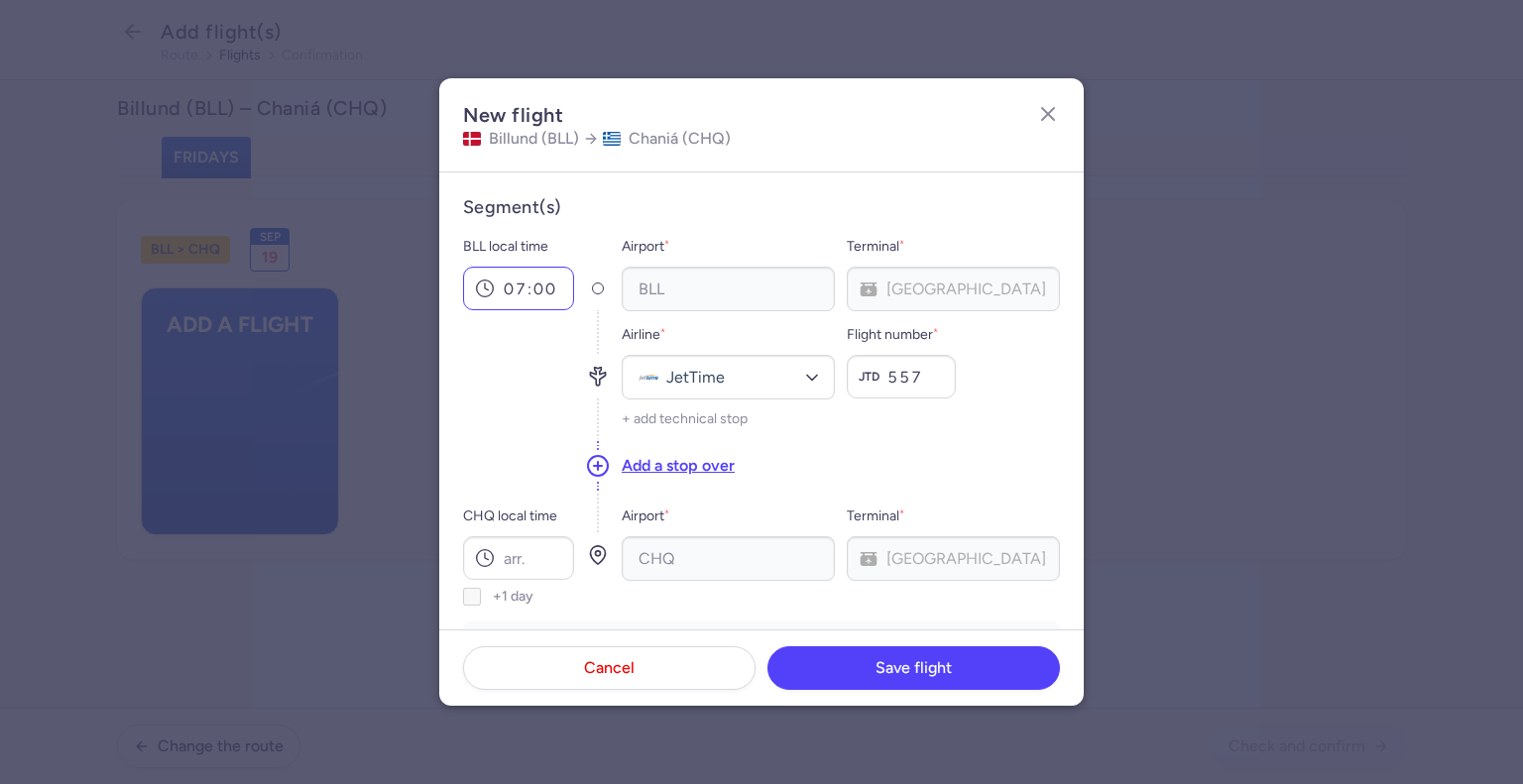type on "557" 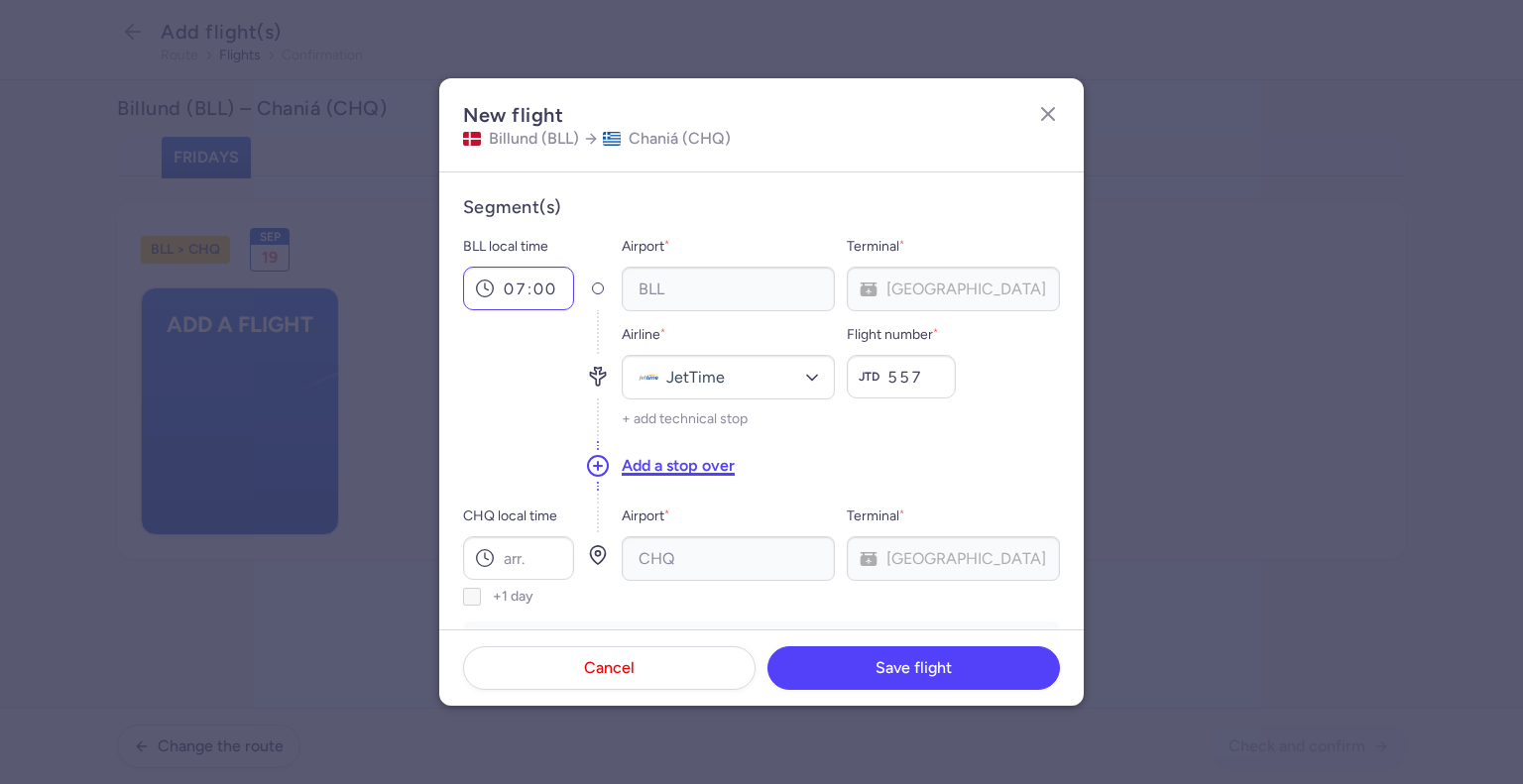 type 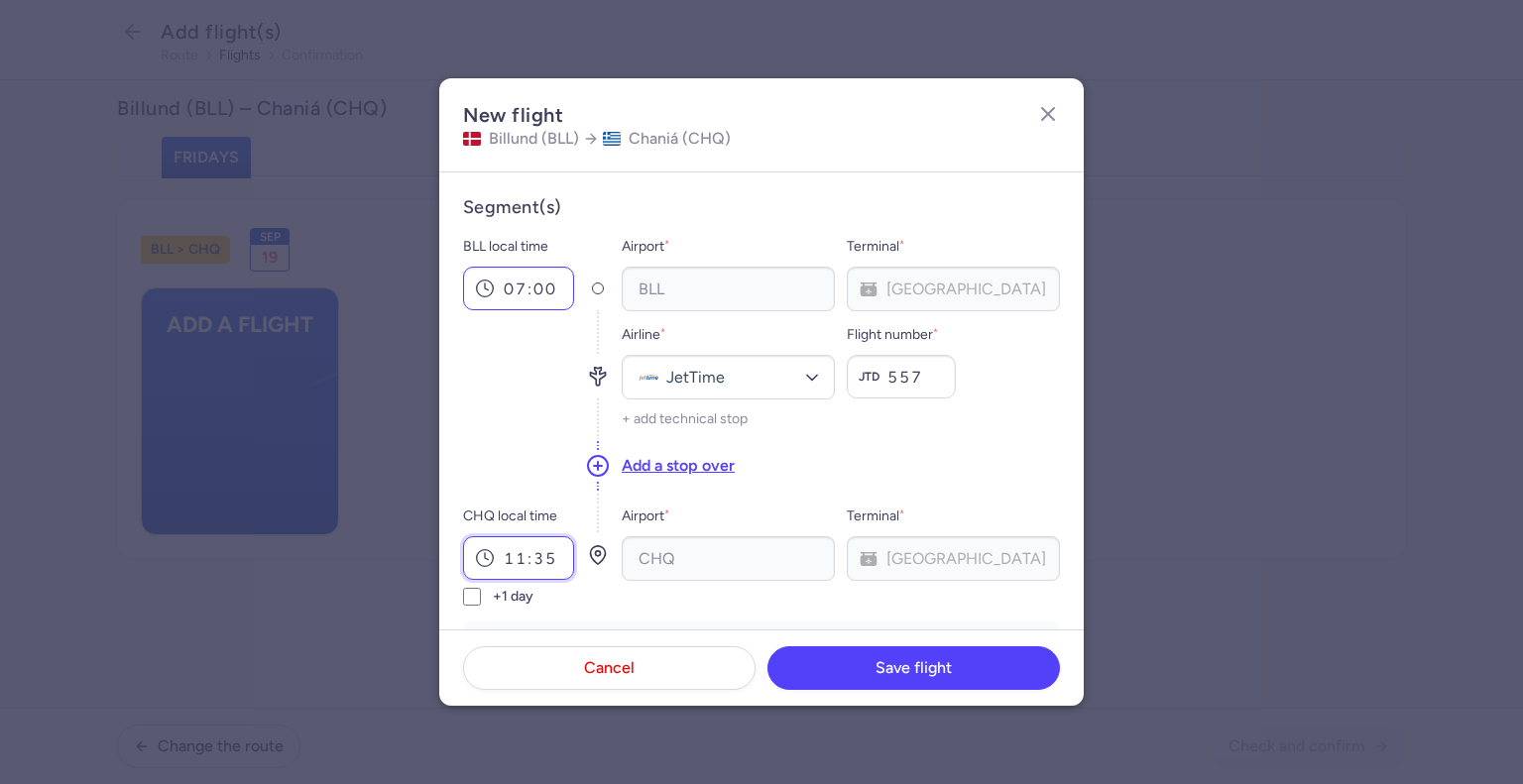 type on "11:35" 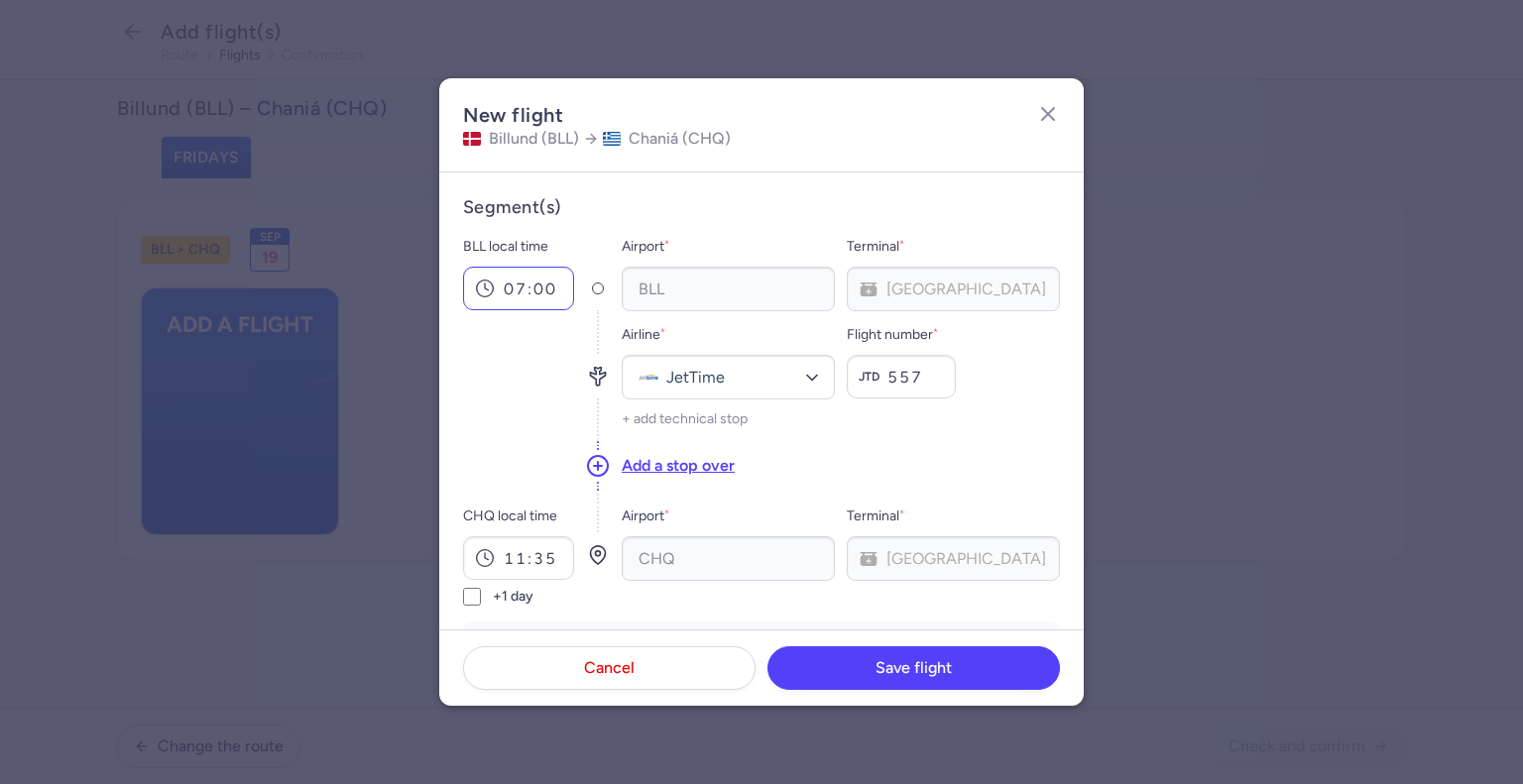 scroll, scrollTop: 407, scrollLeft: 0, axis: vertical 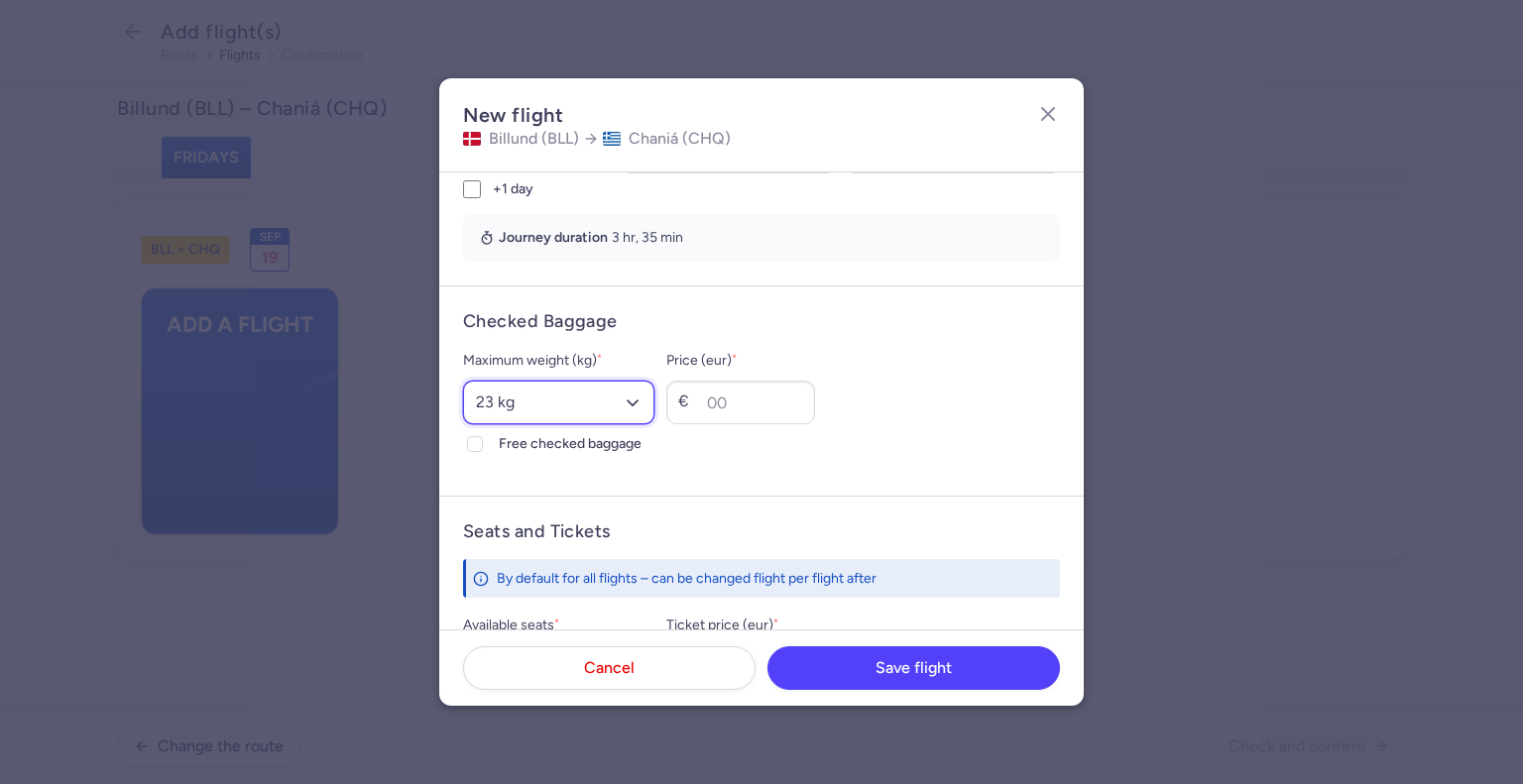select on "15" 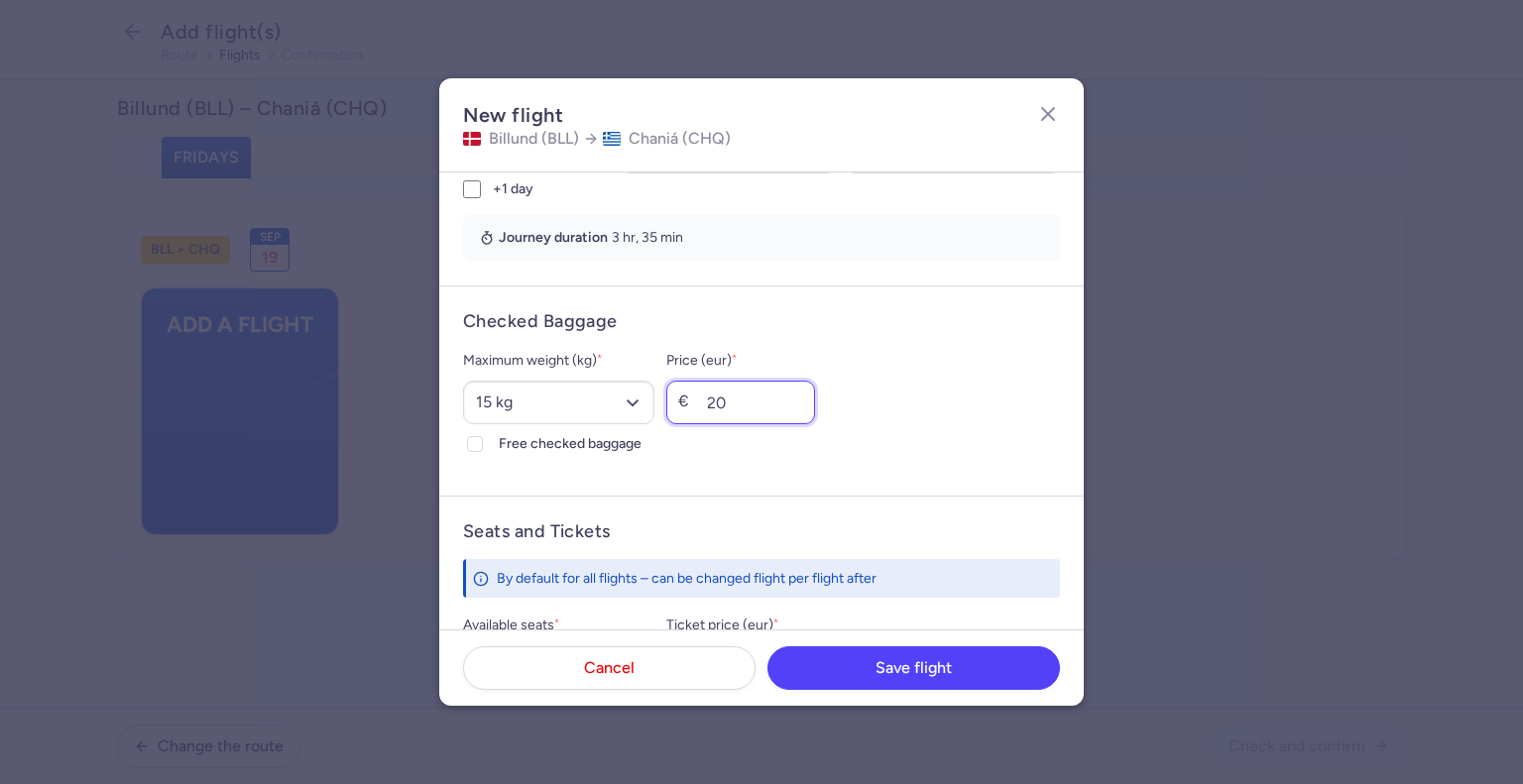 type on "20" 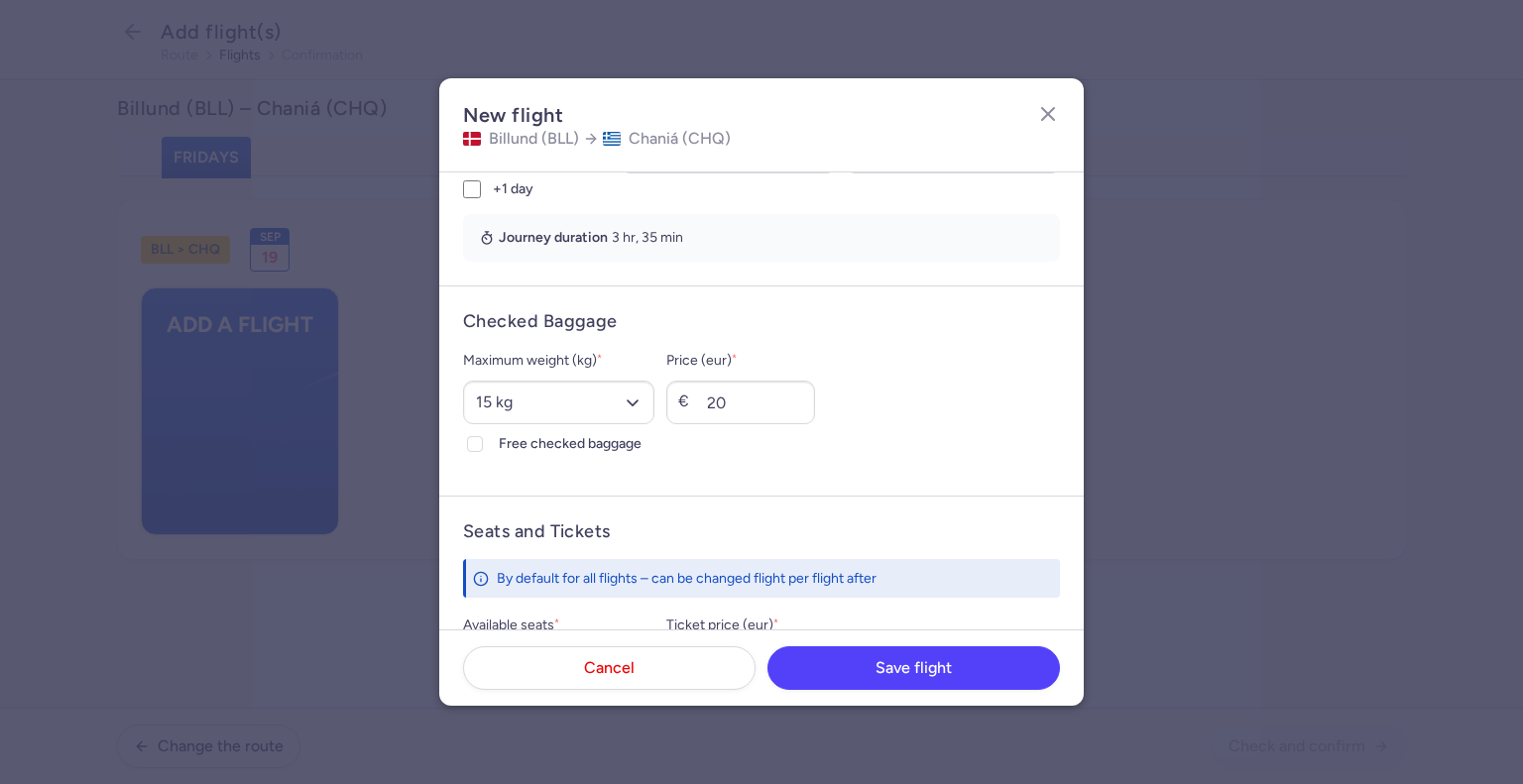 scroll, scrollTop: 672, scrollLeft: 0, axis: vertical 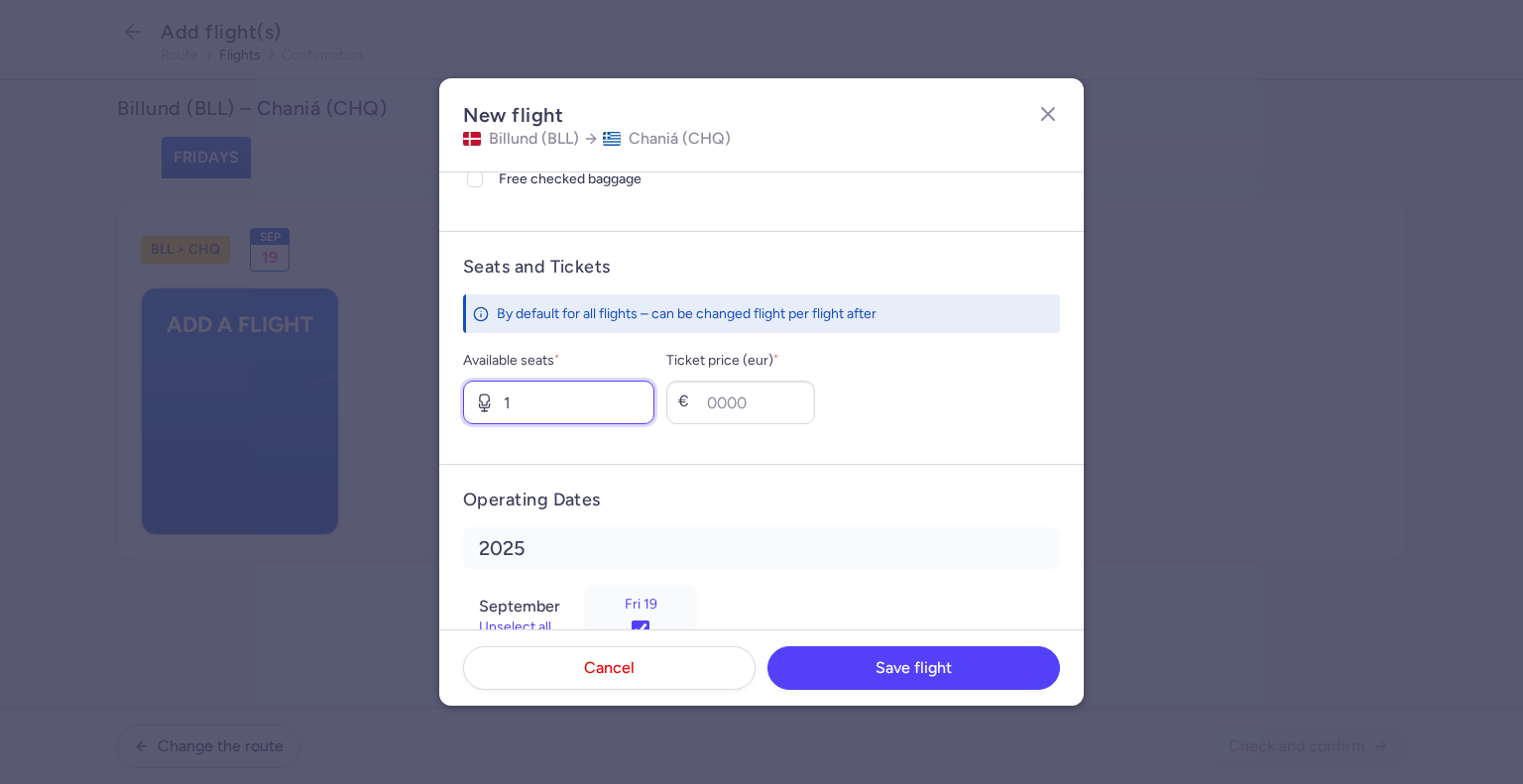type on "1" 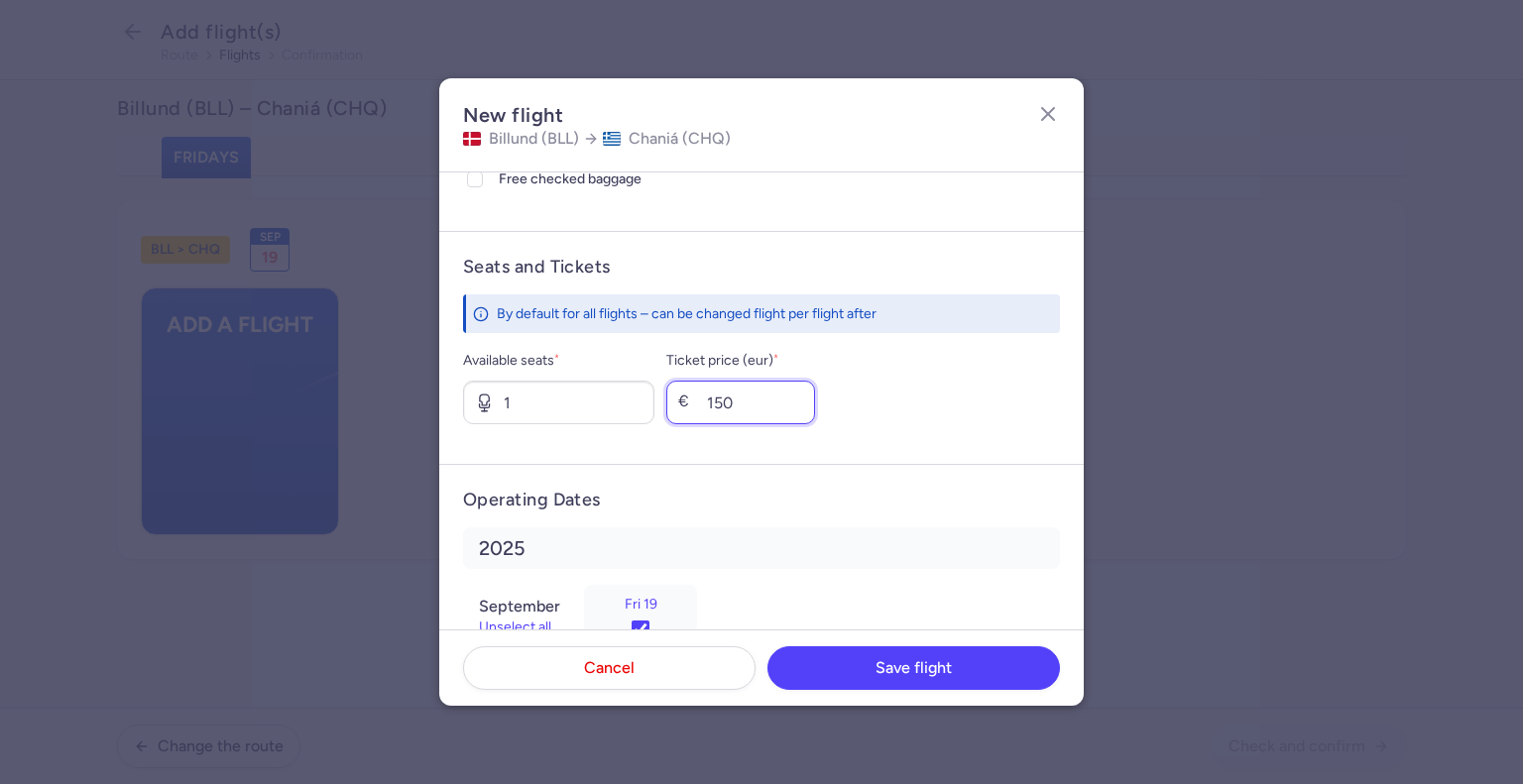 type on "150" 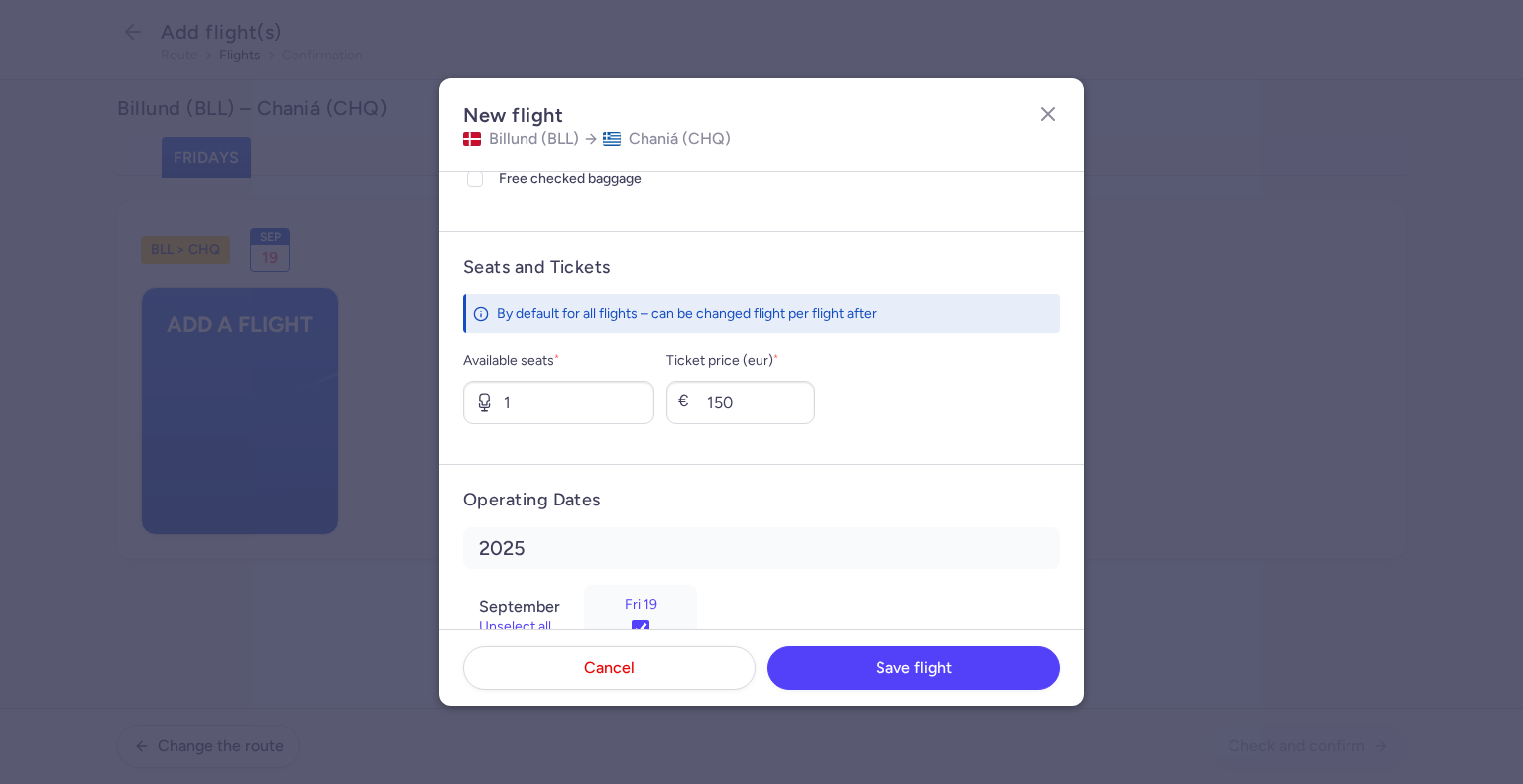 scroll, scrollTop: 675, scrollLeft: 0, axis: vertical 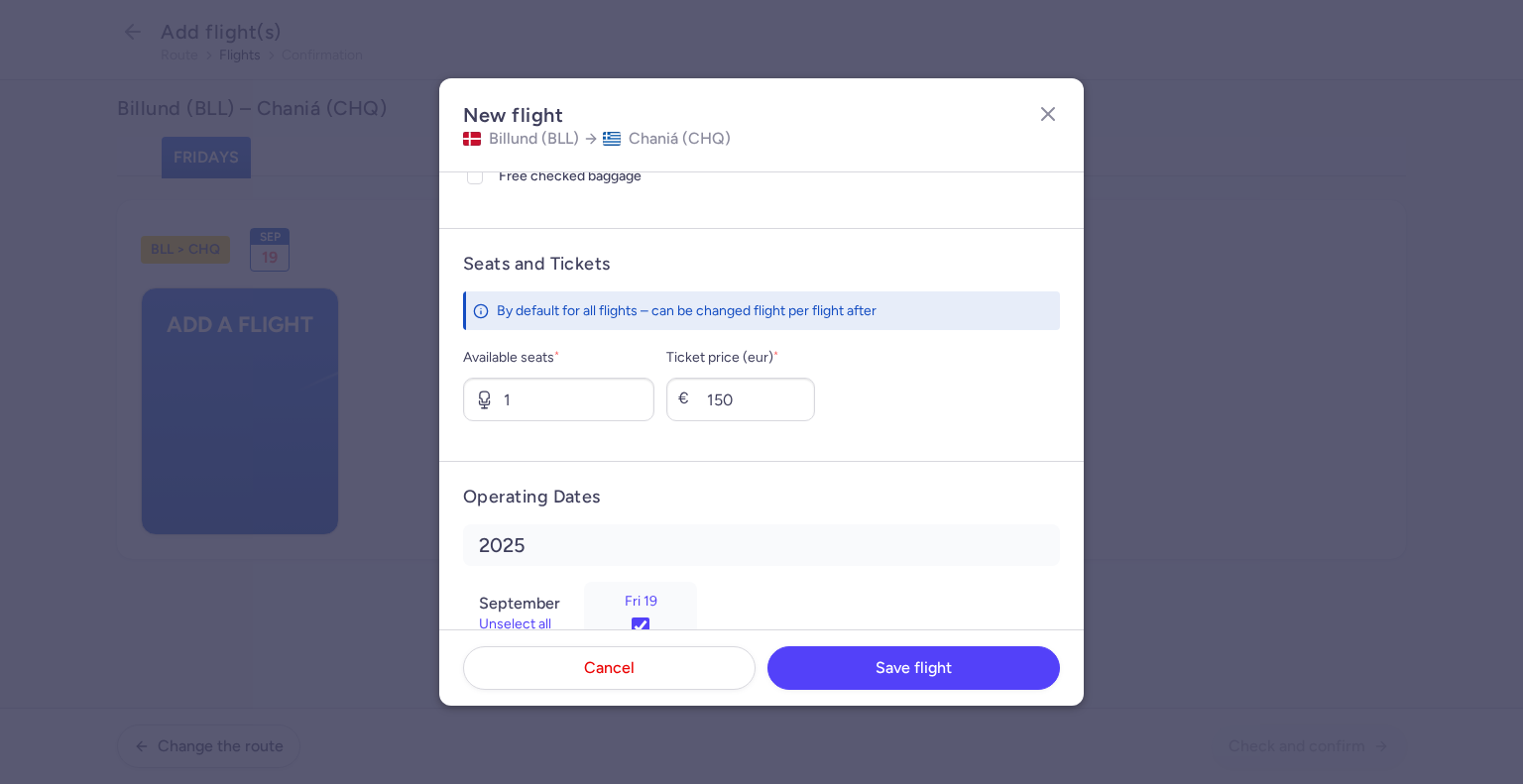 type 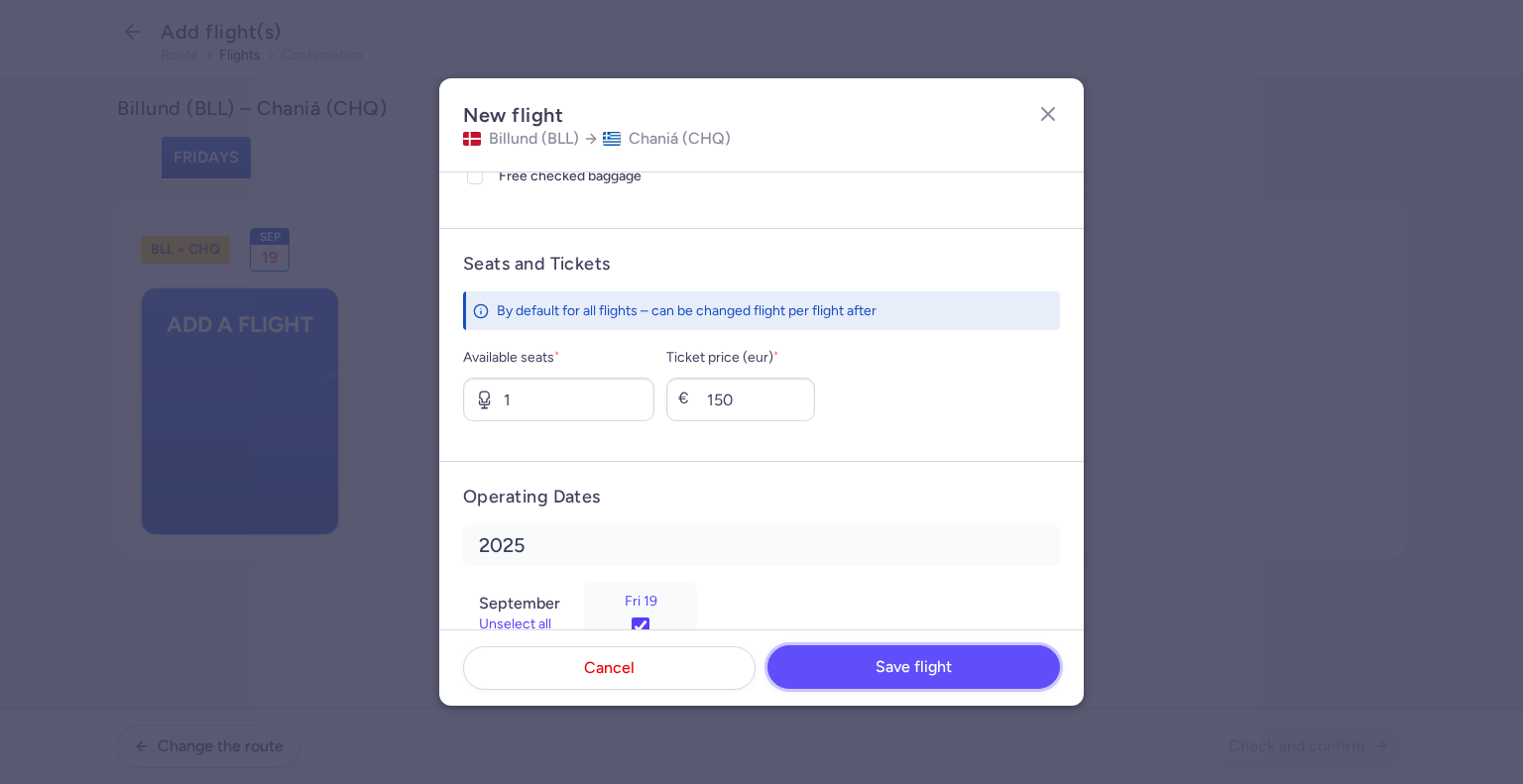 click on "Save flight" at bounding box center (913, 667) 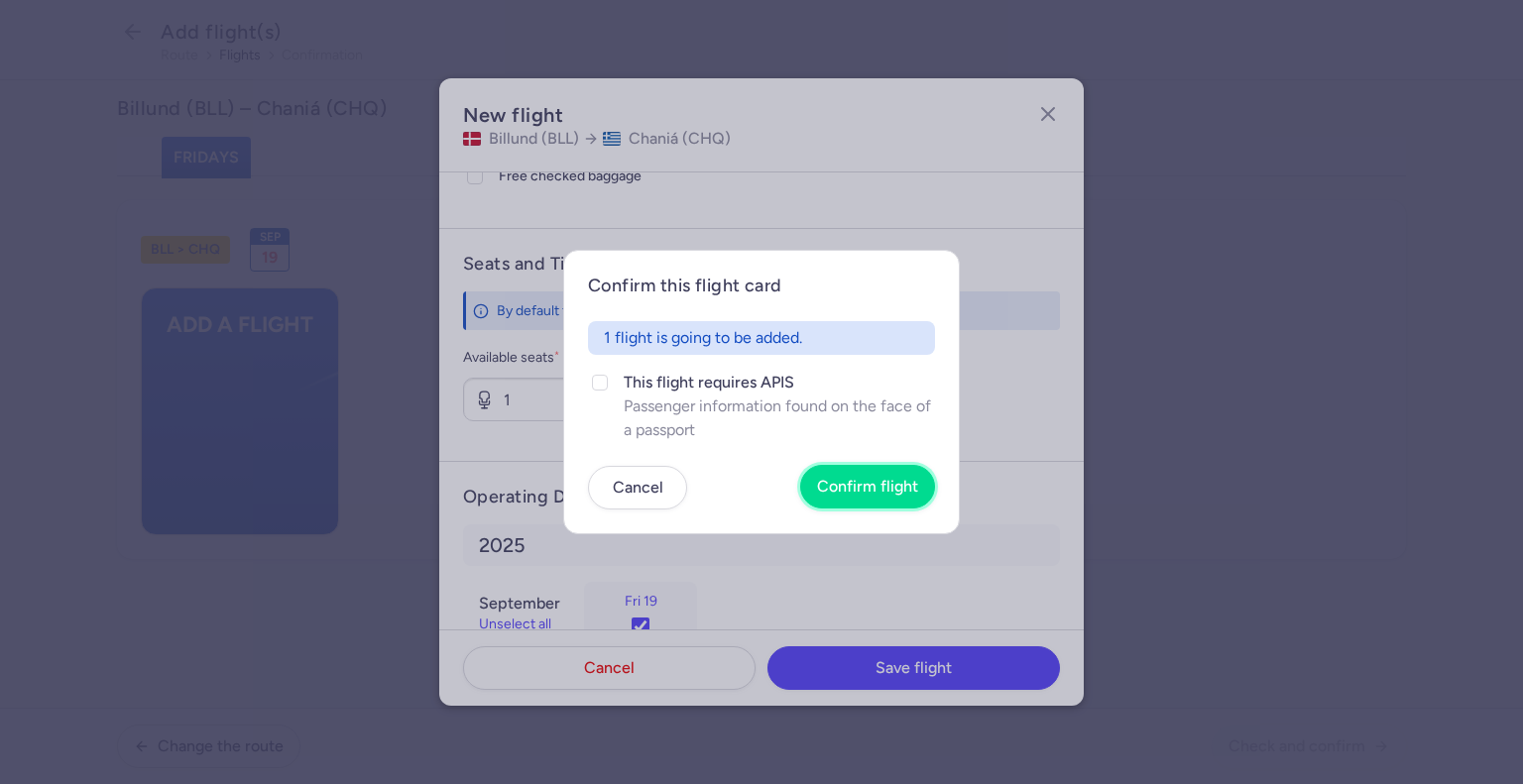 click on "Confirm flight" at bounding box center (868, 487) 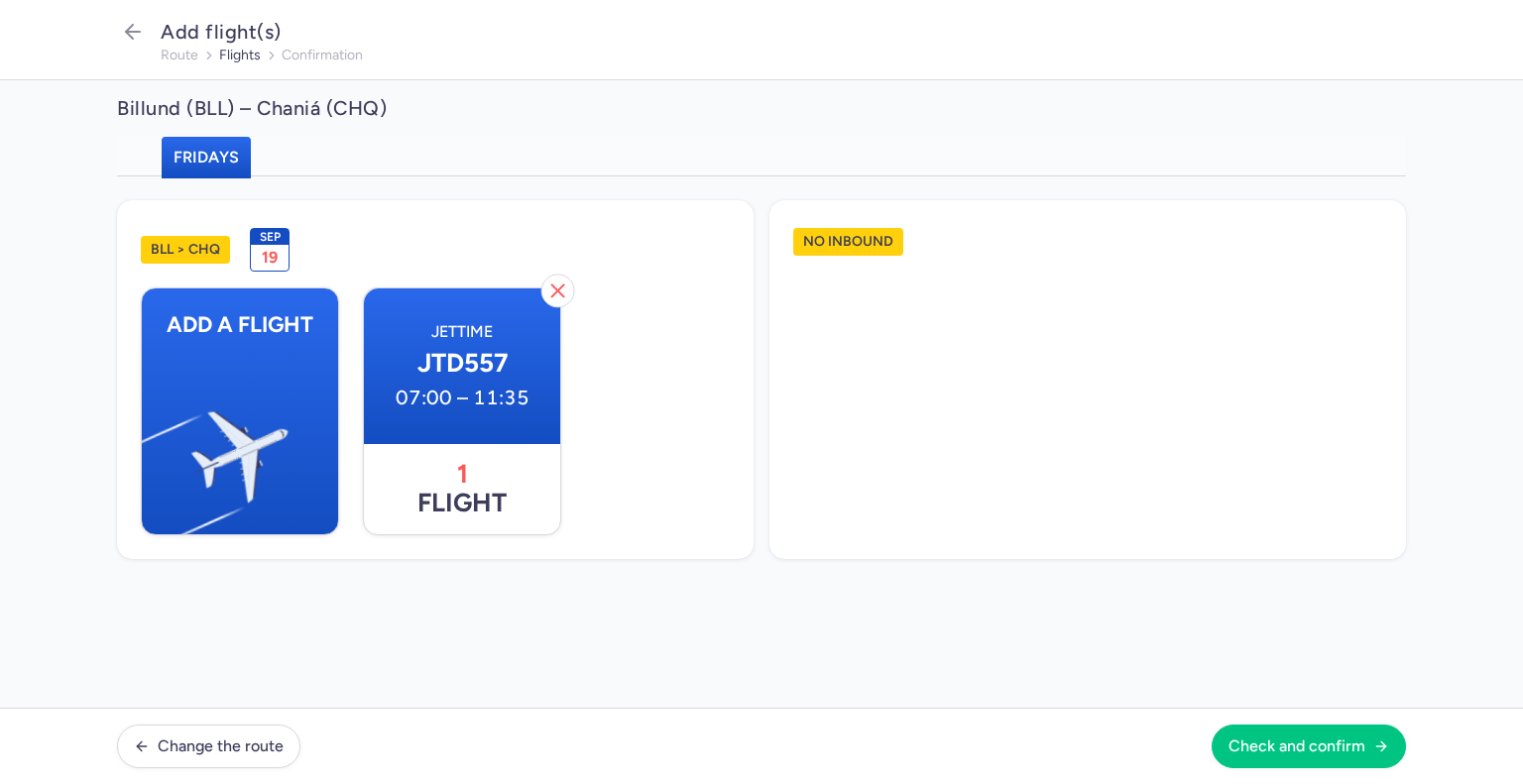 click on "Confirm flight" at bounding box center (852, 498) 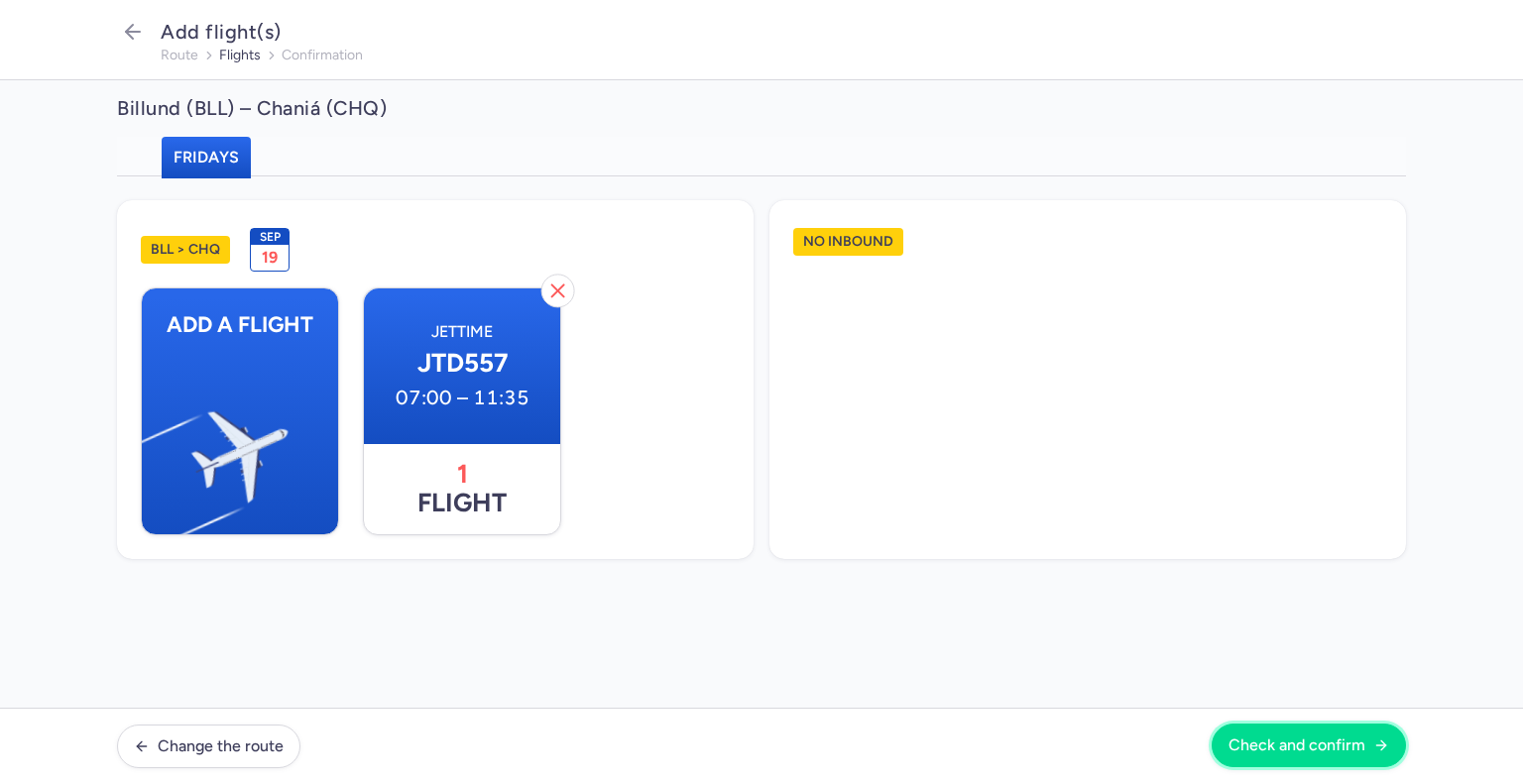 click on "Check and confirm" at bounding box center (1297, 745) 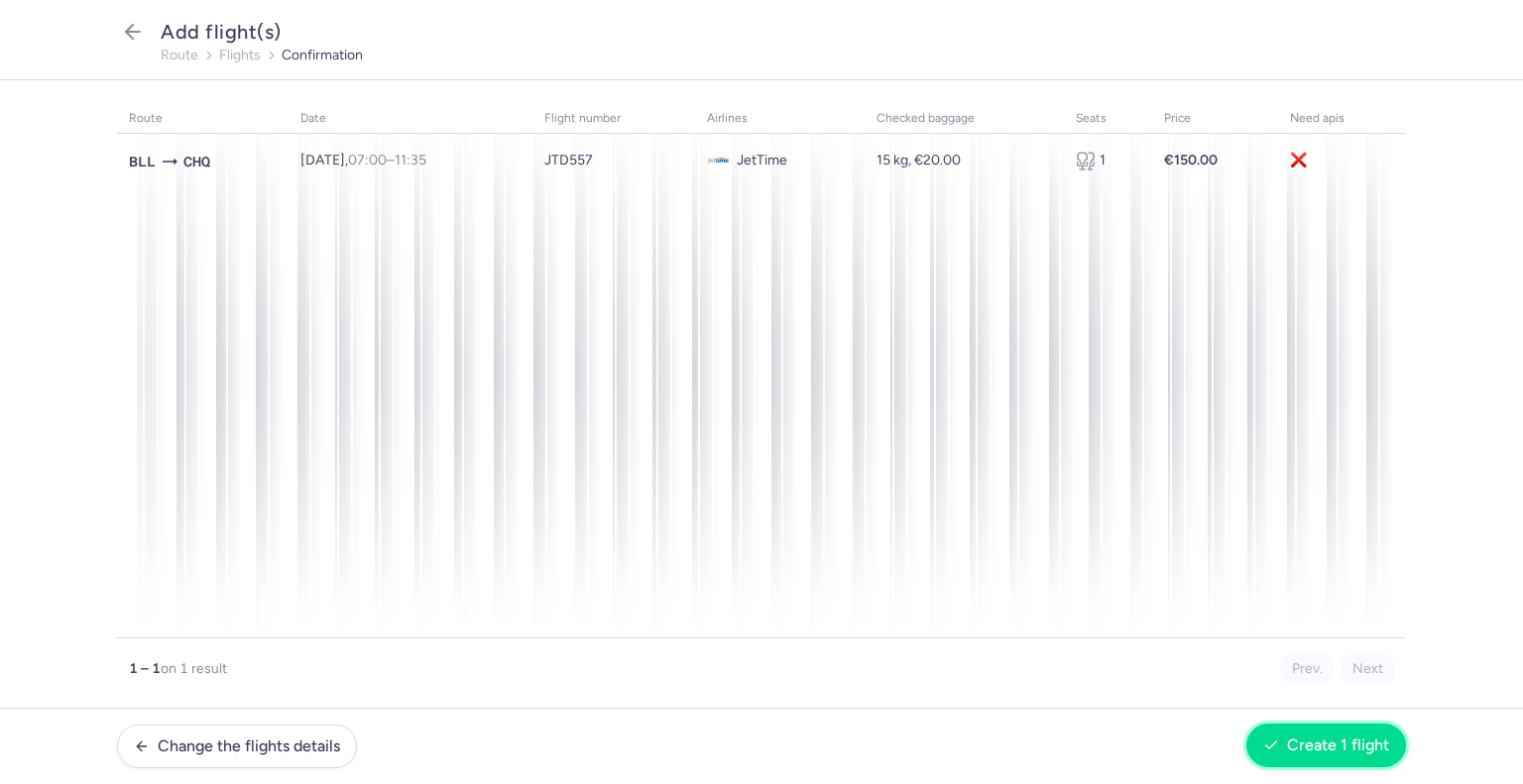 click on "Create 1 flight" at bounding box center [1338, 745] 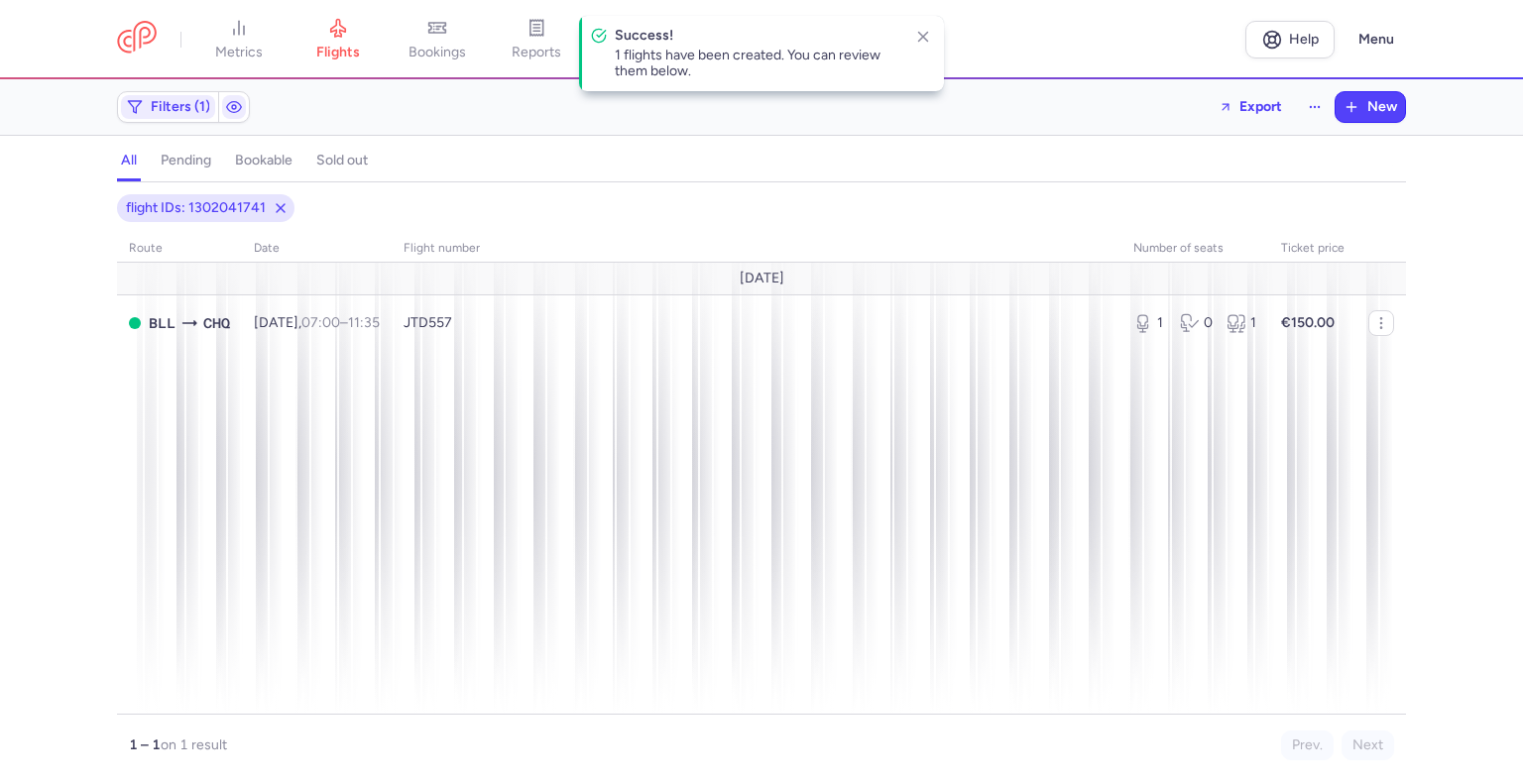 click 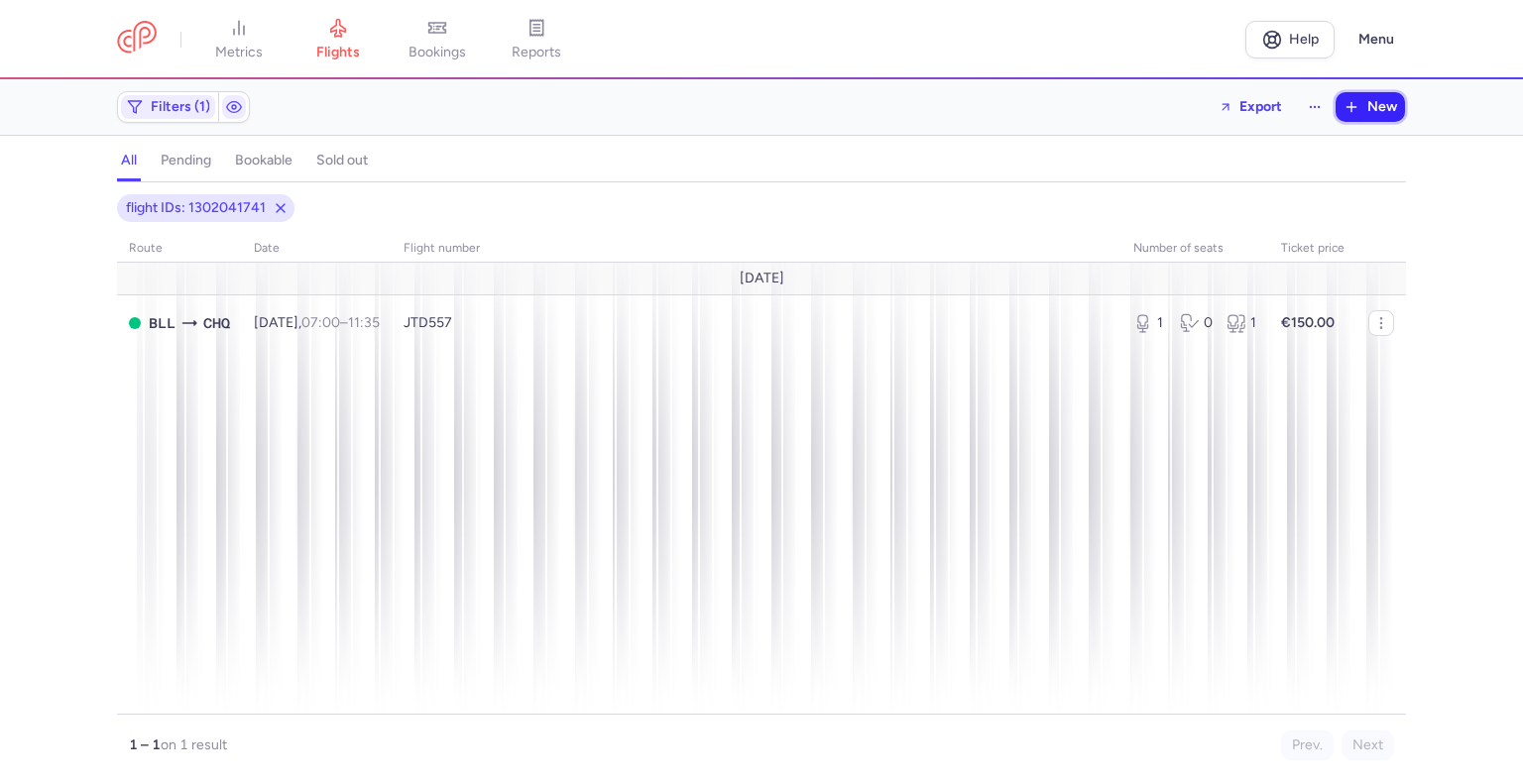 click on "New" at bounding box center (1370, 107) 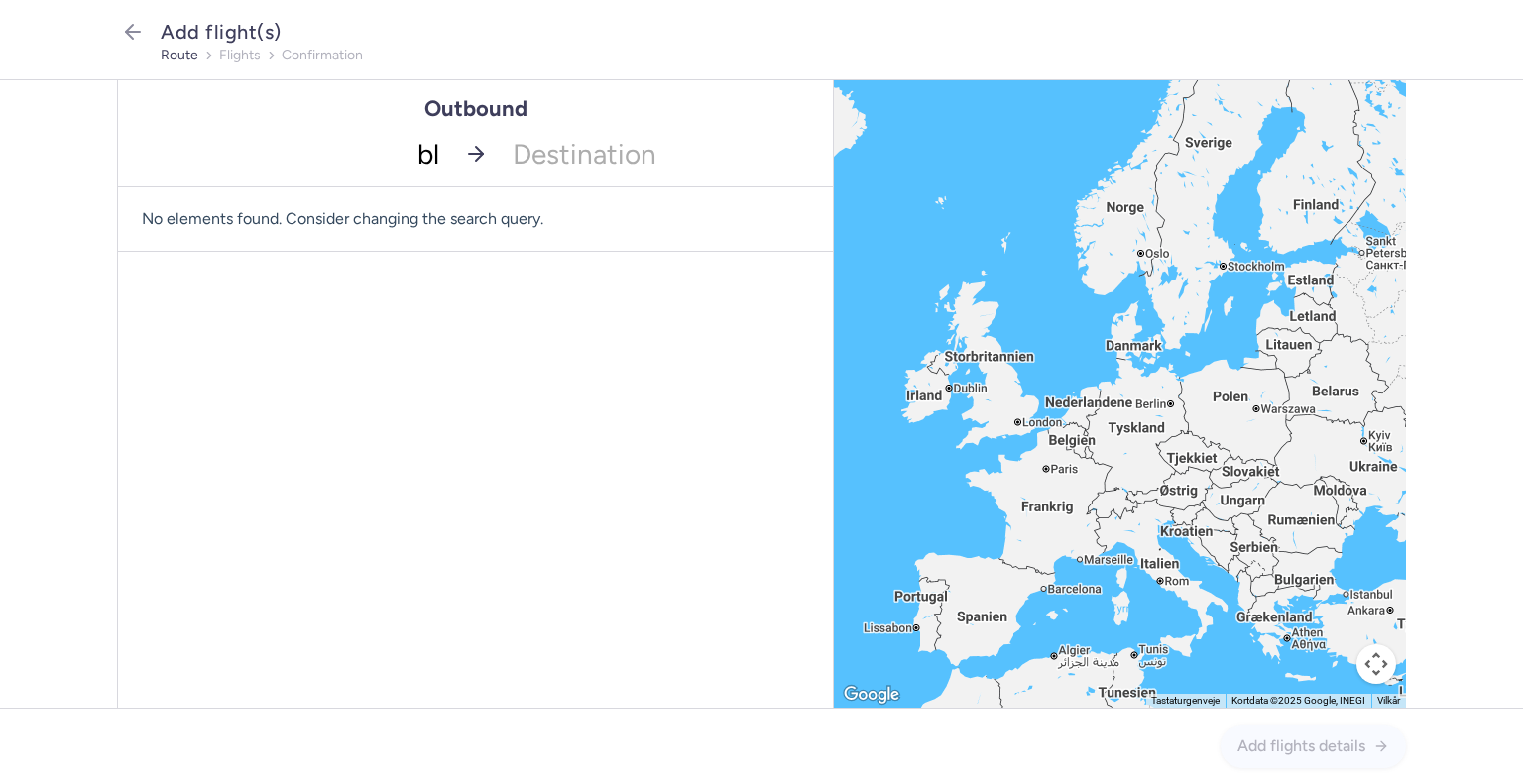 type on "bll" 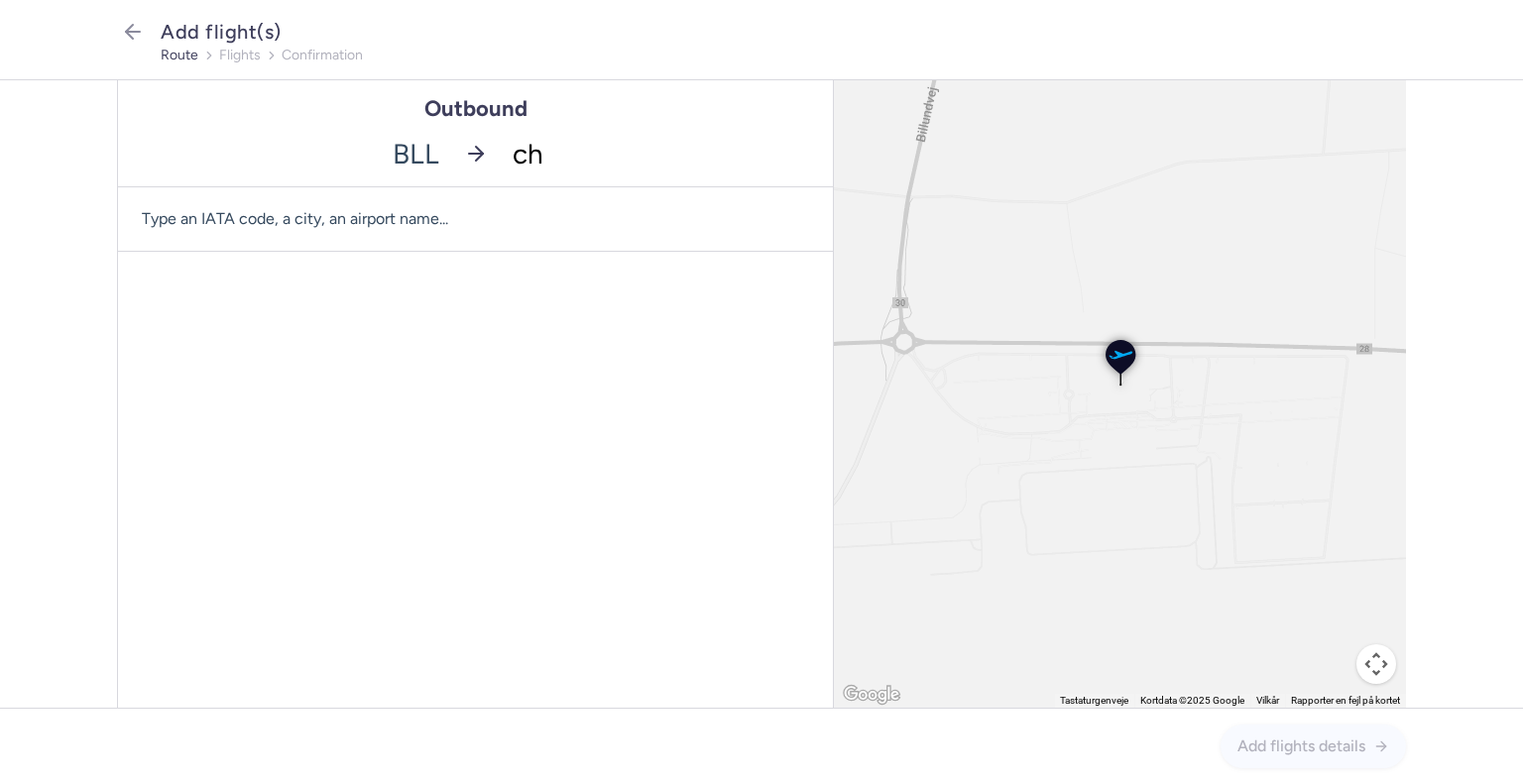 type on "chq" 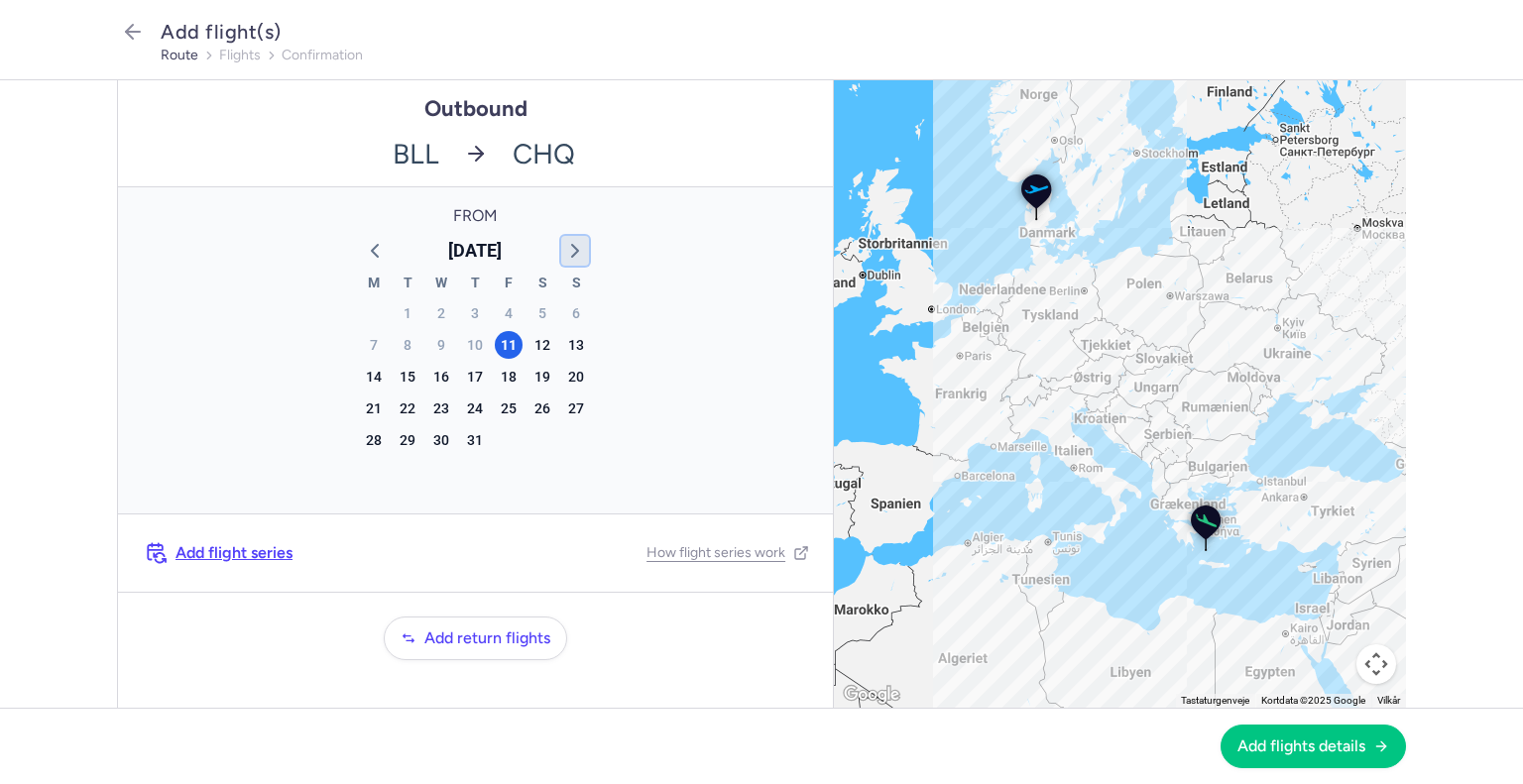 click 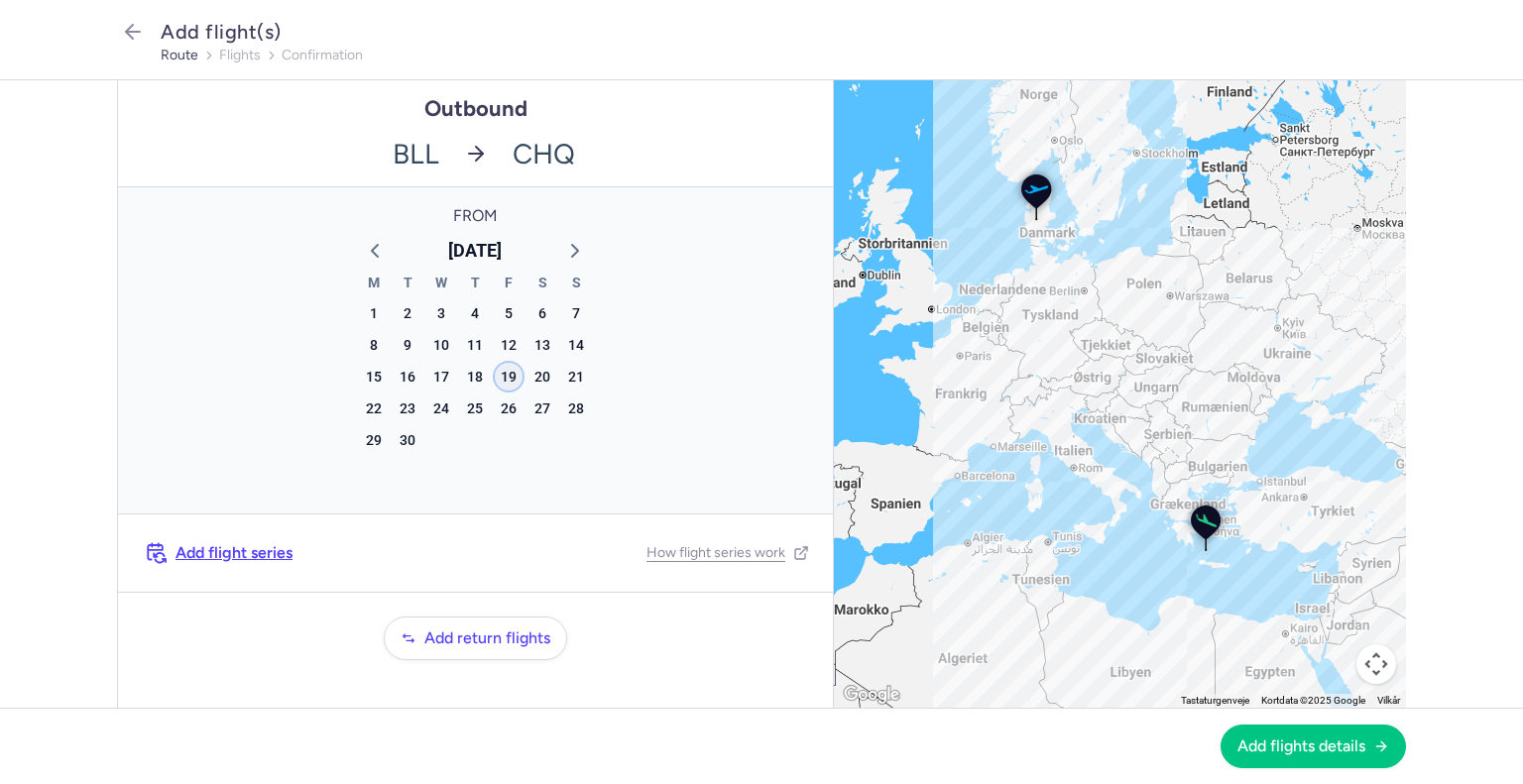 click on "19" 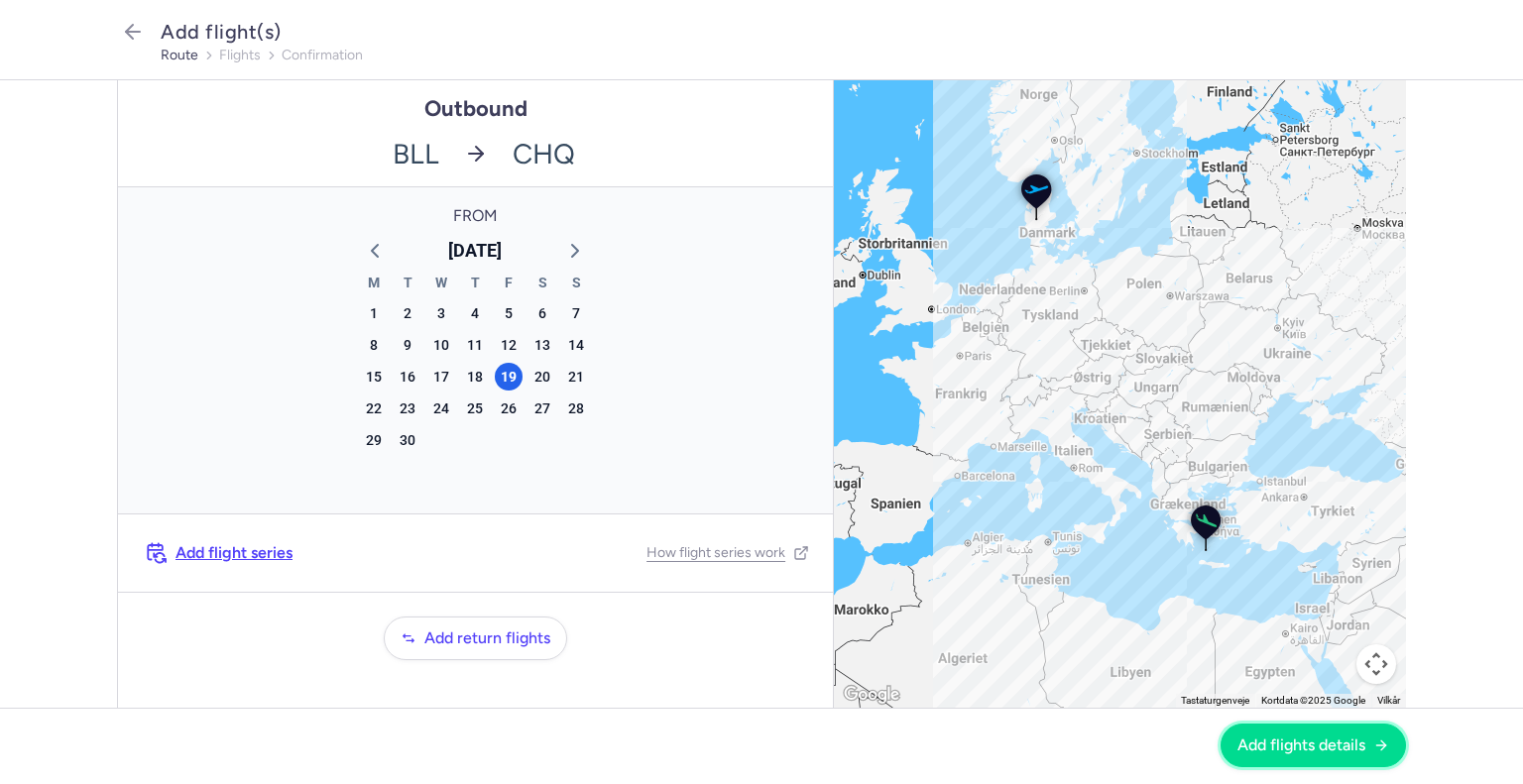 click on "Add flights details" at bounding box center [1301, 745] 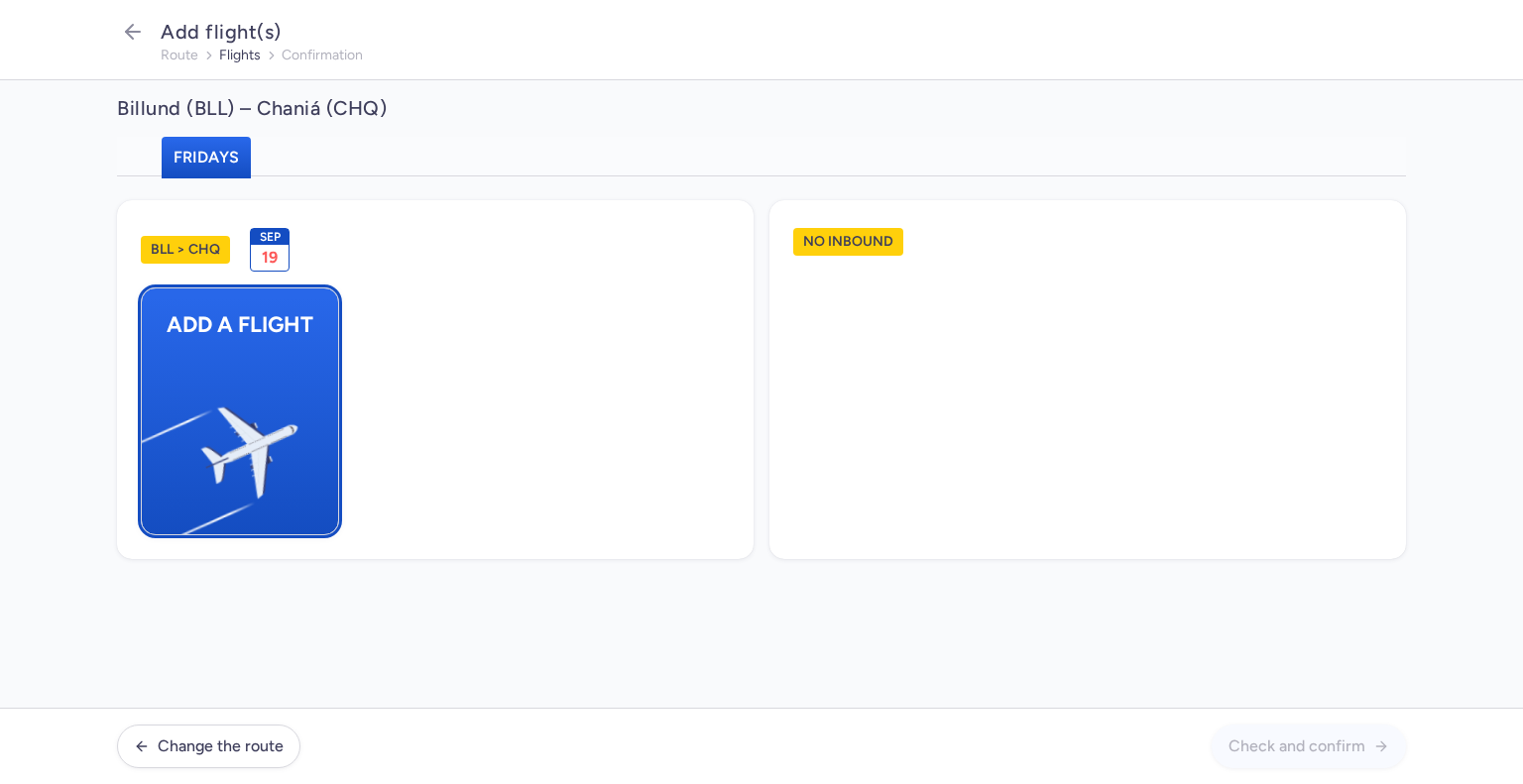 click on "Add a flight" at bounding box center (240, 411) 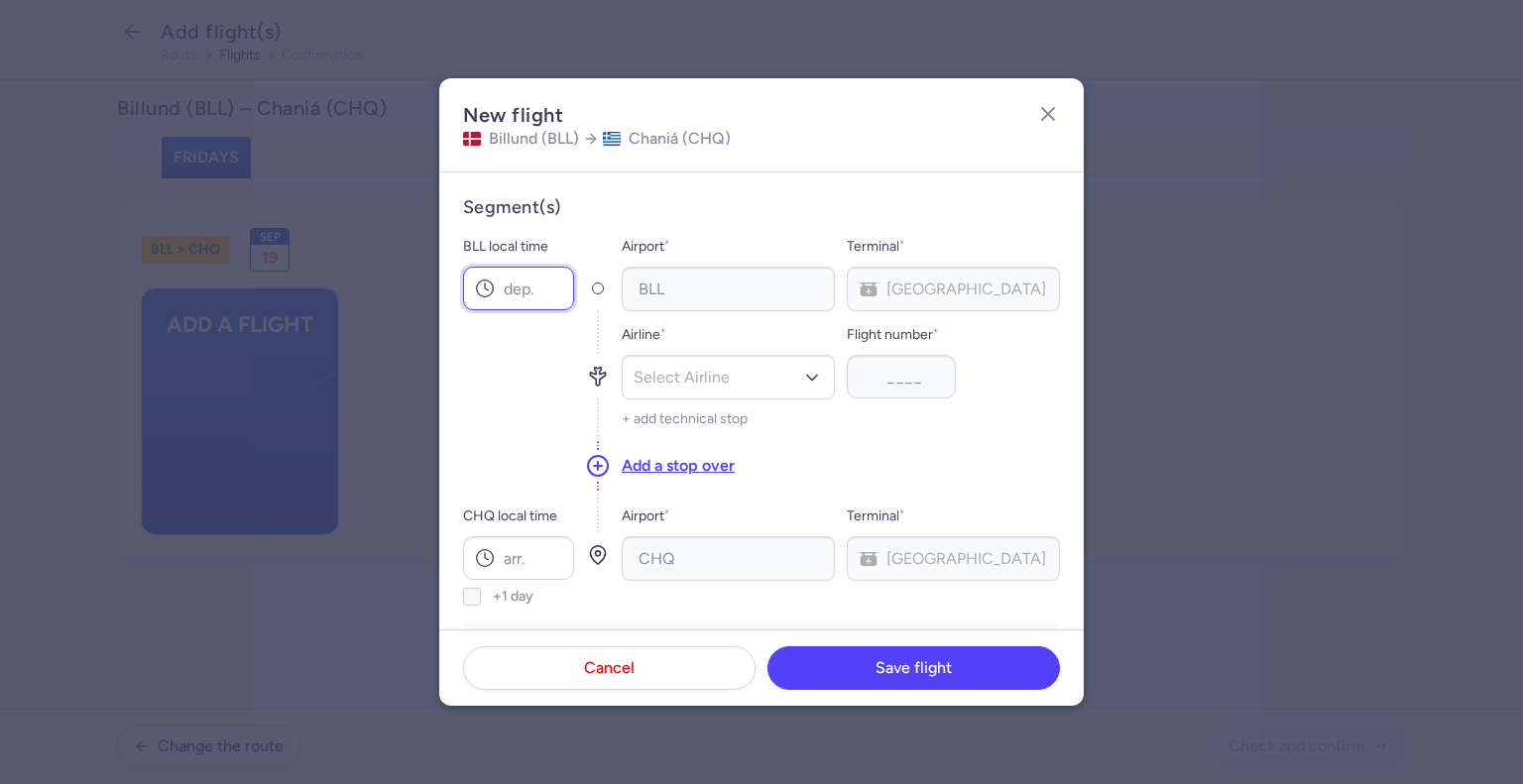 click on "BLL local time" at bounding box center [519, 288] 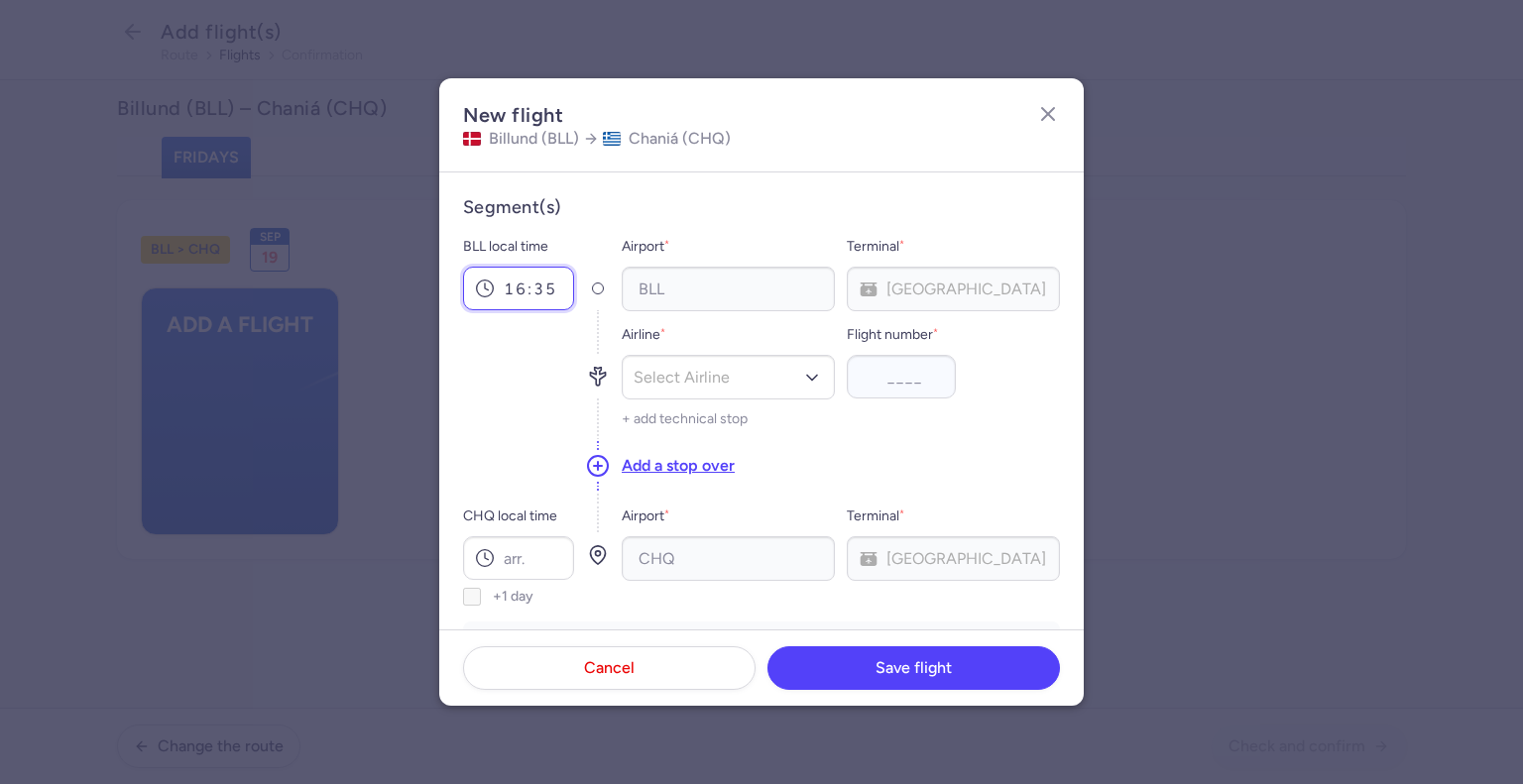 type on "16:35" 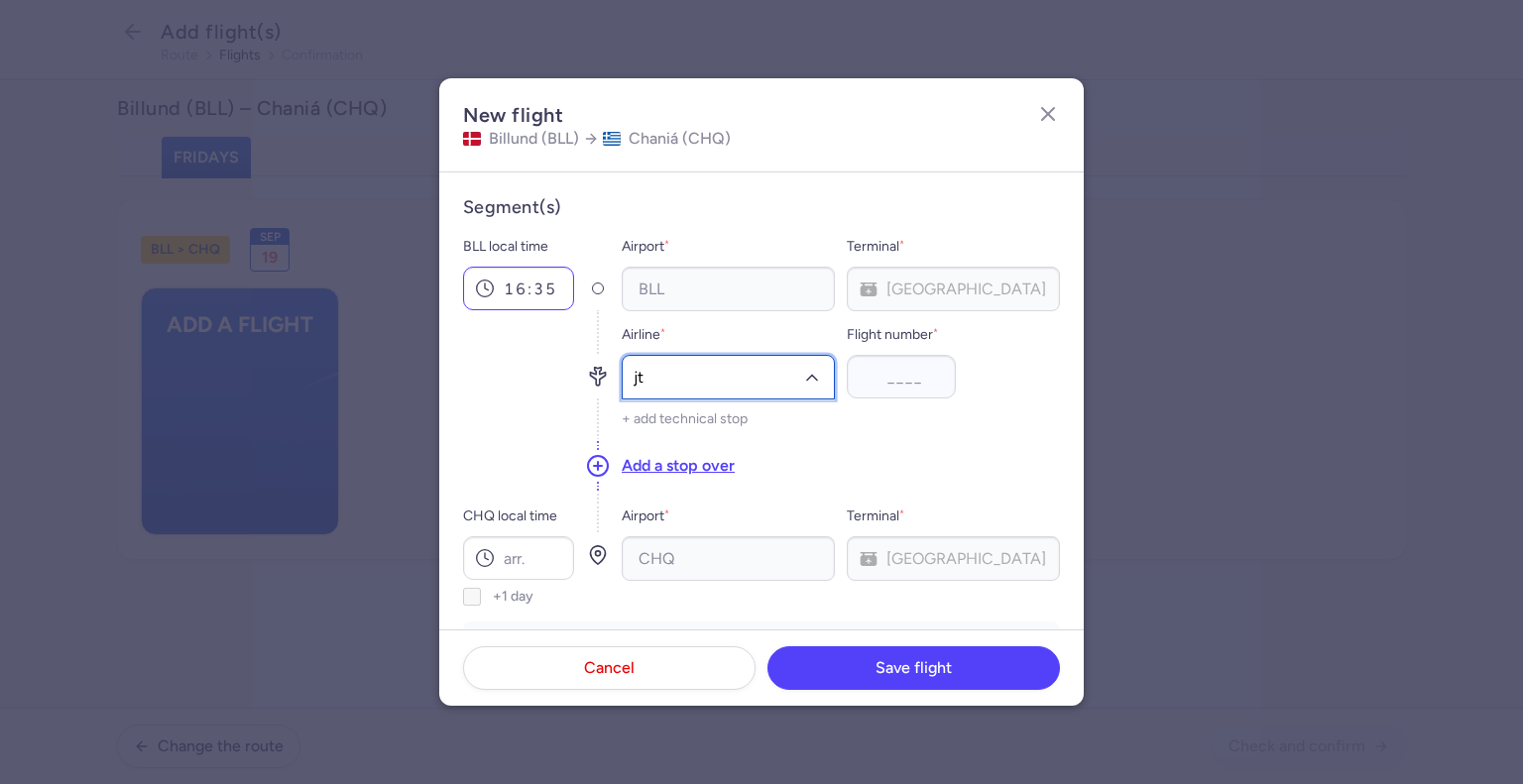 type on "jtd" 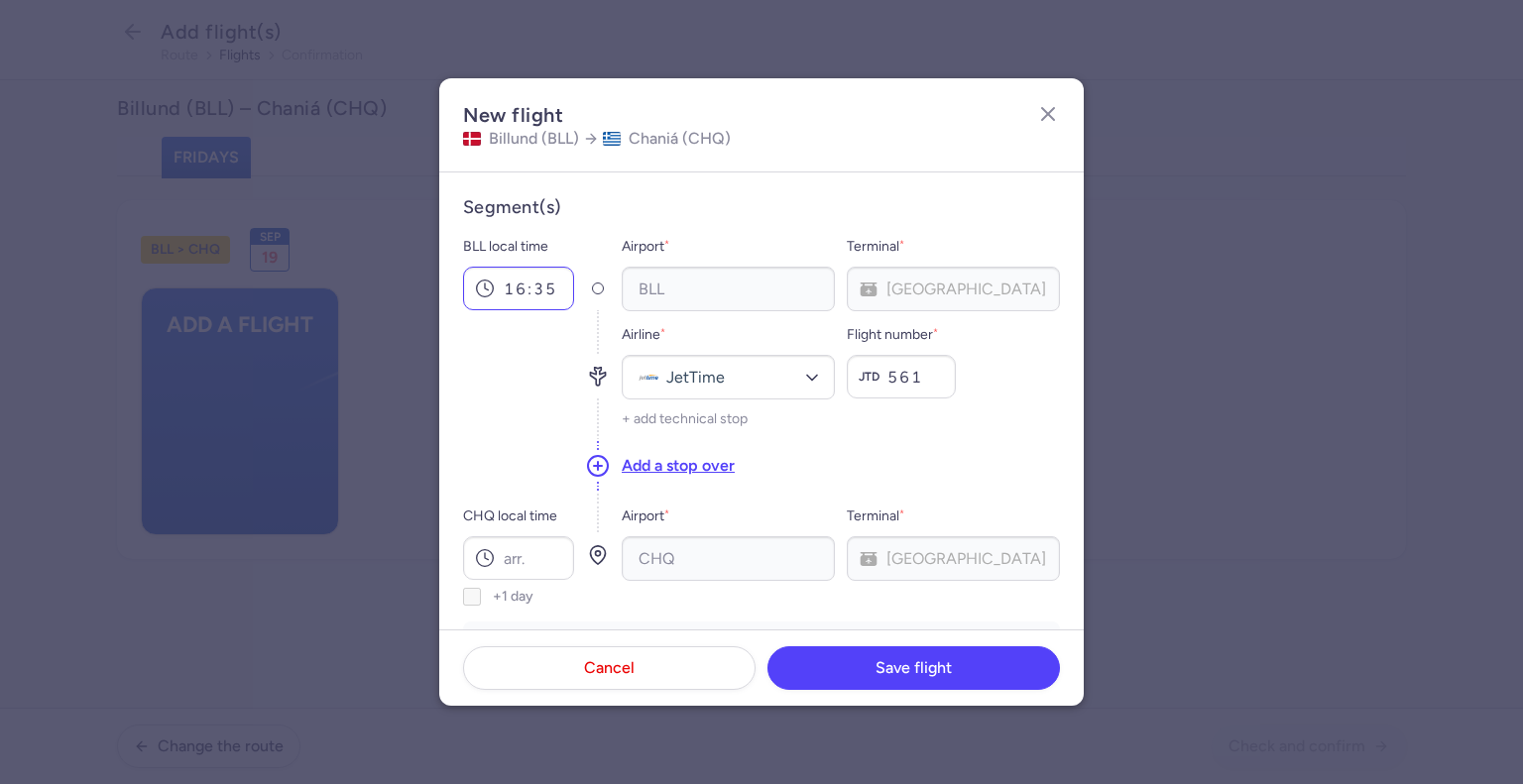 type on "561" 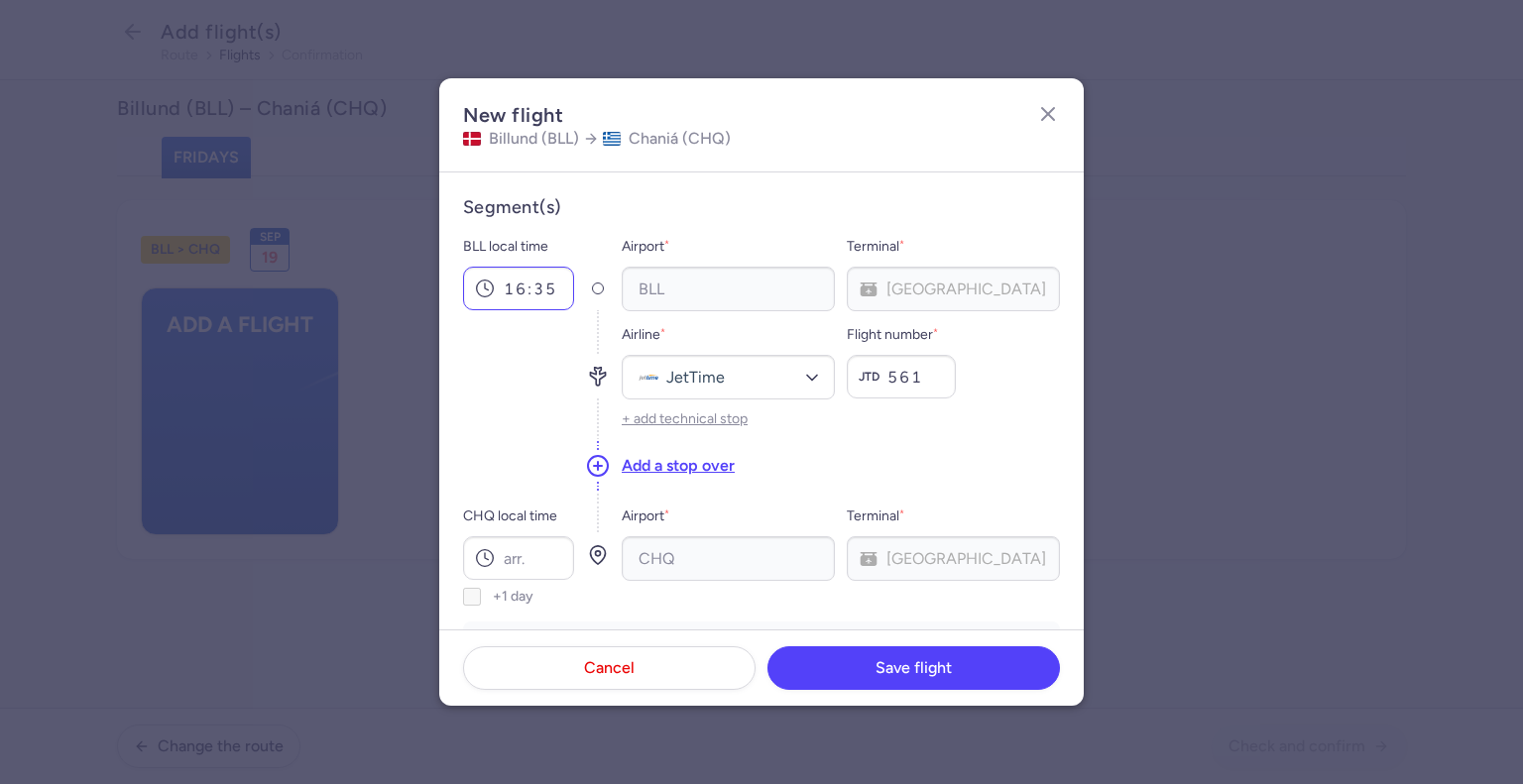 type 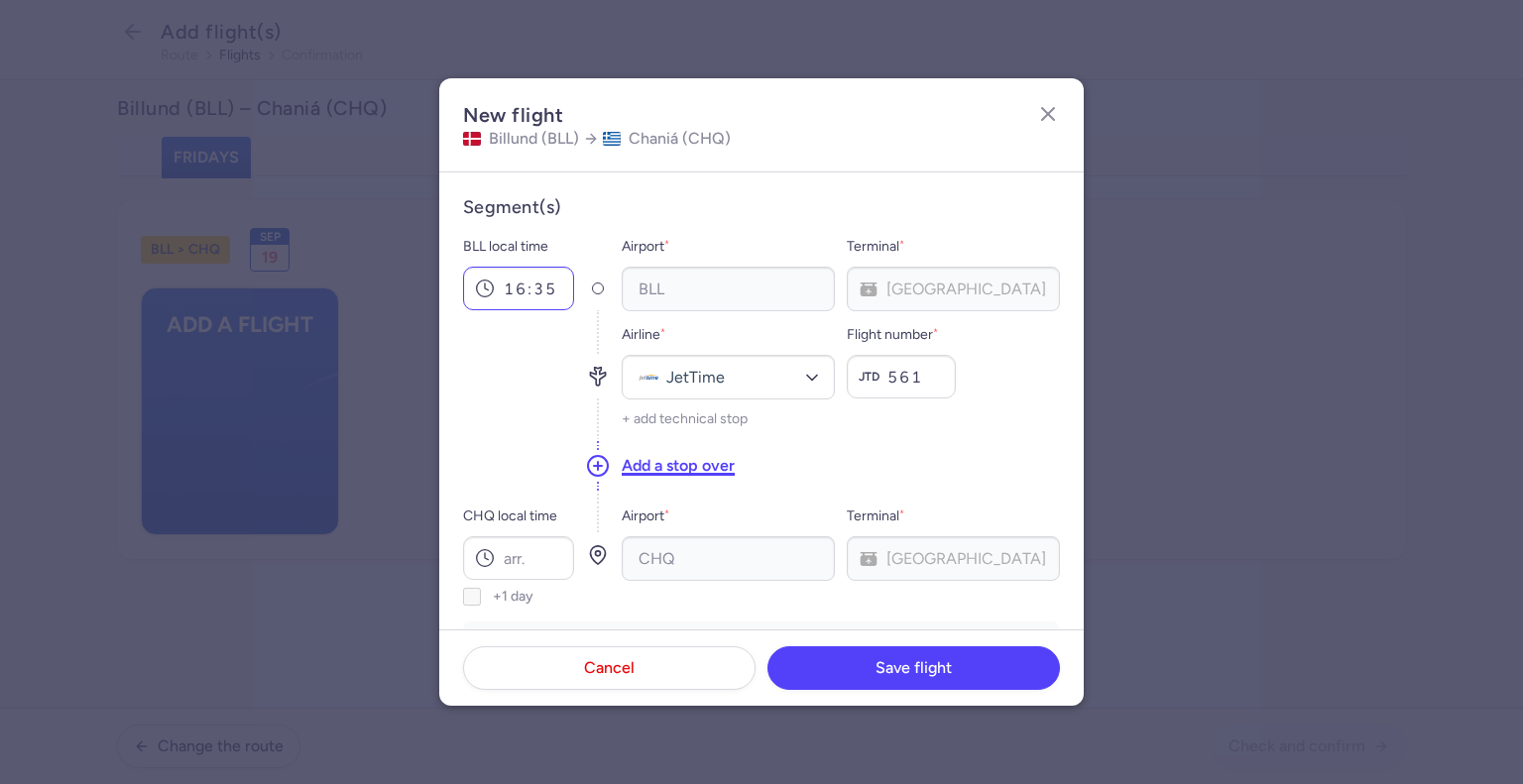 type 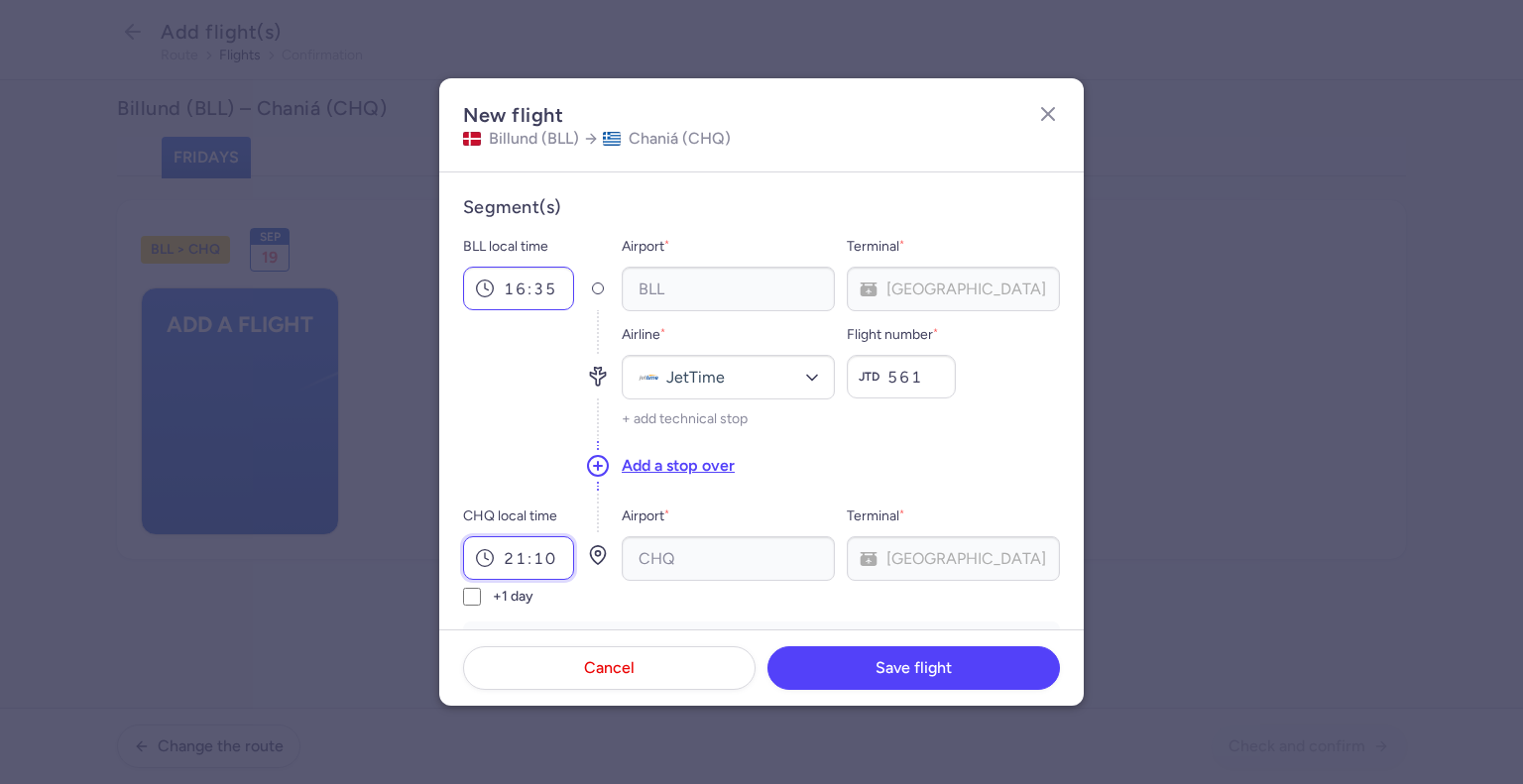 type on "21:10" 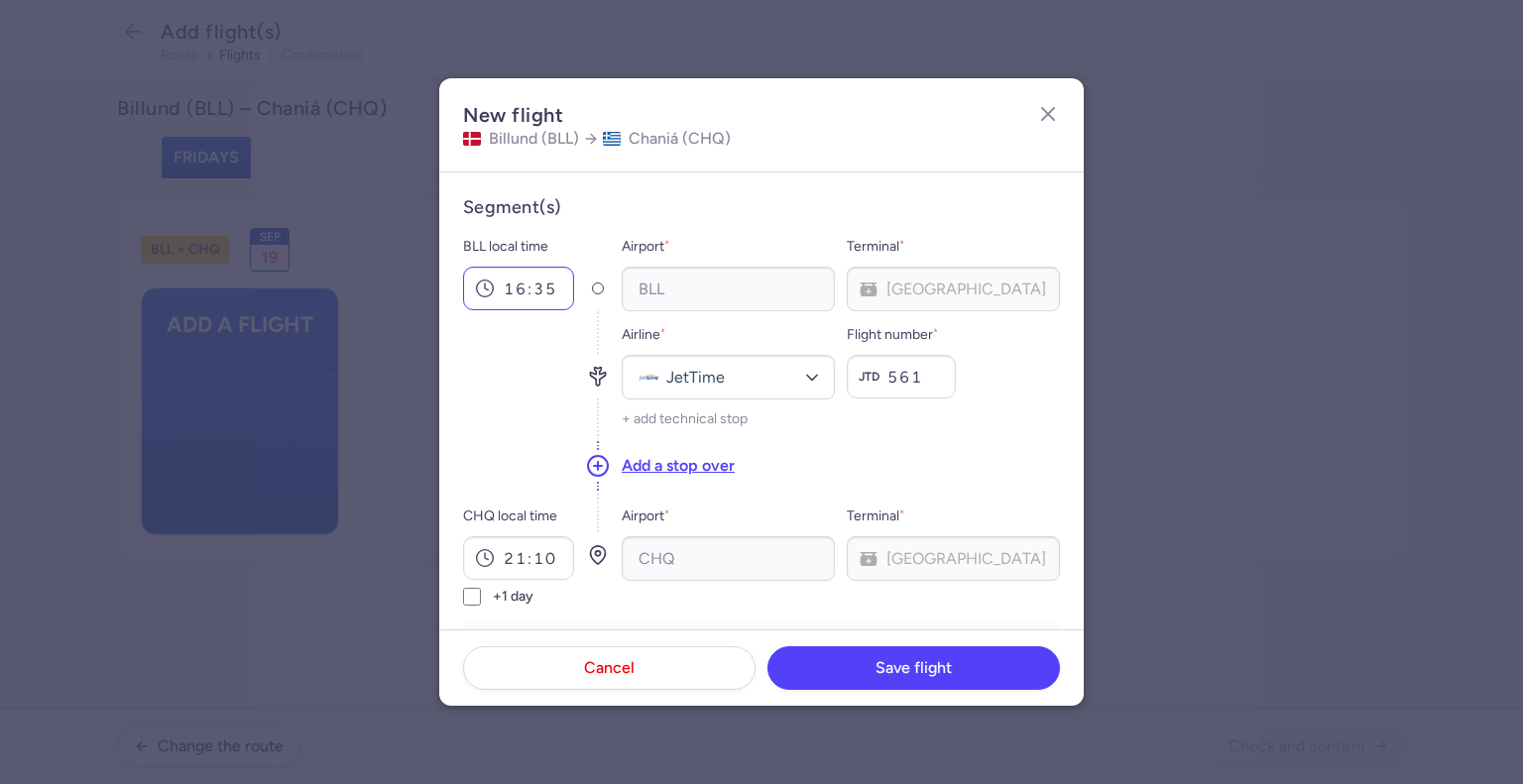 scroll, scrollTop: 407, scrollLeft: 0, axis: vertical 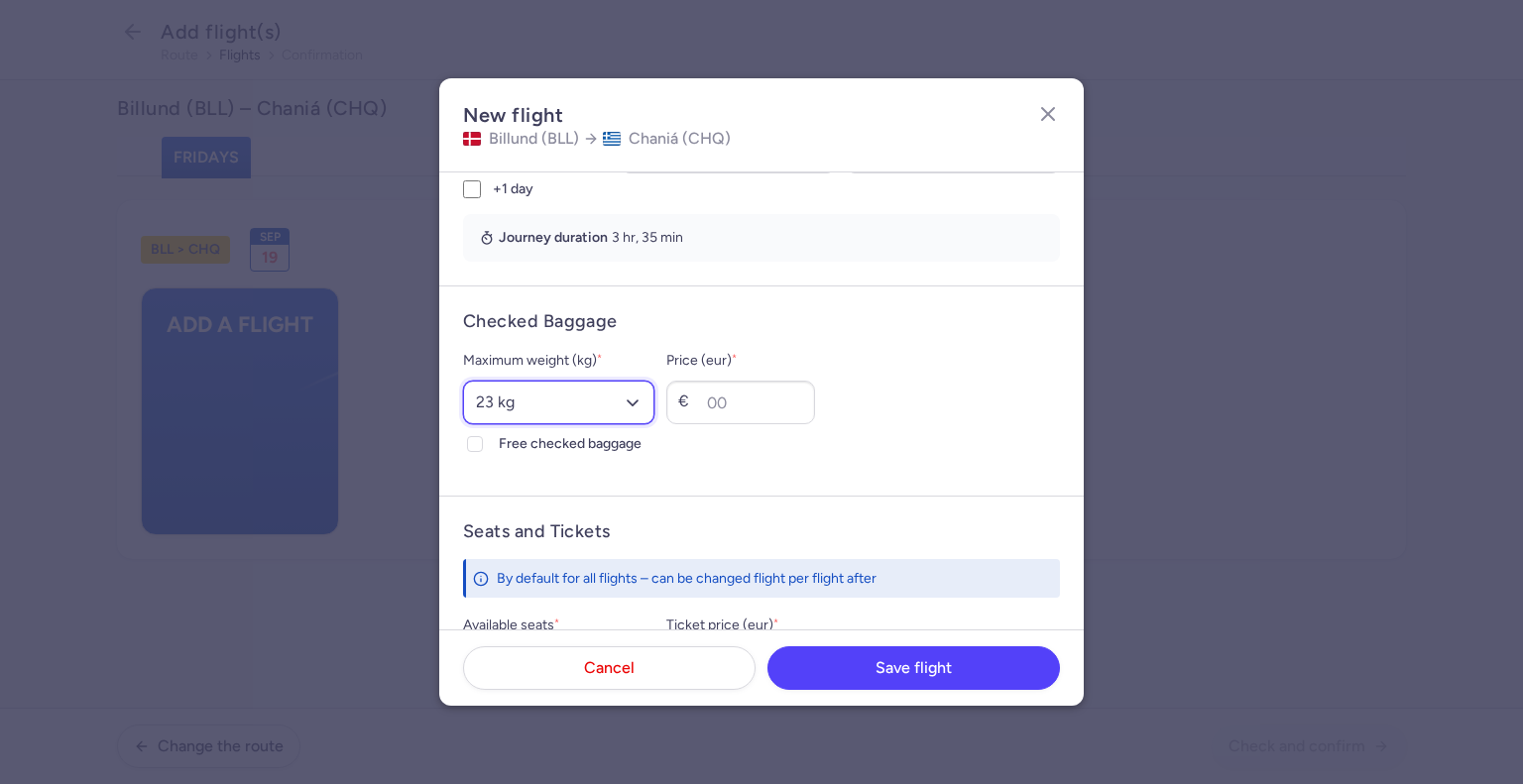 select on "15" 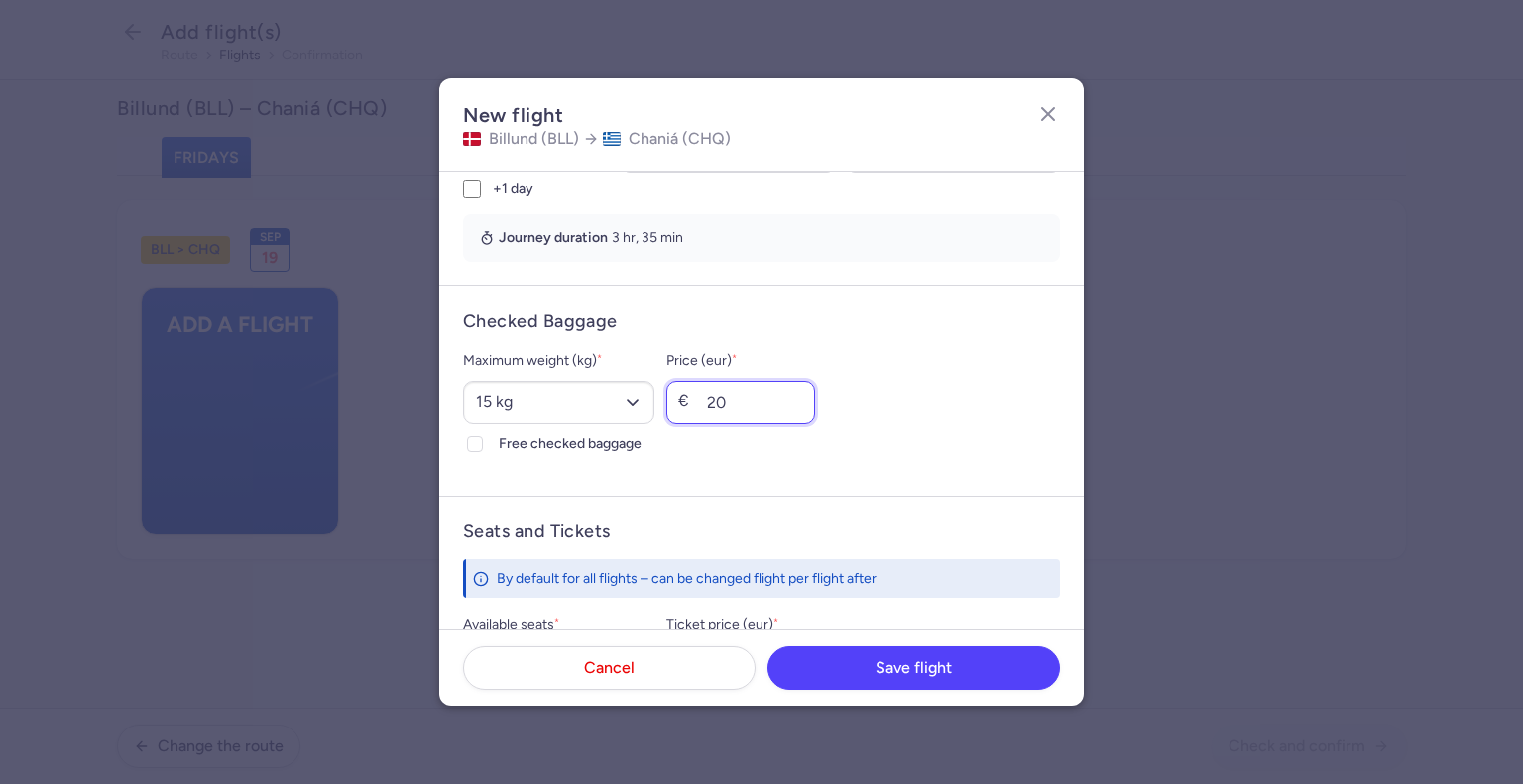 type on "20" 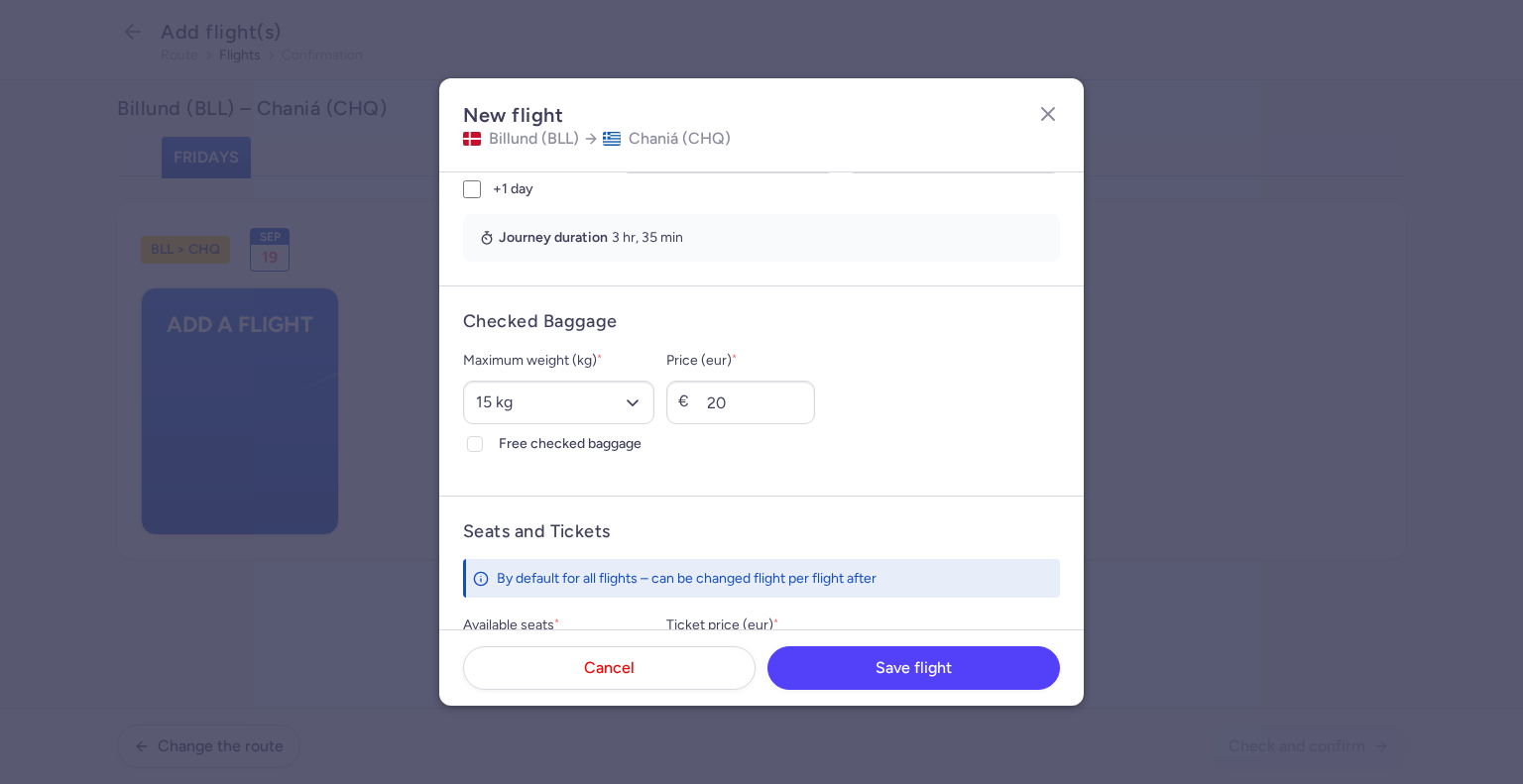scroll, scrollTop: 672, scrollLeft: 0, axis: vertical 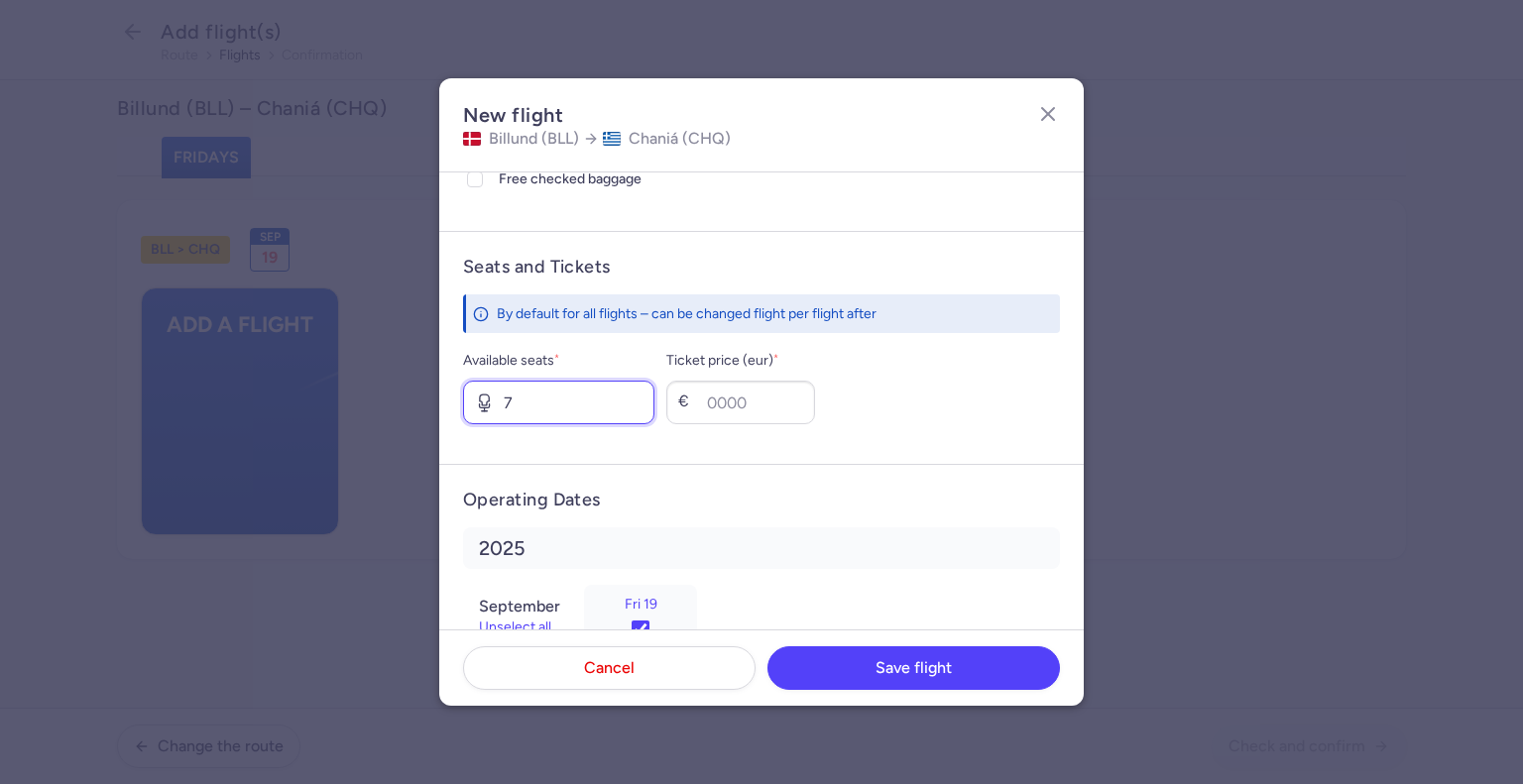 type on "7" 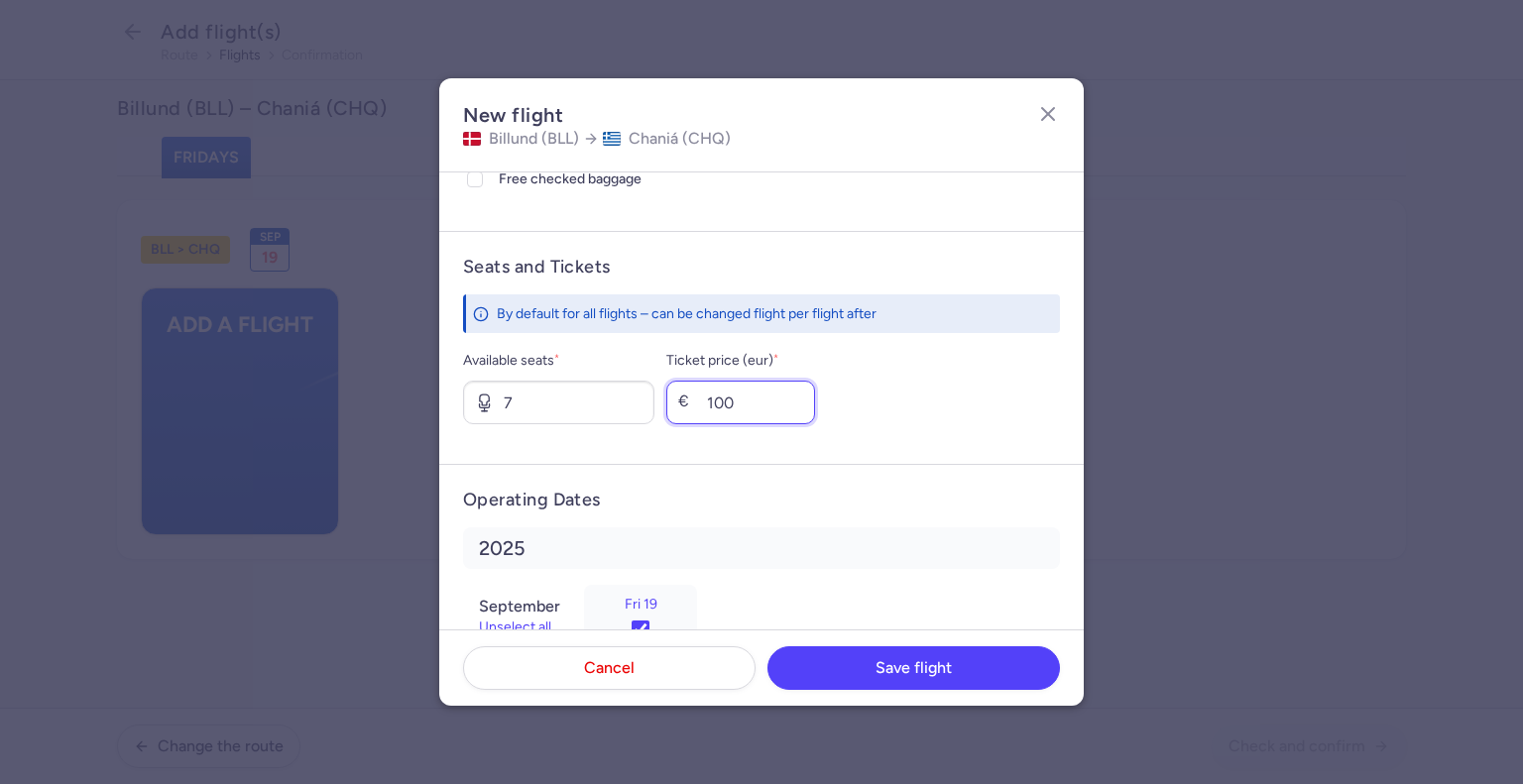 type on "100" 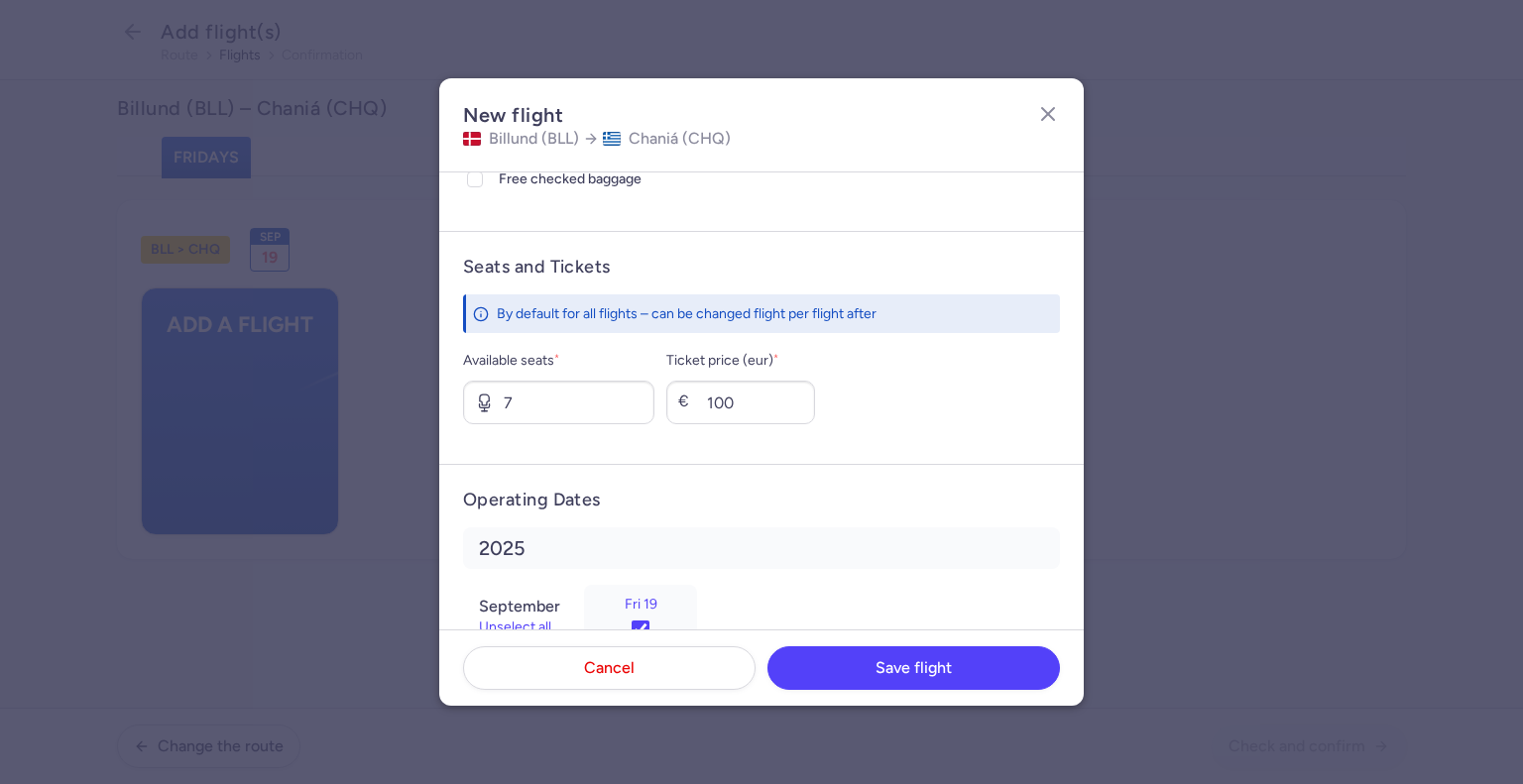 scroll, scrollTop: 675, scrollLeft: 0, axis: vertical 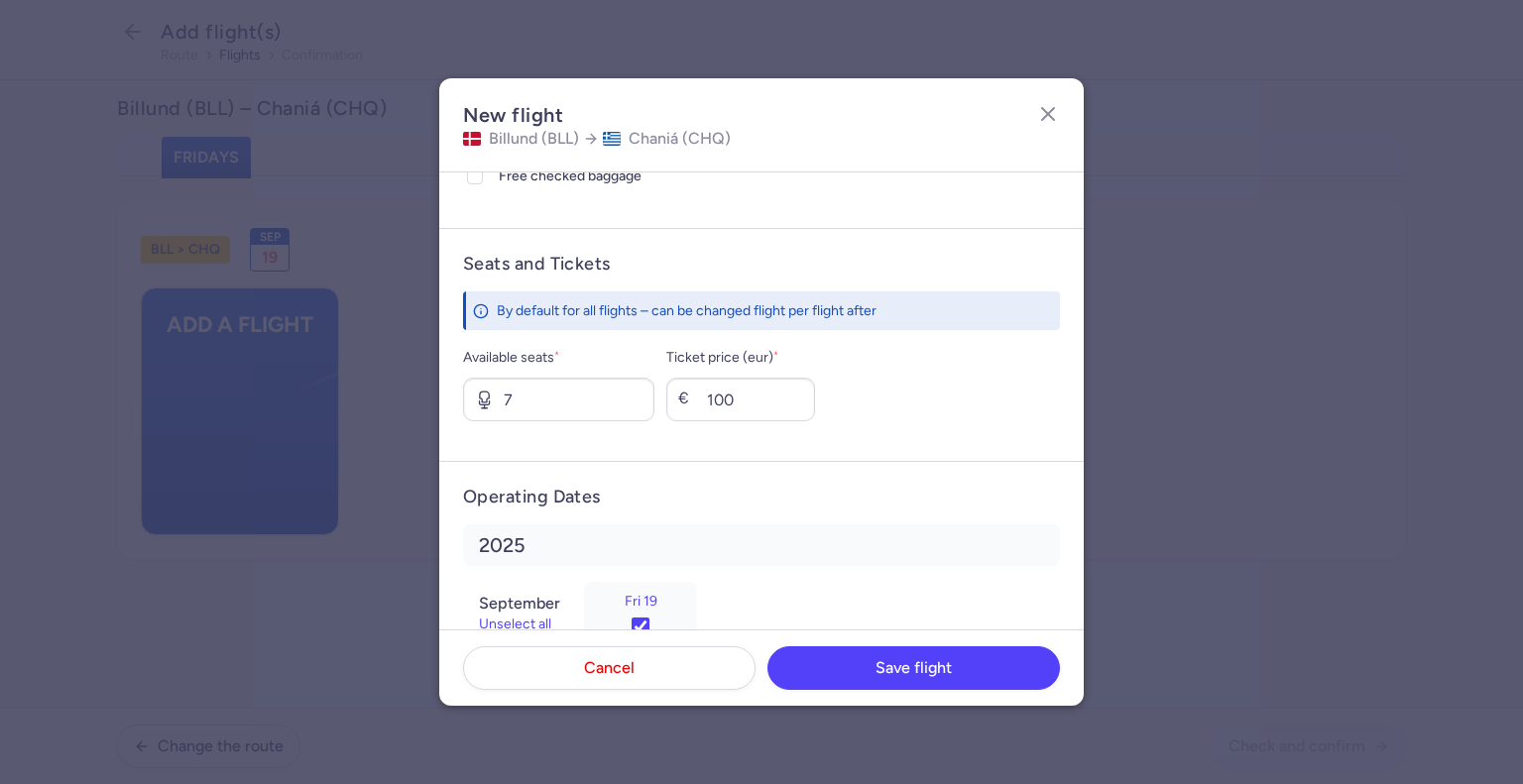 type 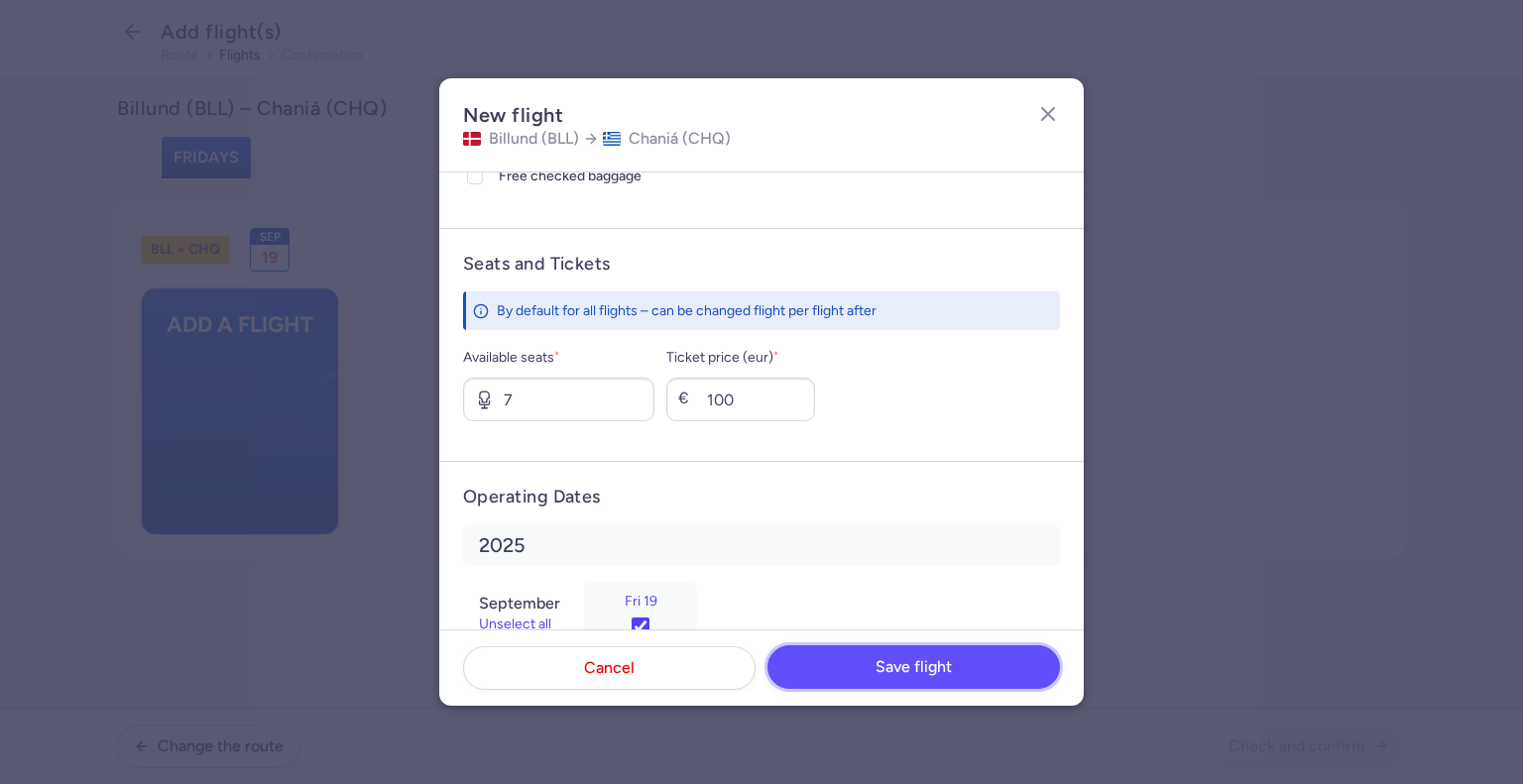 click on "Save flight" at bounding box center (913, 667) 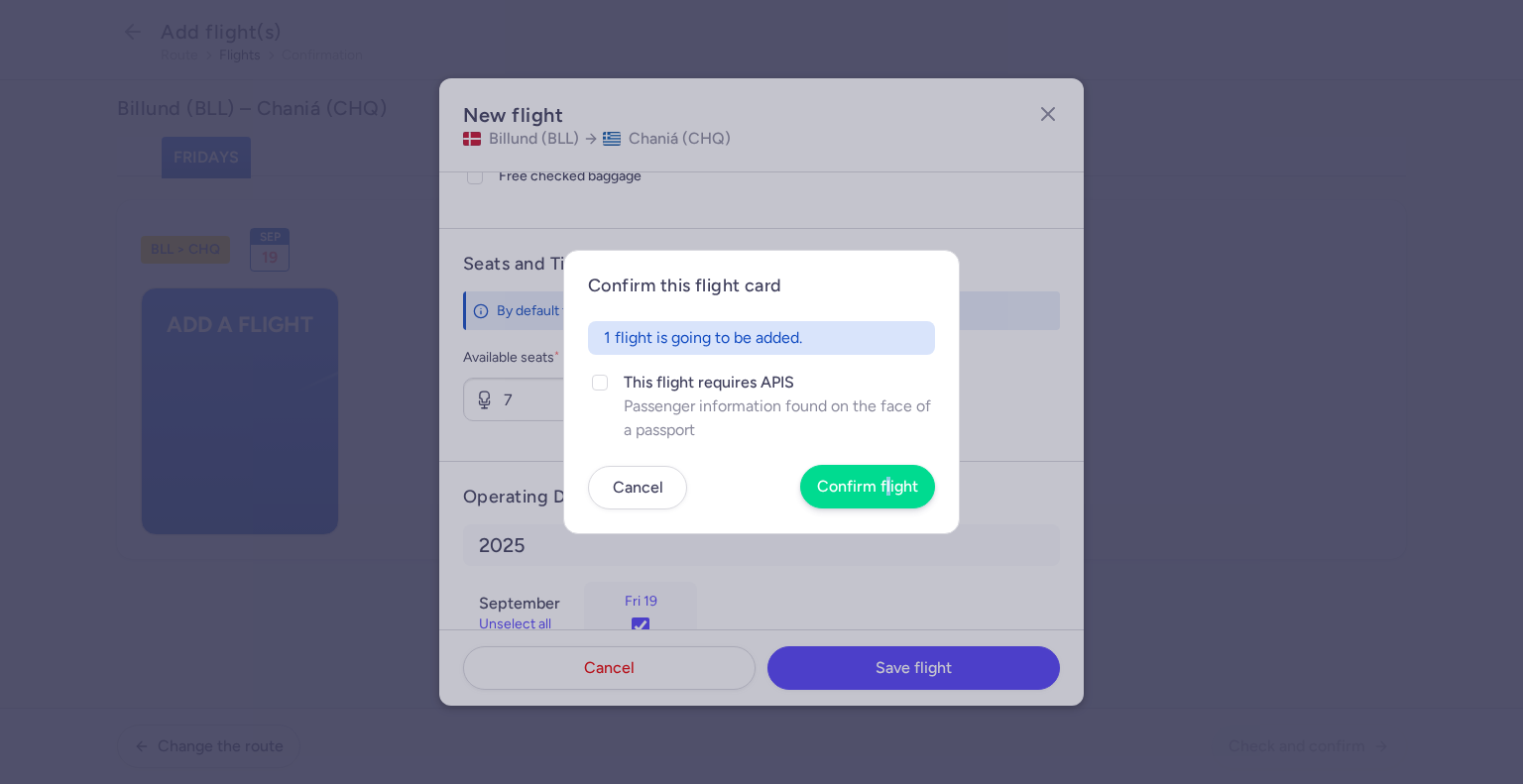 drag, startPoint x: 889, startPoint y: 515, endPoint x: 895, endPoint y: 492, distance: 23.769729 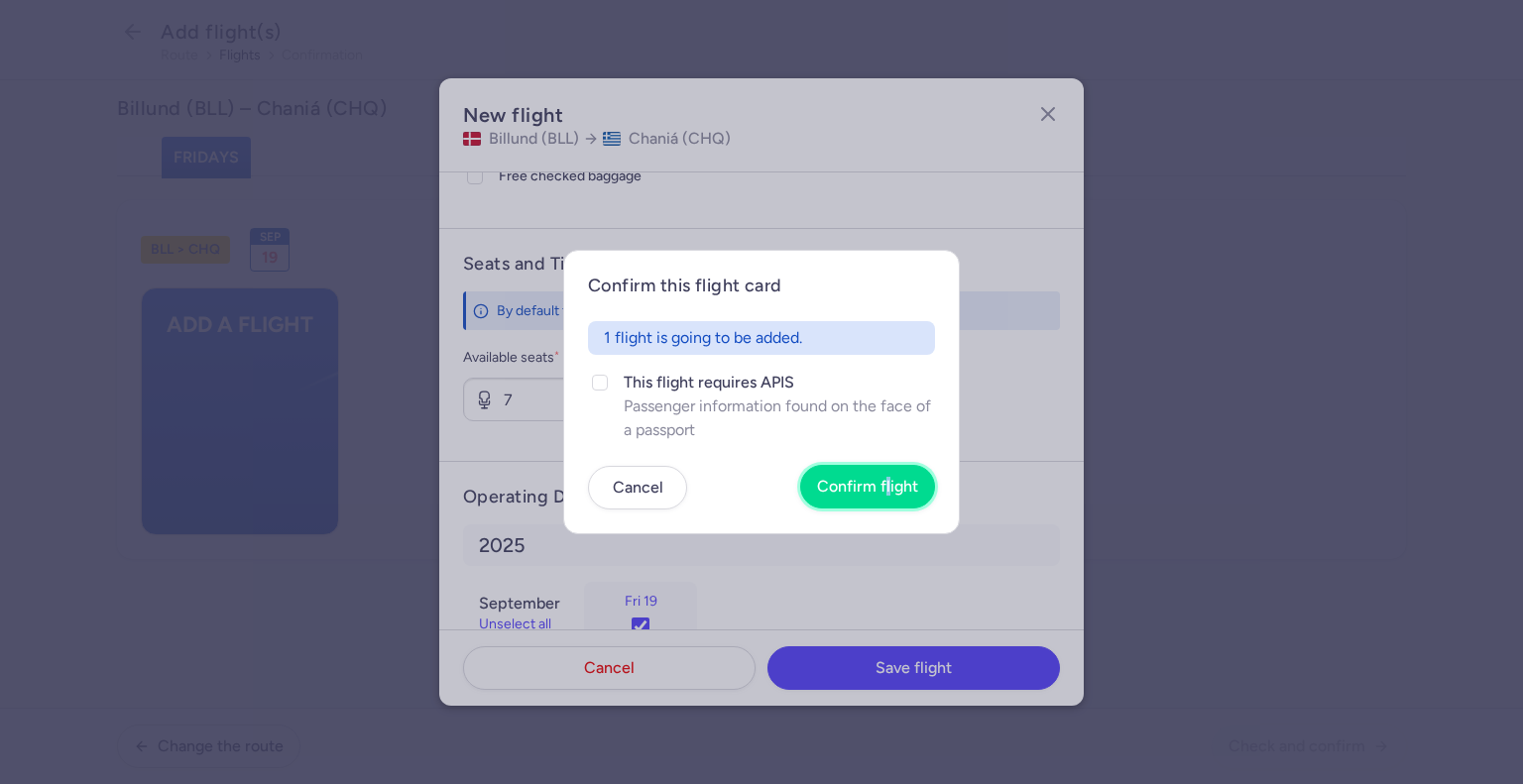 click on "Confirm flight" at bounding box center [868, 487] 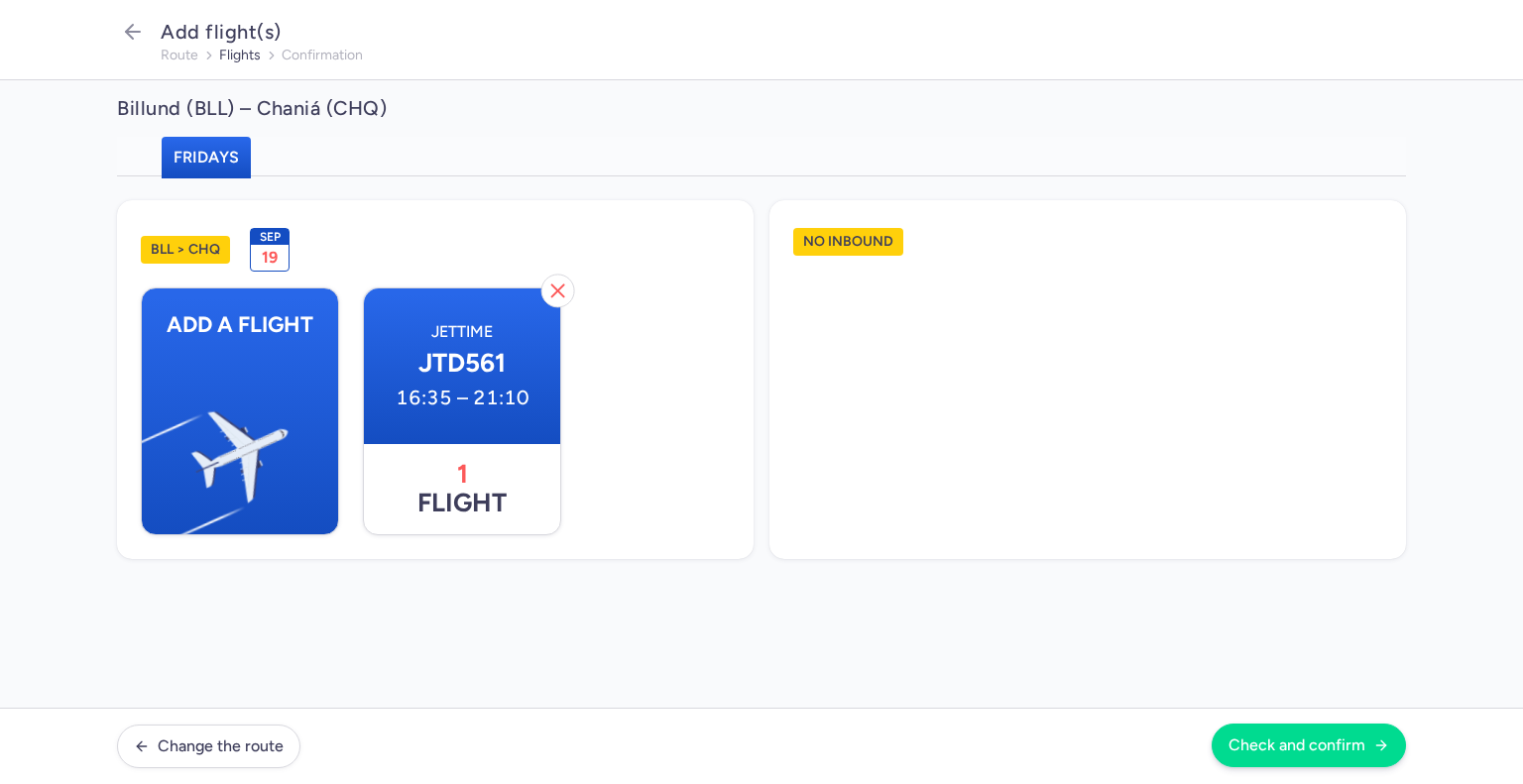 drag, startPoint x: 1278, startPoint y: 720, endPoint x: 1291, endPoint y: 728, distance: 15.264338 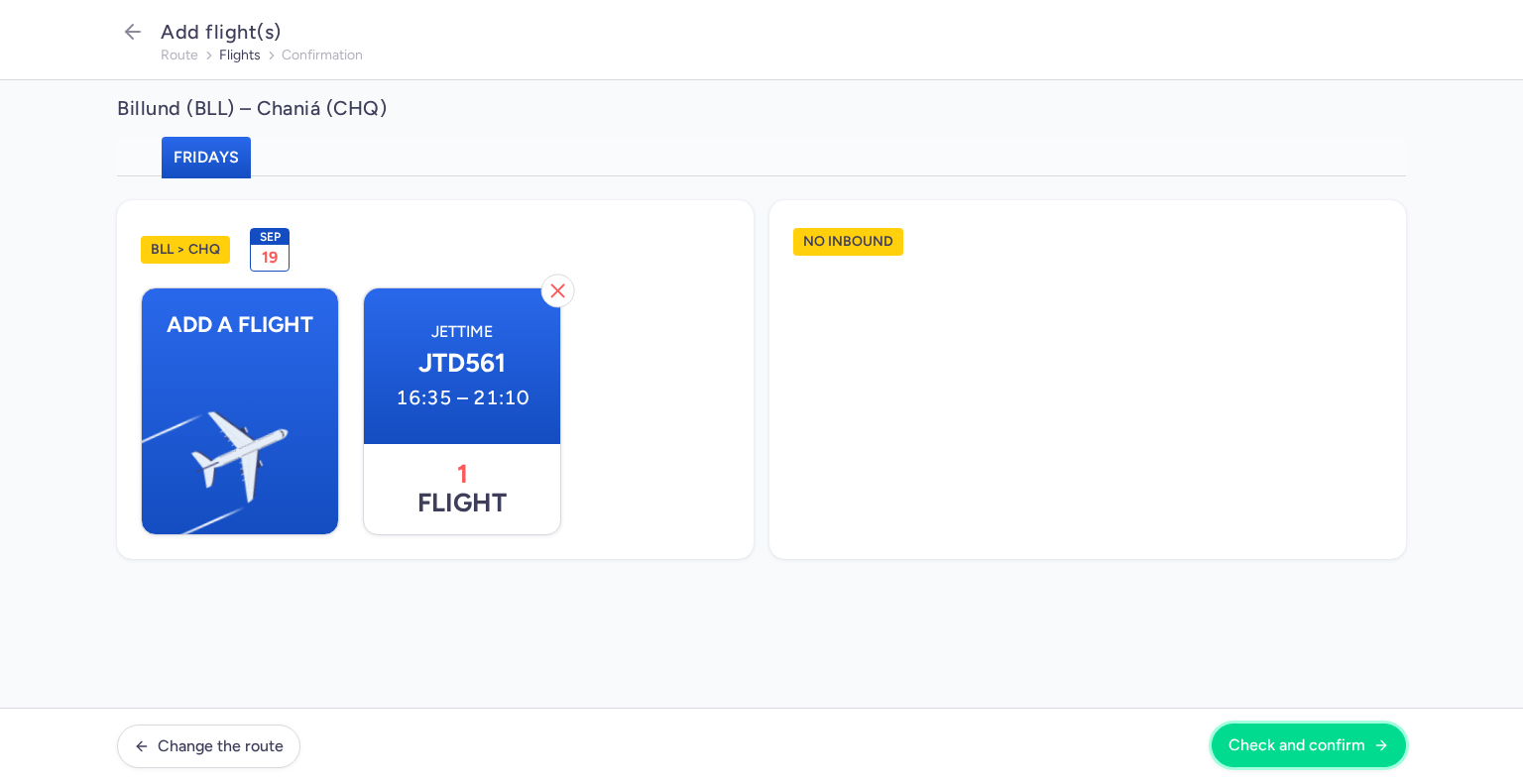 click on "Check and confirm" at bounding box center (1309, 745) 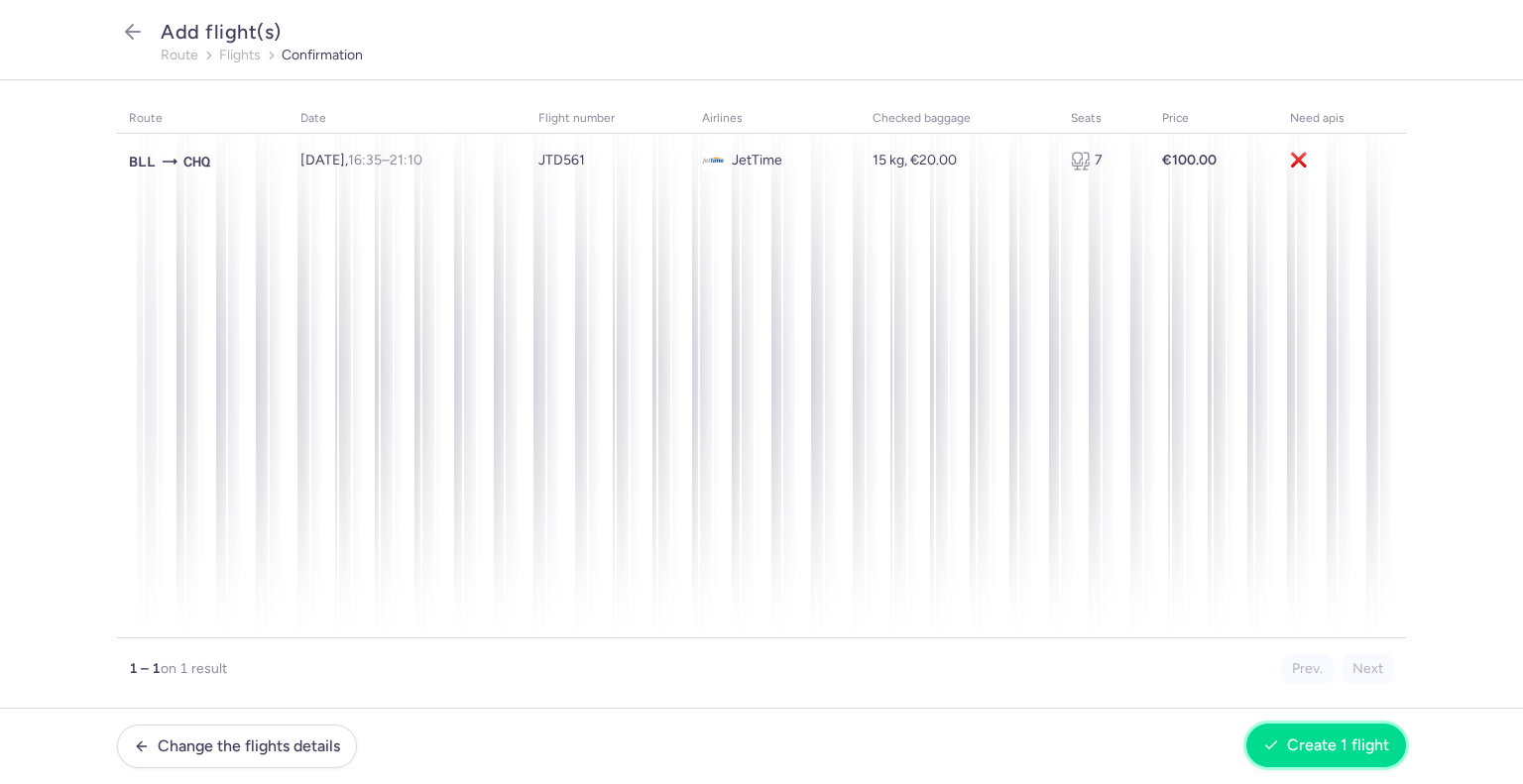 click on "Create 1 flight" at bounding box center [1338, 745] 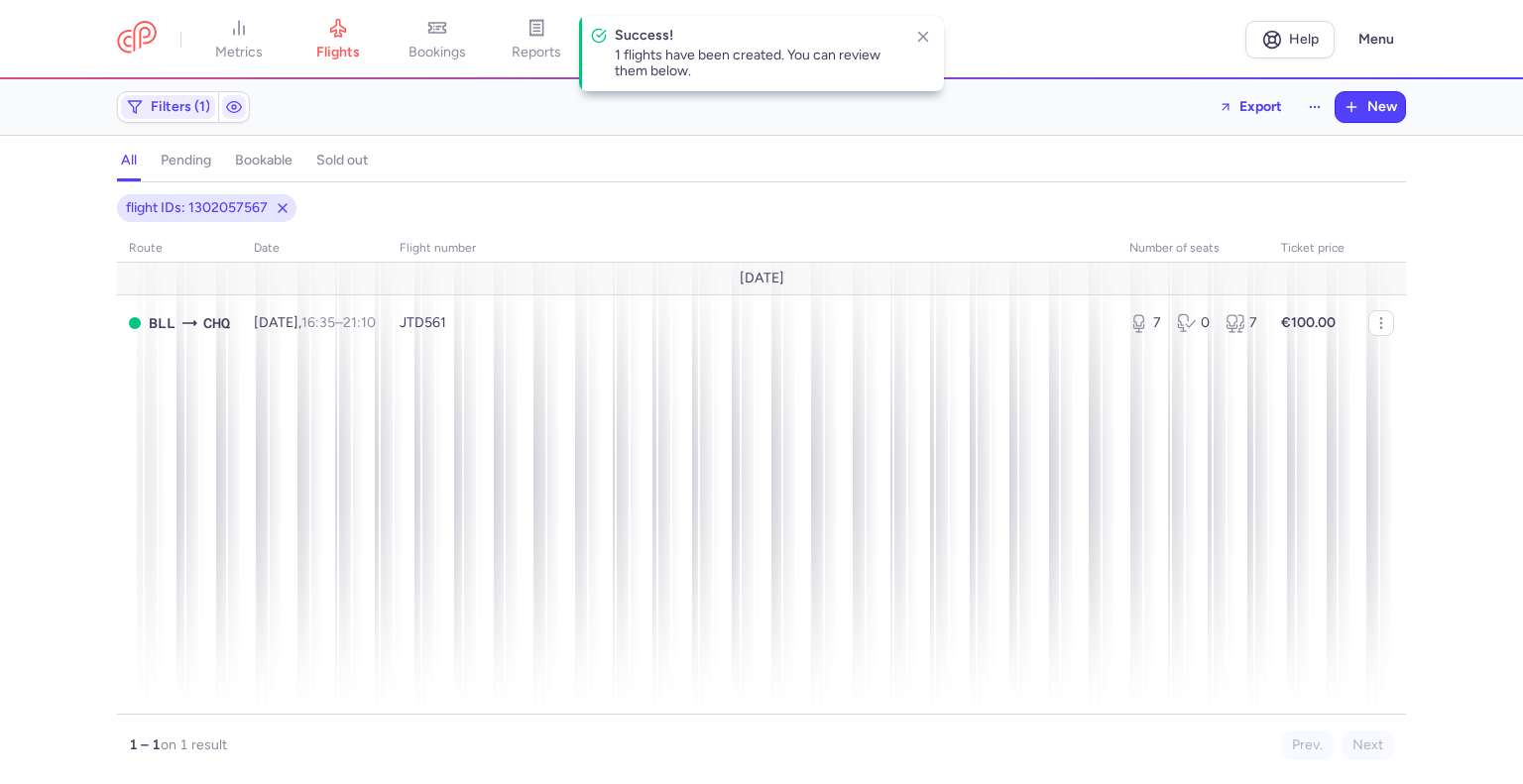 click 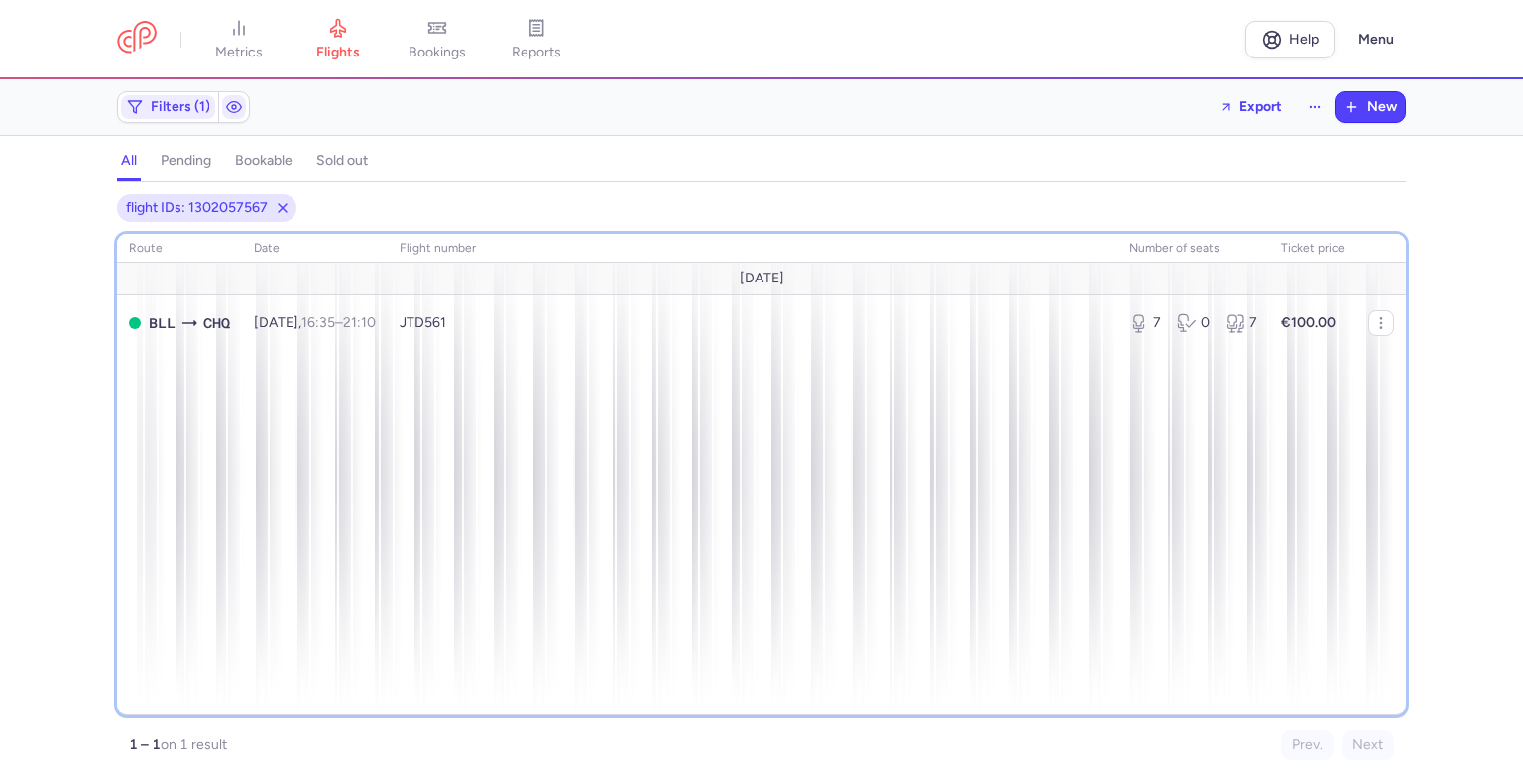 click on "route date Flight number number of seats Ticket price [DATE]  BLL  CHQ [DATE]  16:35  –  21:10  +0  JTD561  7 0 7 €100.00" at bounding box center (762, 474) 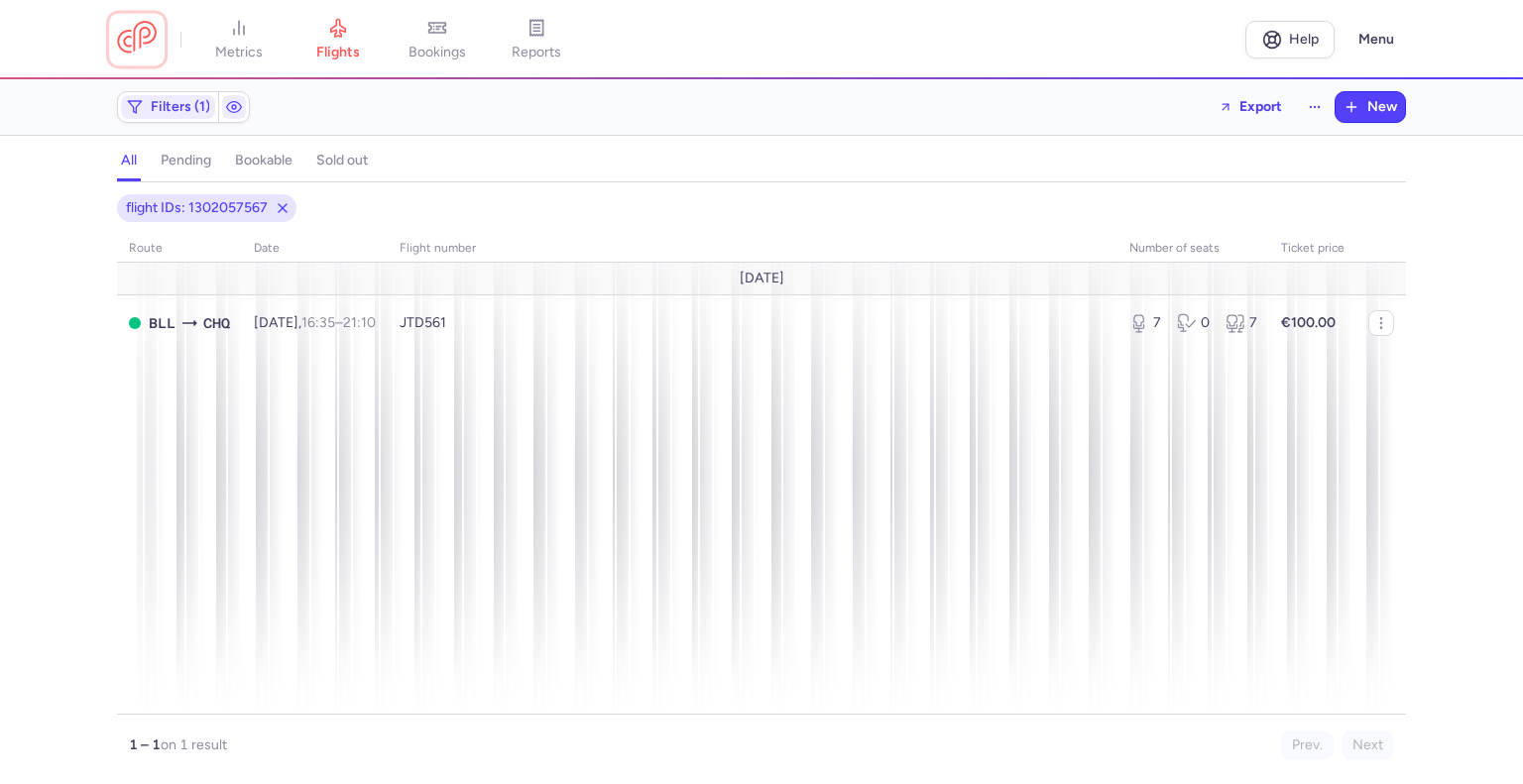 click at bounding box center (137, 39) 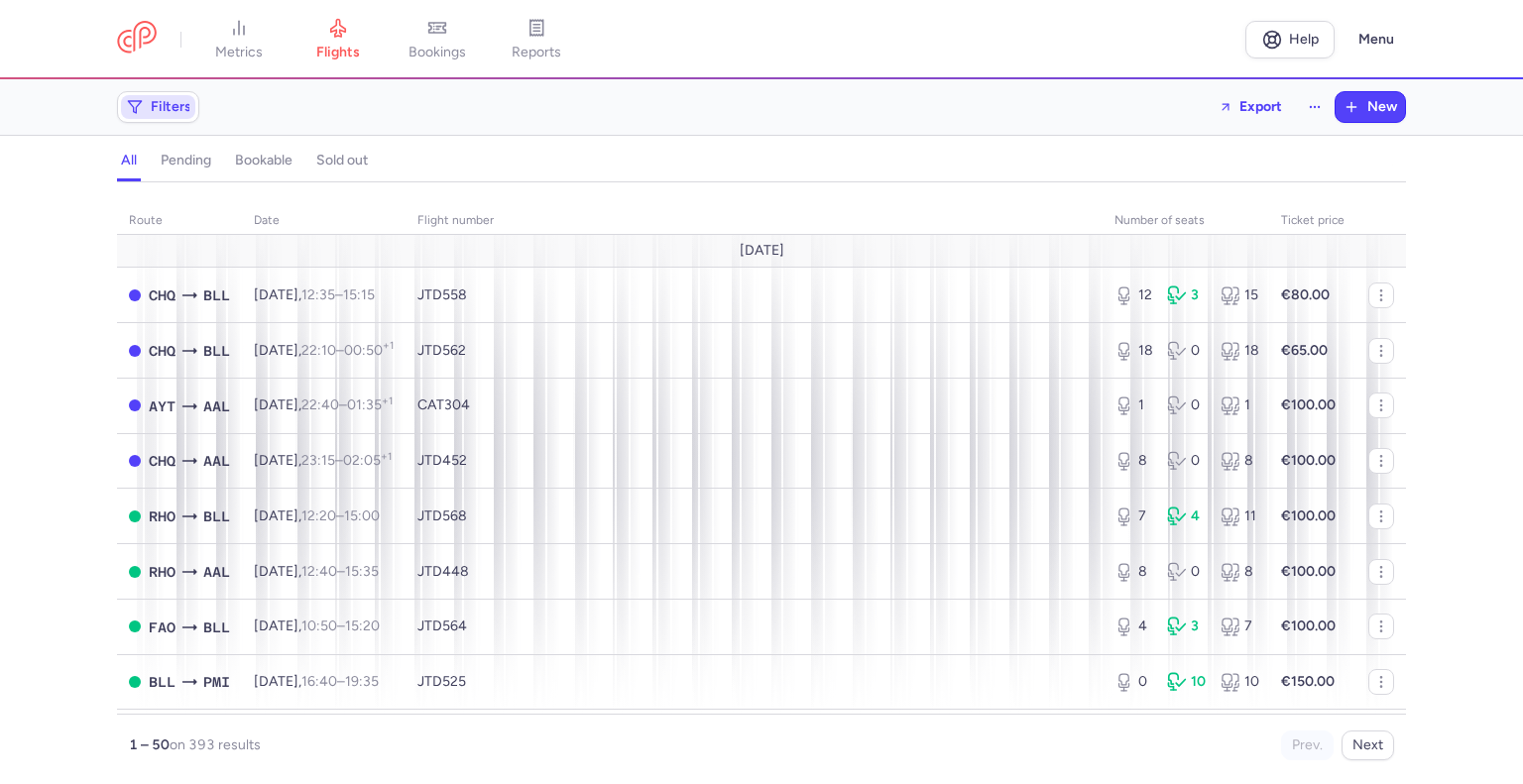 click on "Filters" 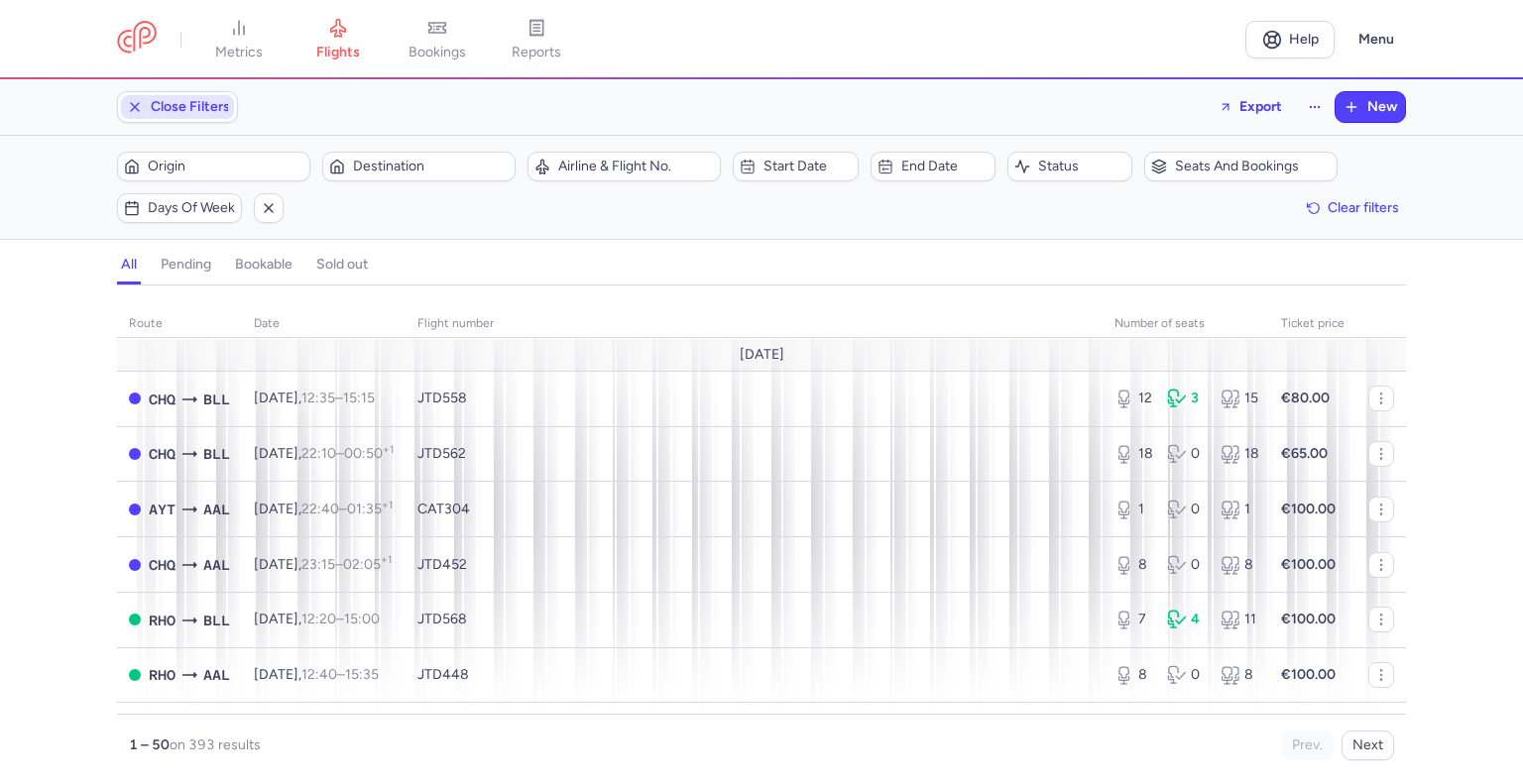 scroll, scrollTop: 0, scrollLeft: 0, axis: both 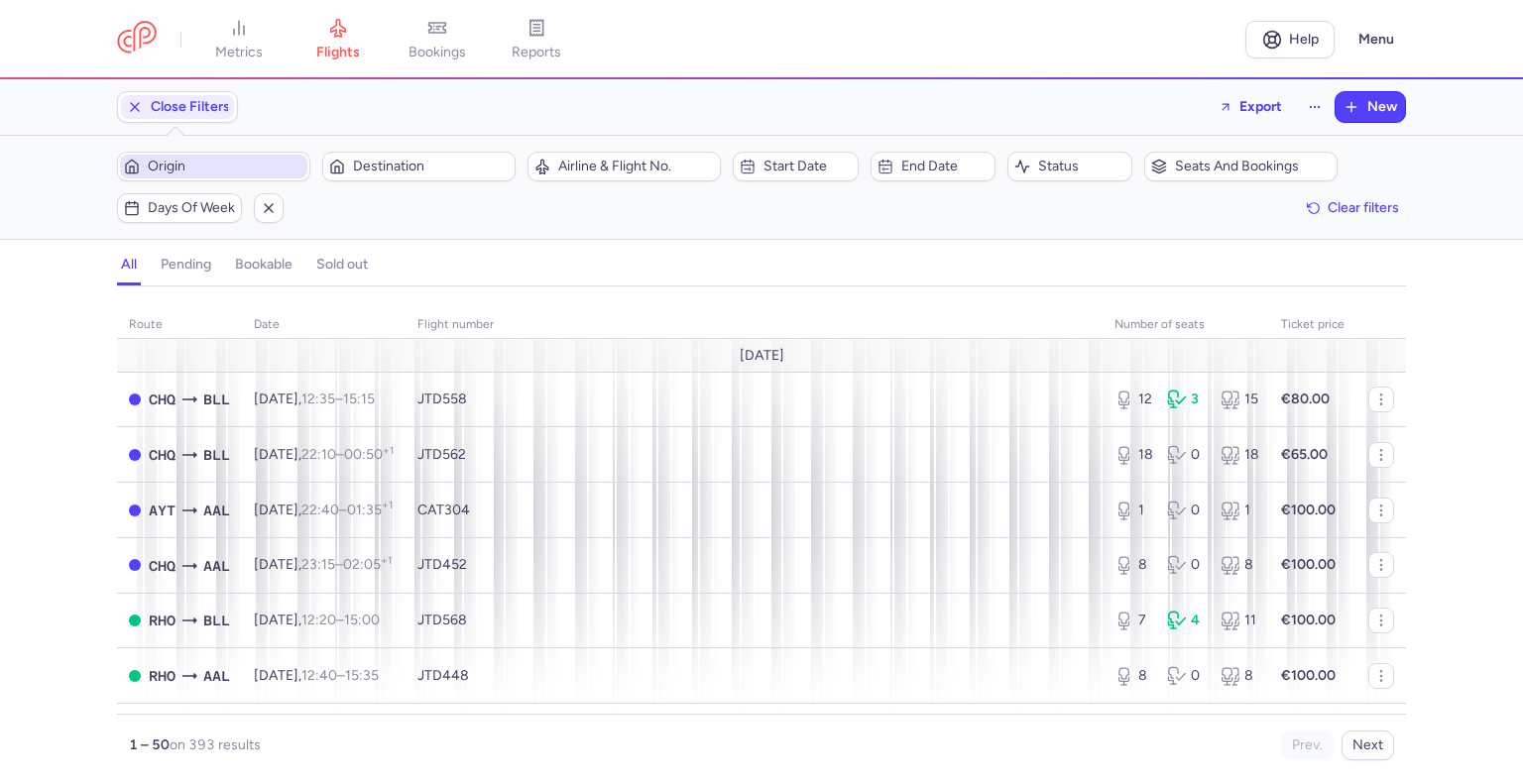 click on "Origin" at bounding box center (225, 167) 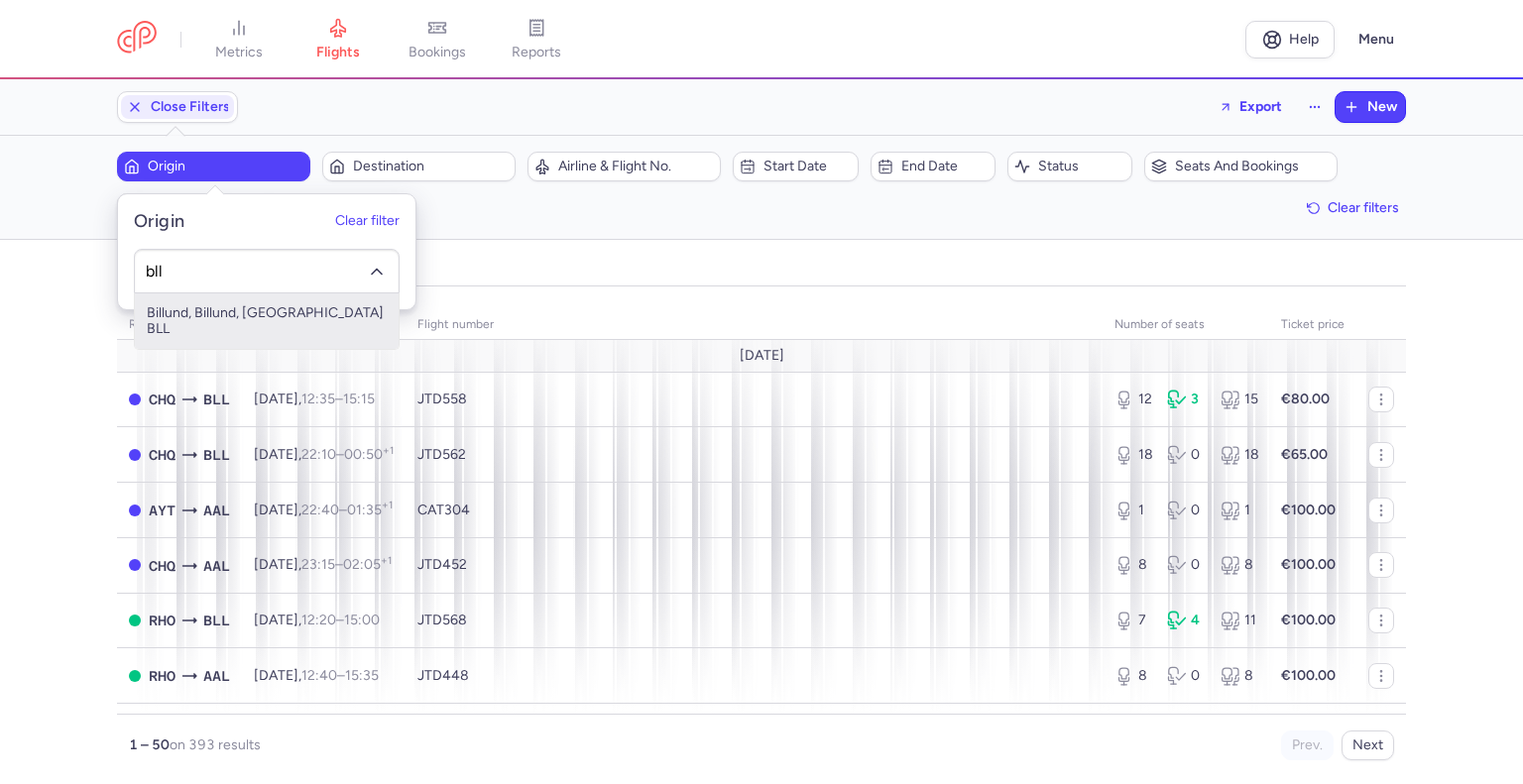 type on "bll" 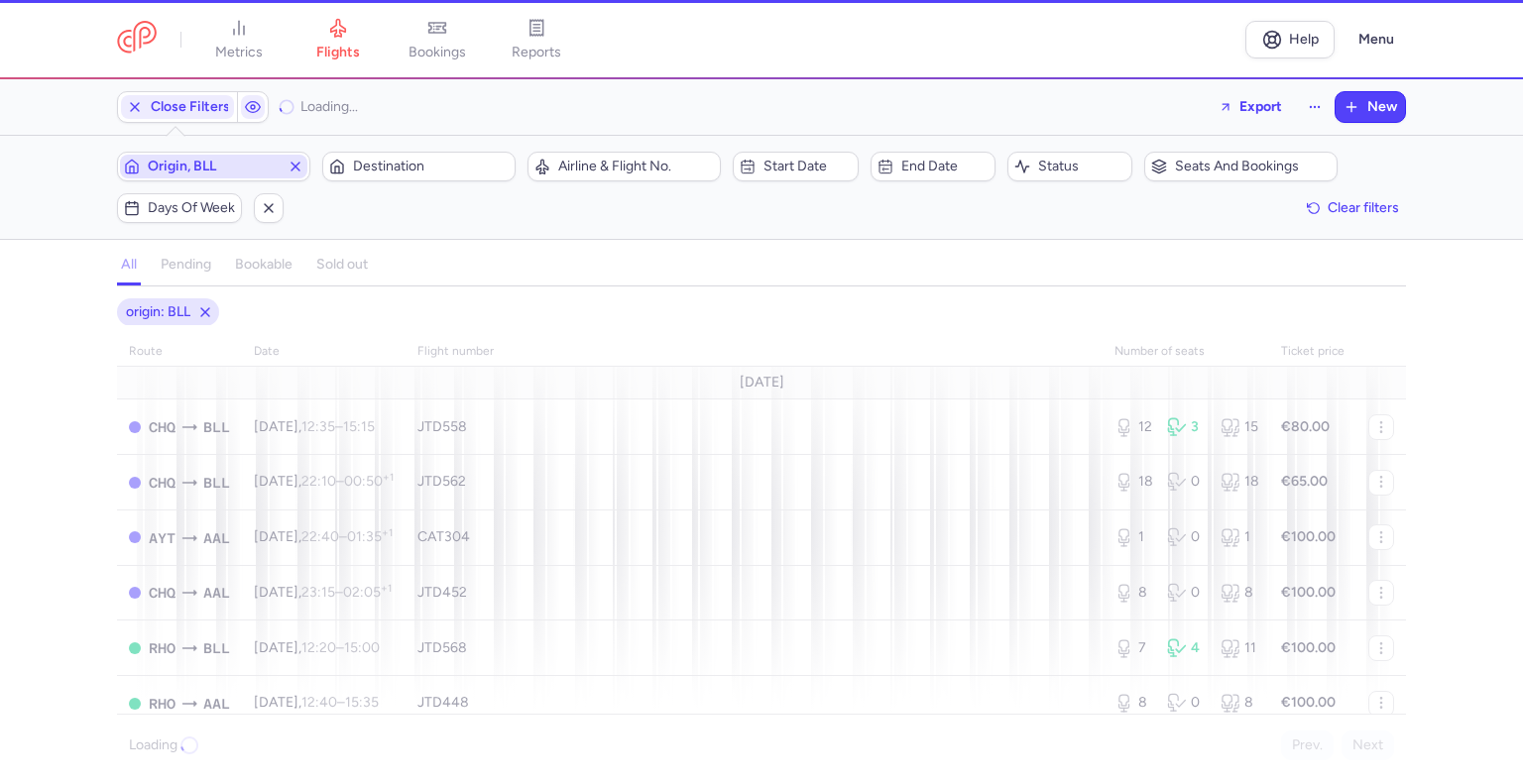 type 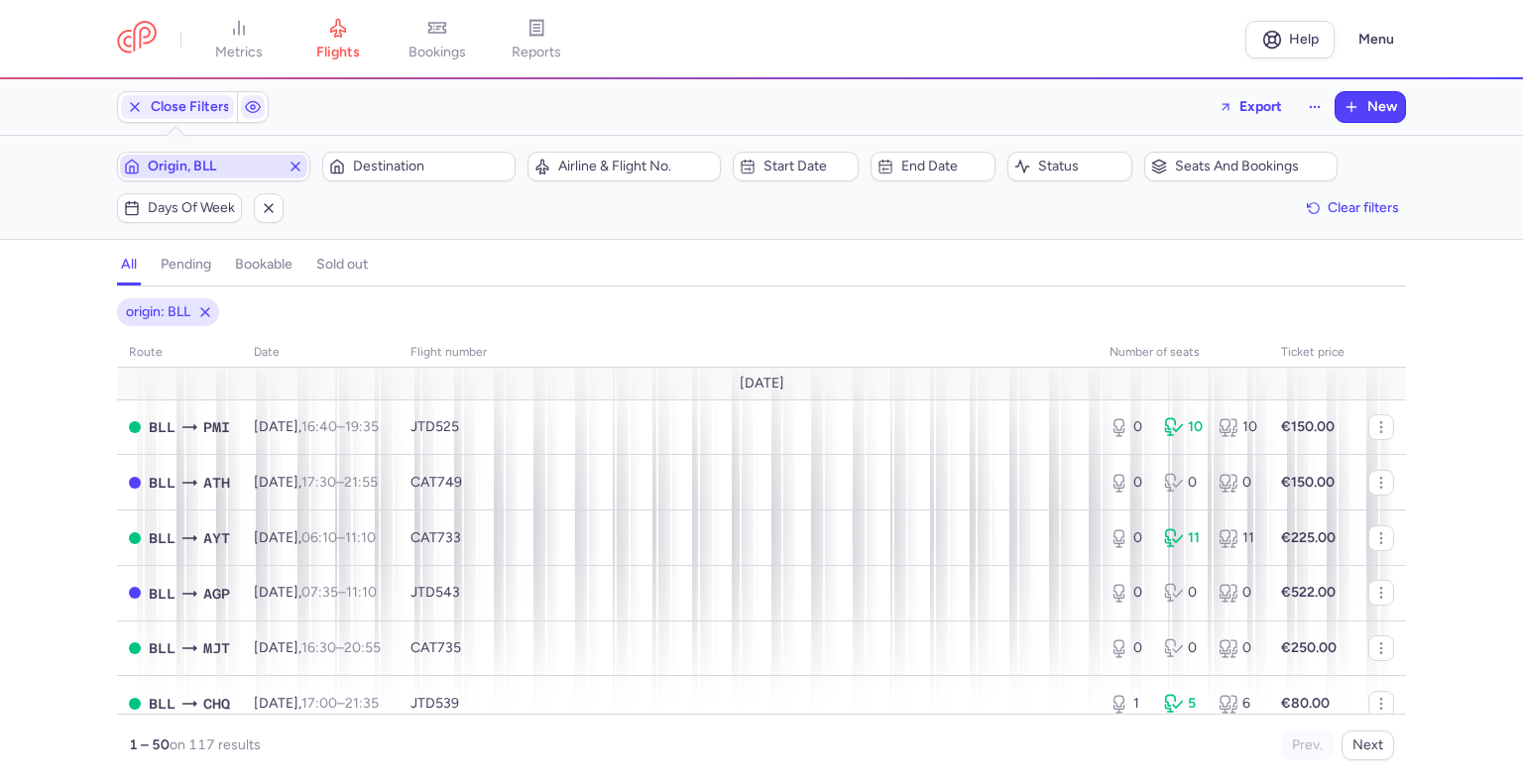 type 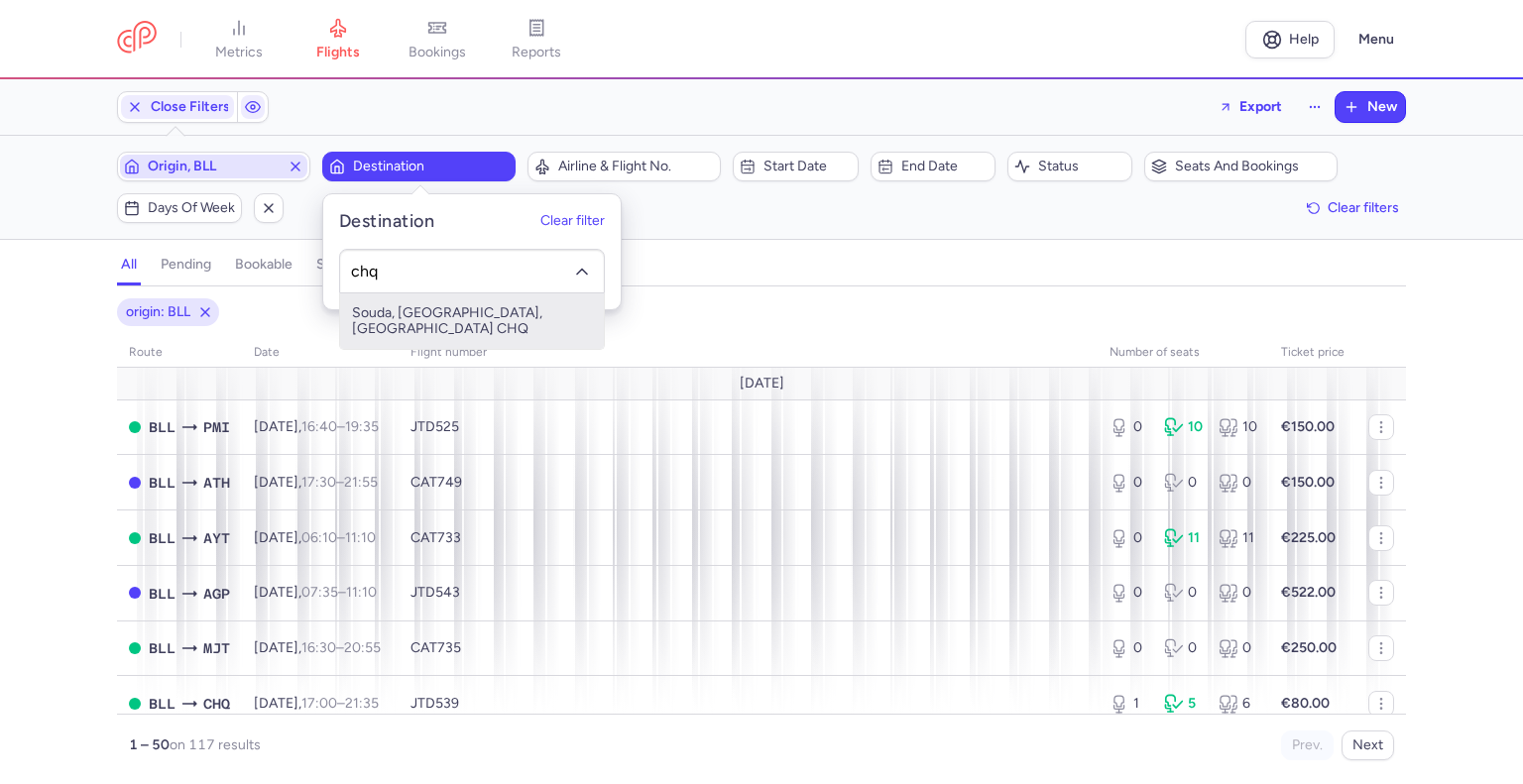 type on "chq" 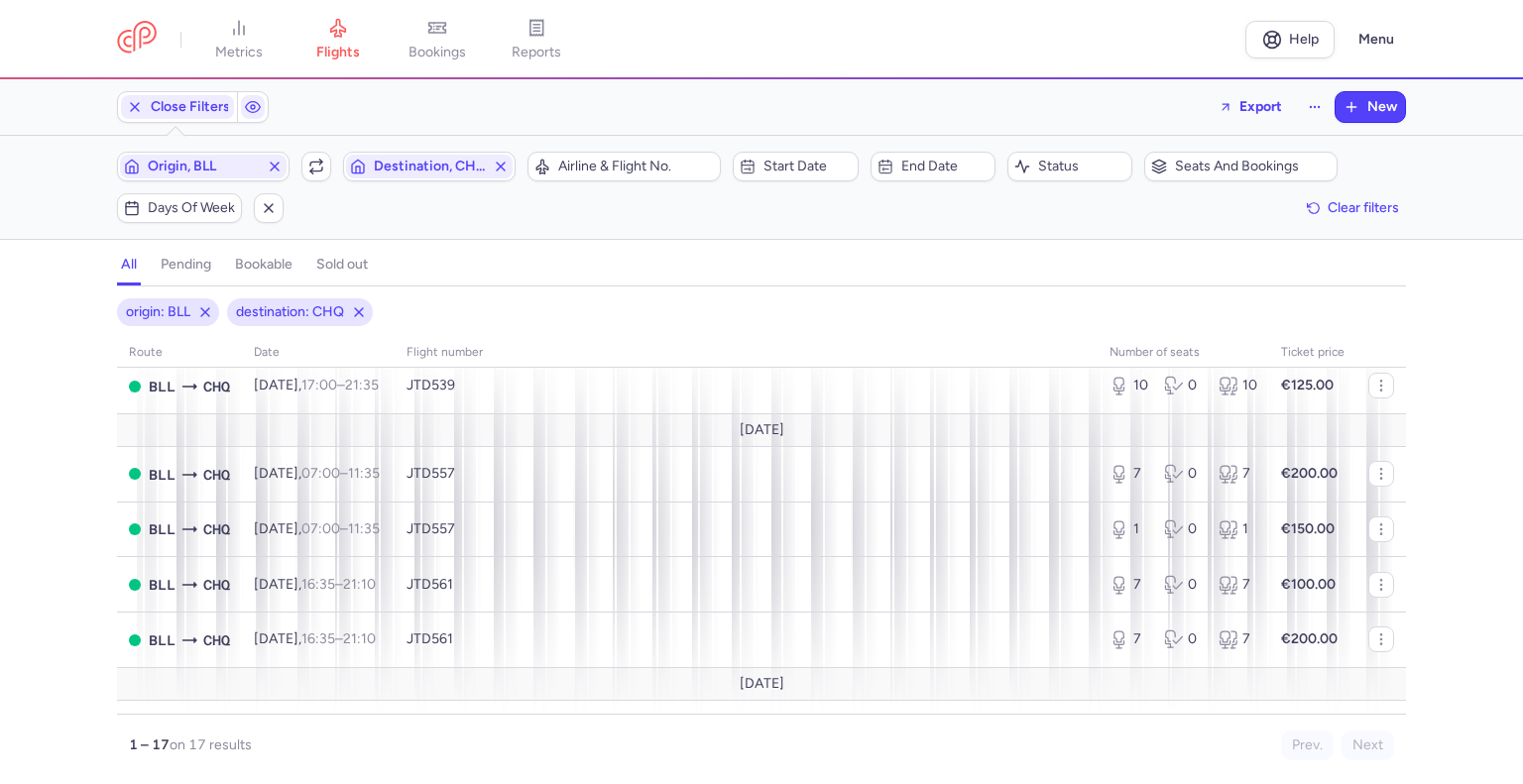 scroll, scrollTop: 496, scrollLeft: 0, axis: vertical 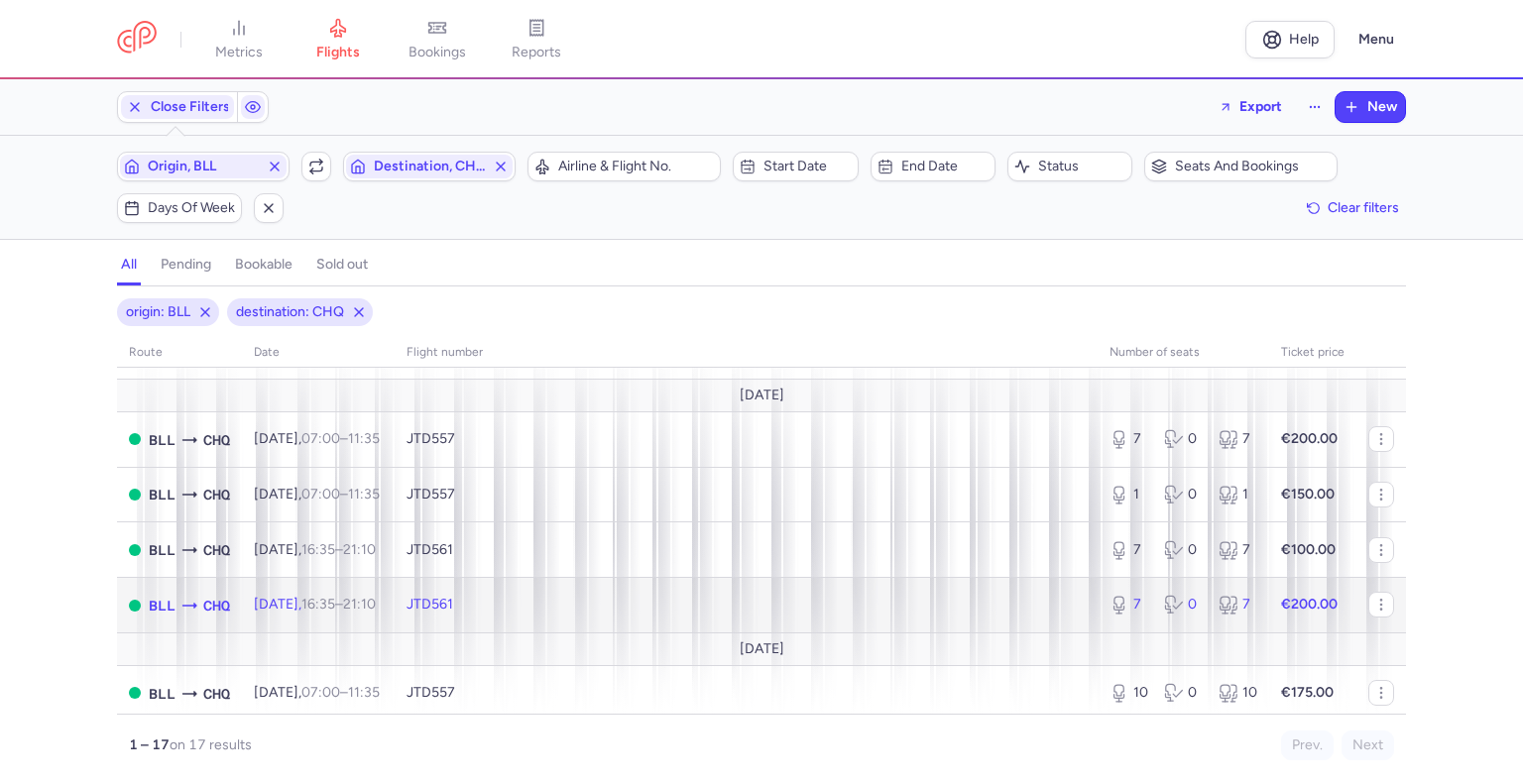 click on "JTD561" 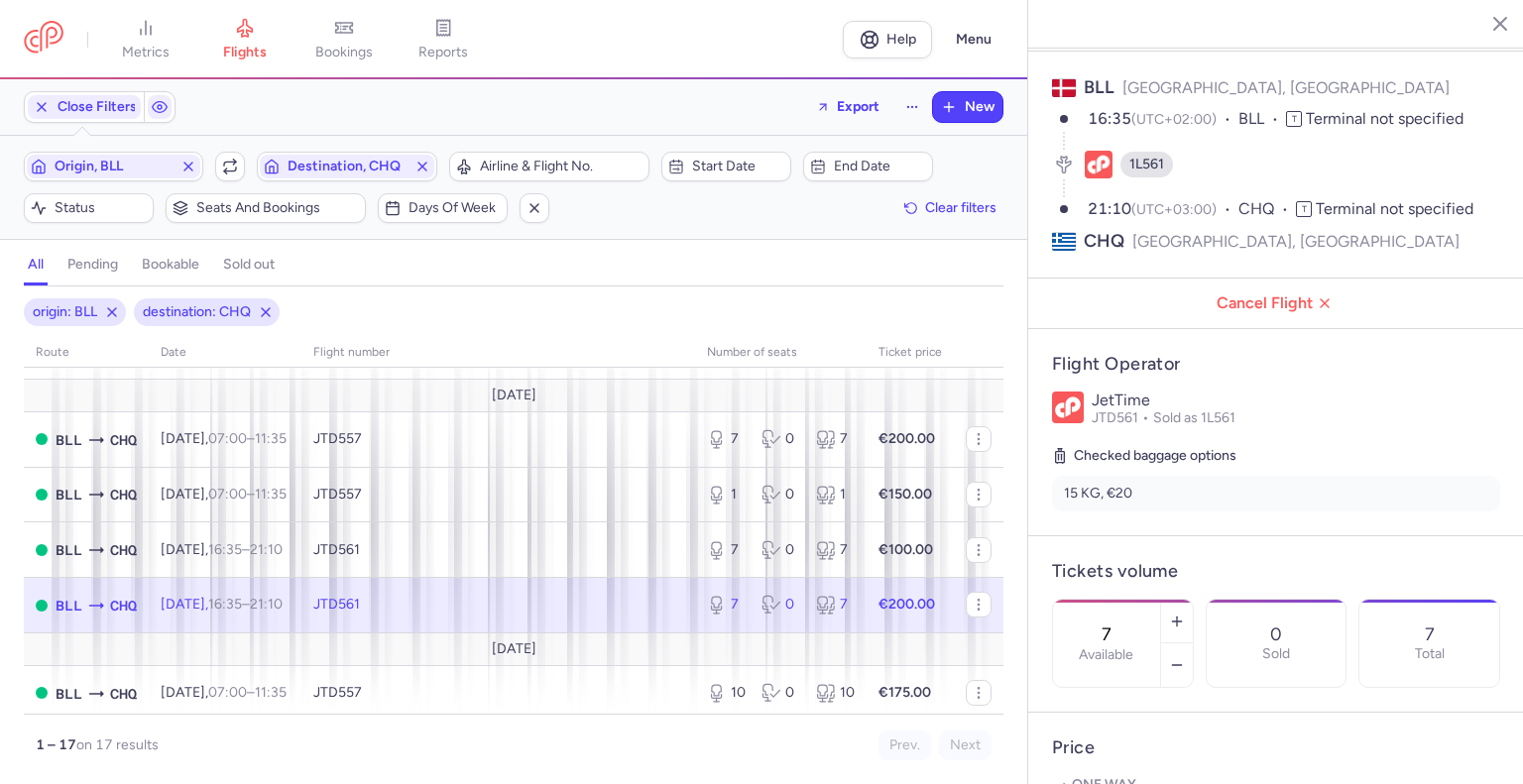 scroll, scrollTop: 198, scrollLeft: 0, axis: vertical 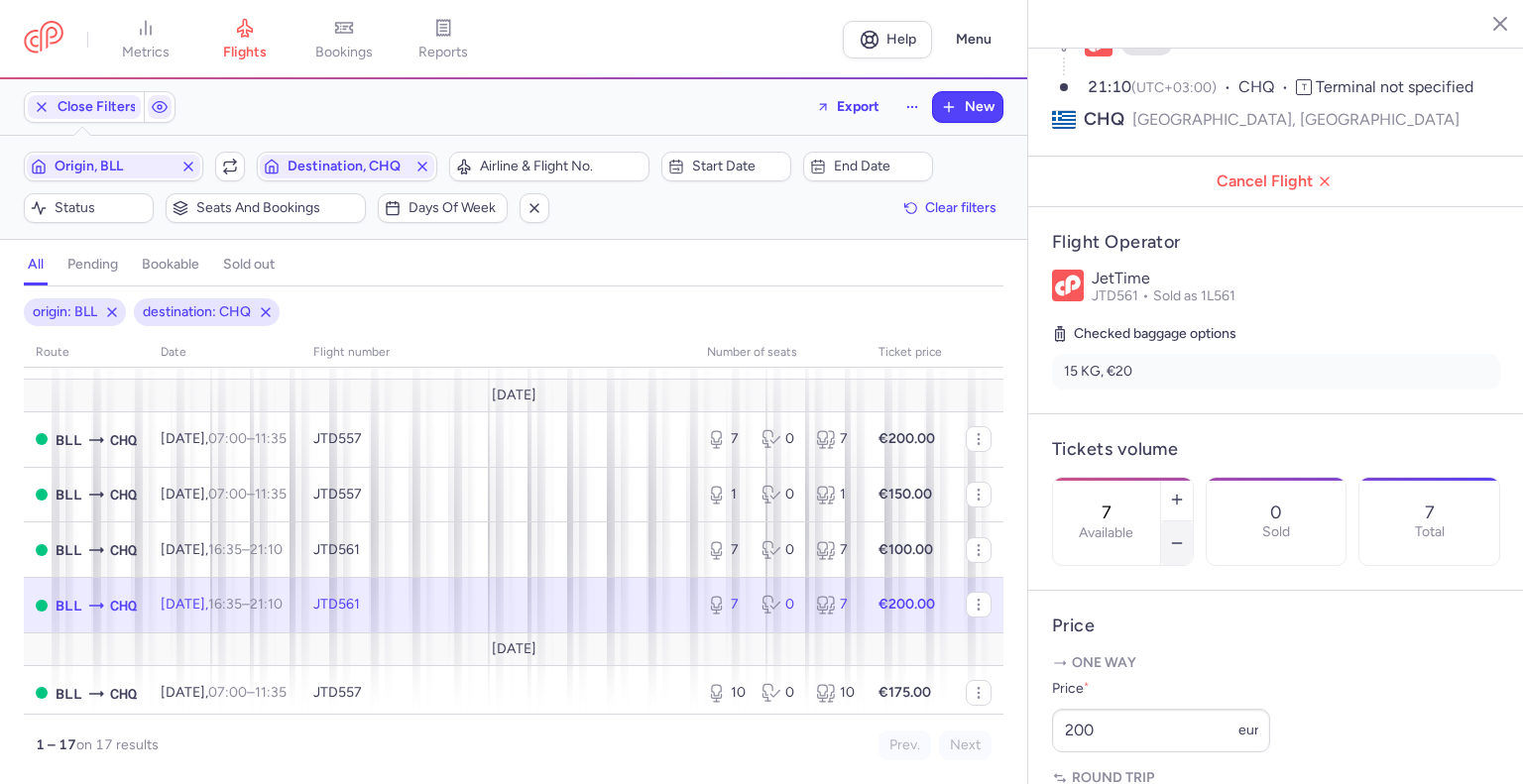 click at bounding box center (1177, 543) 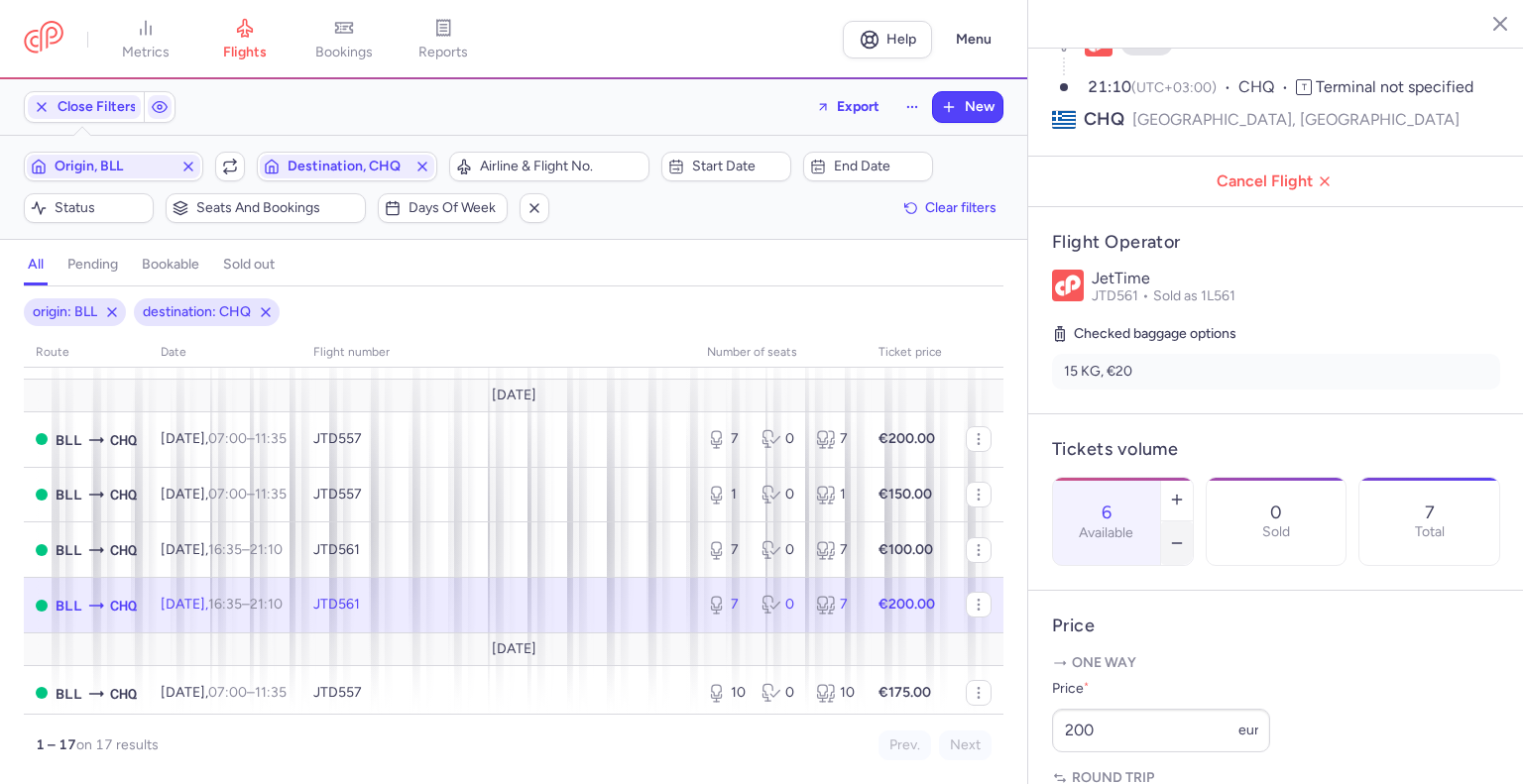 click at bounding box center [1177, 543] 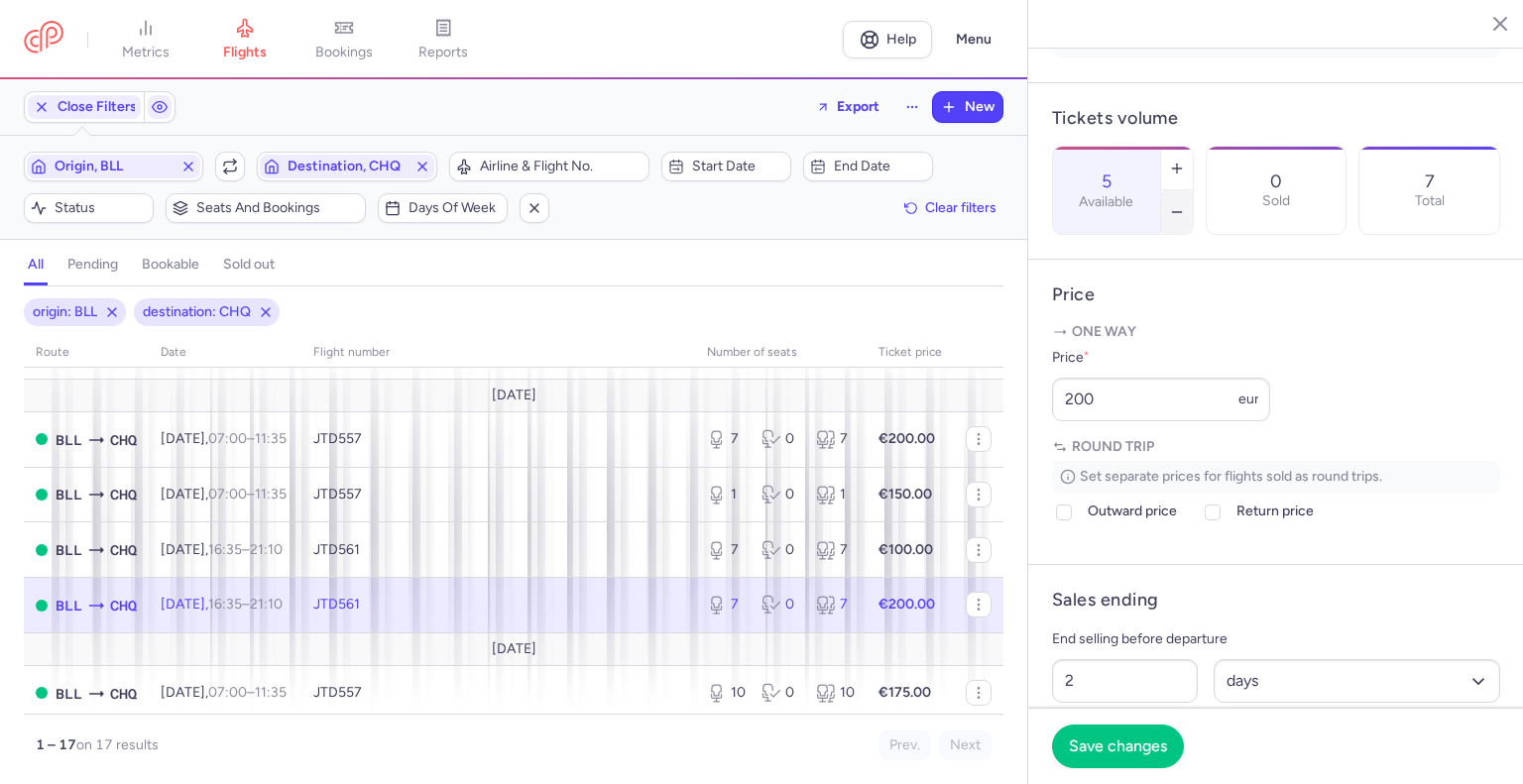 scroll, scrollTop: 595, scrollLeft: 0, axis: vertical 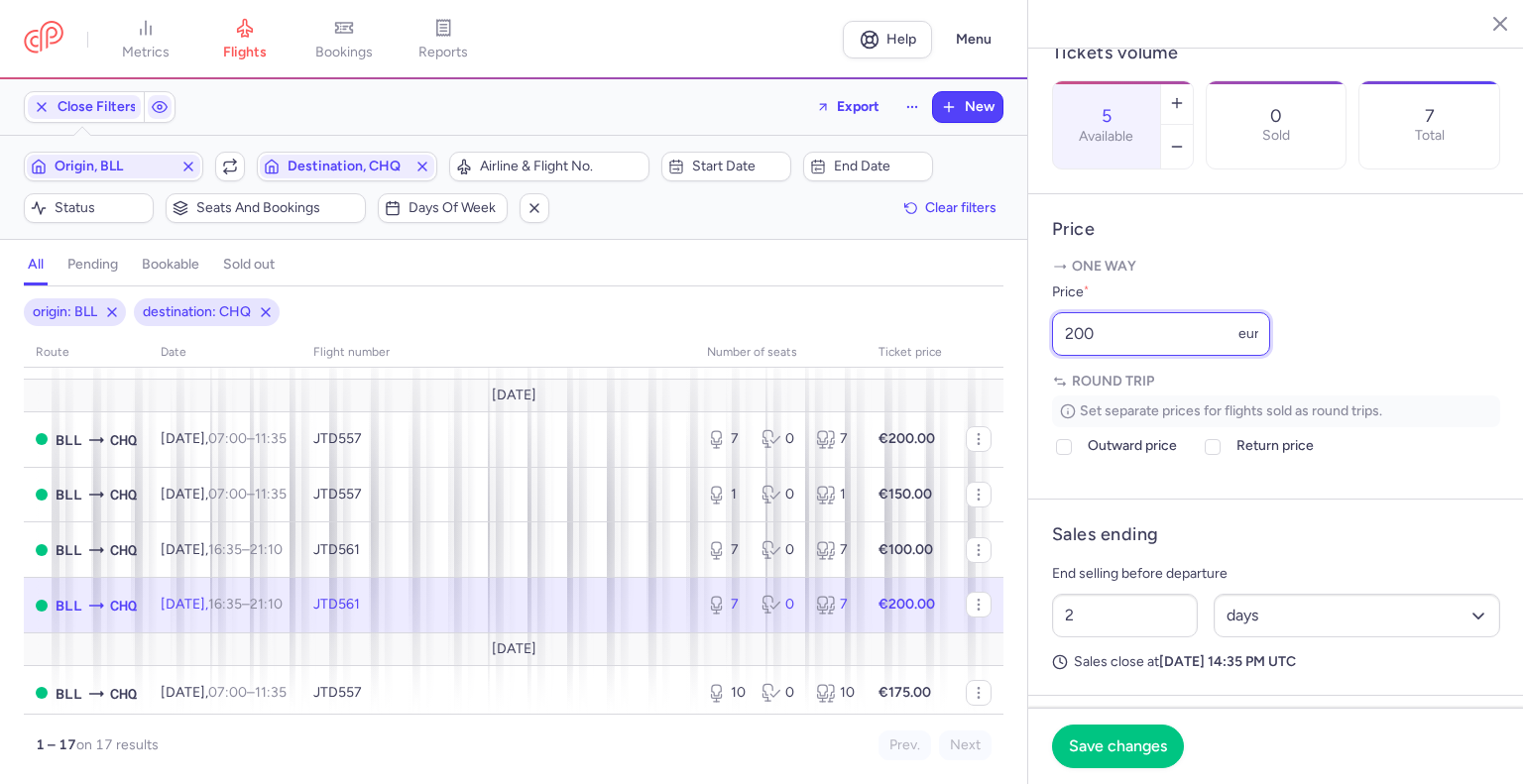 drag, startPoint x: 1137, startPoint y: 394, endPoint x: 886, endPoint y: 412, distance: 251.64459 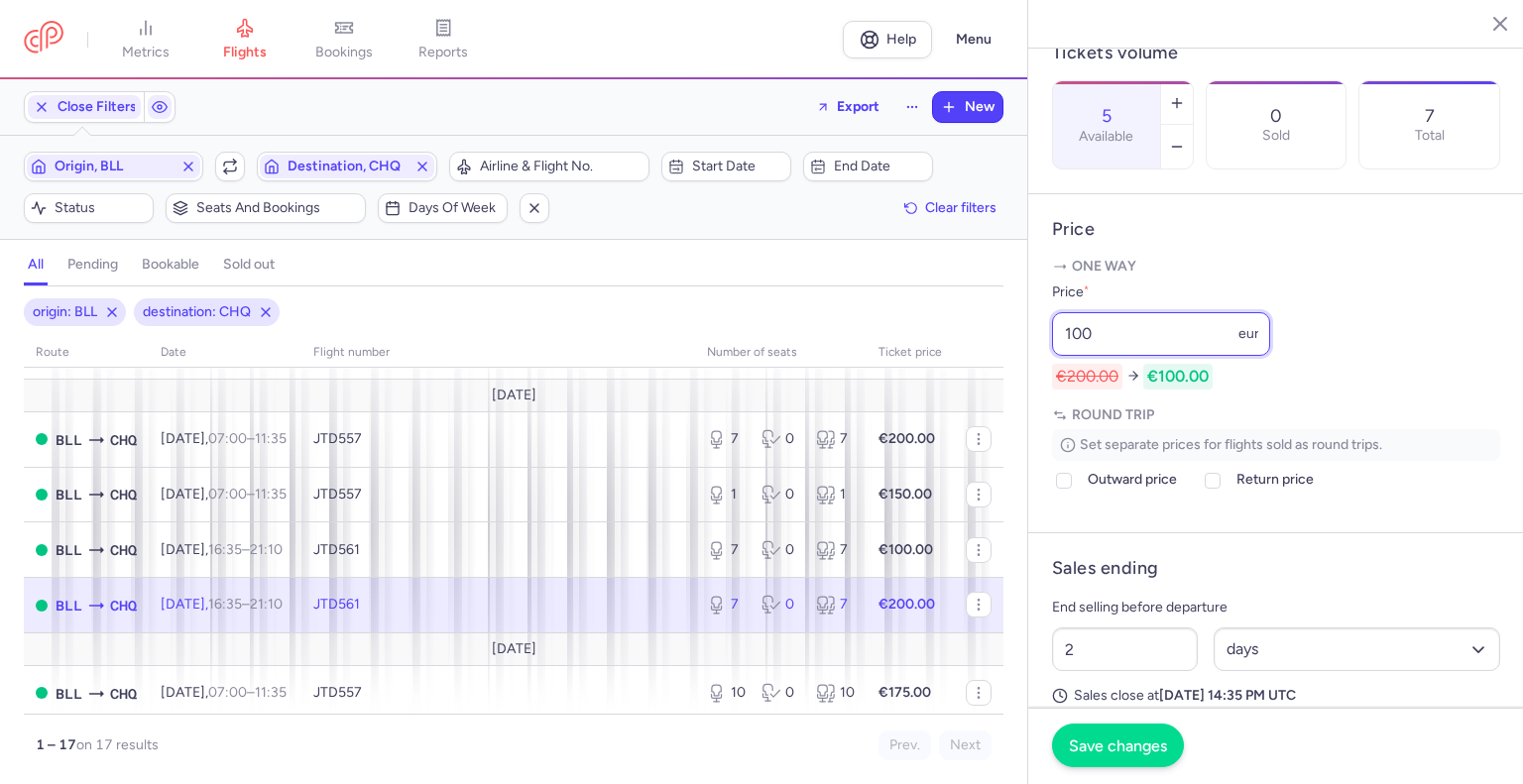 type on "100" 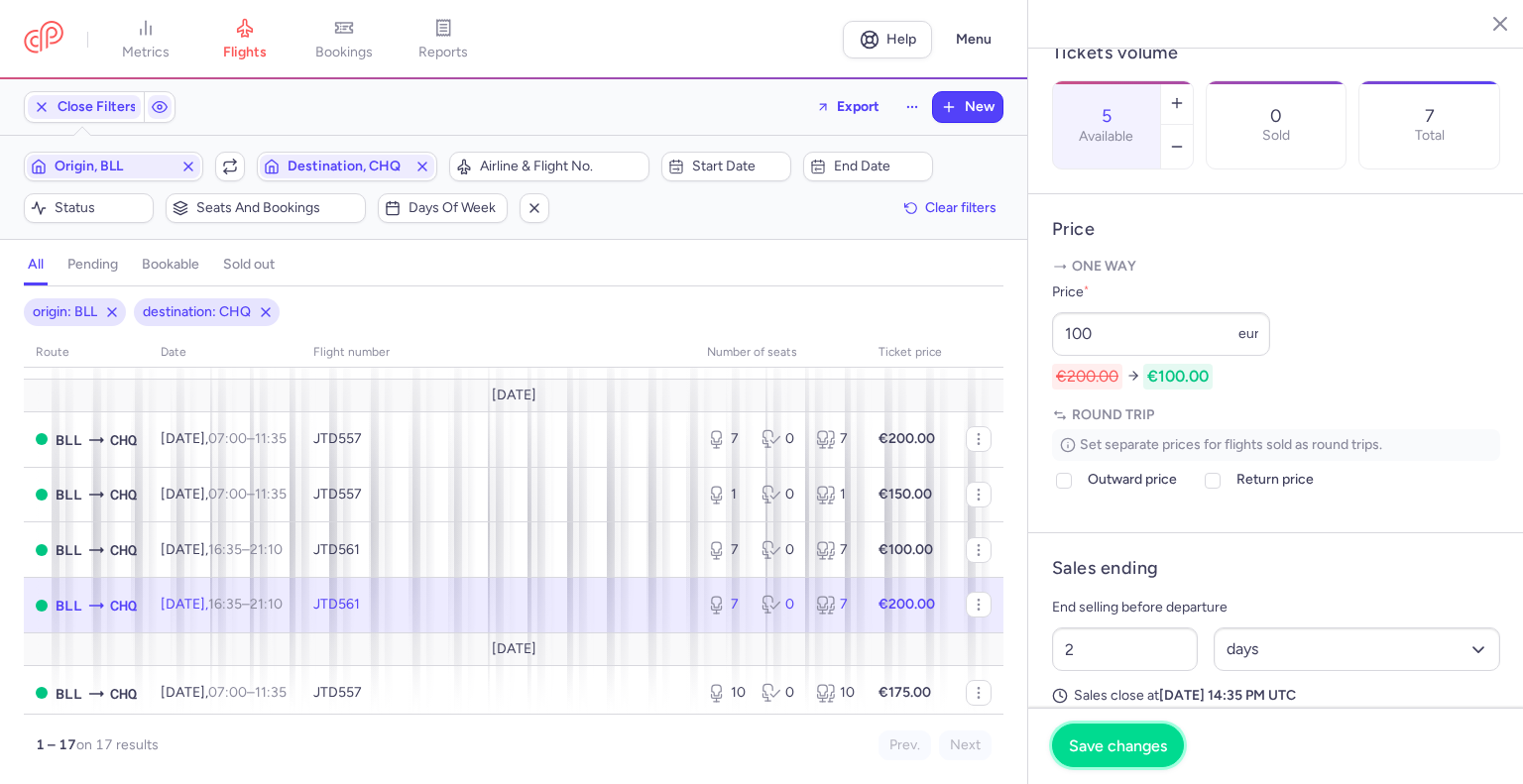 click on "Save changes" at bounding box center (1117, 745) 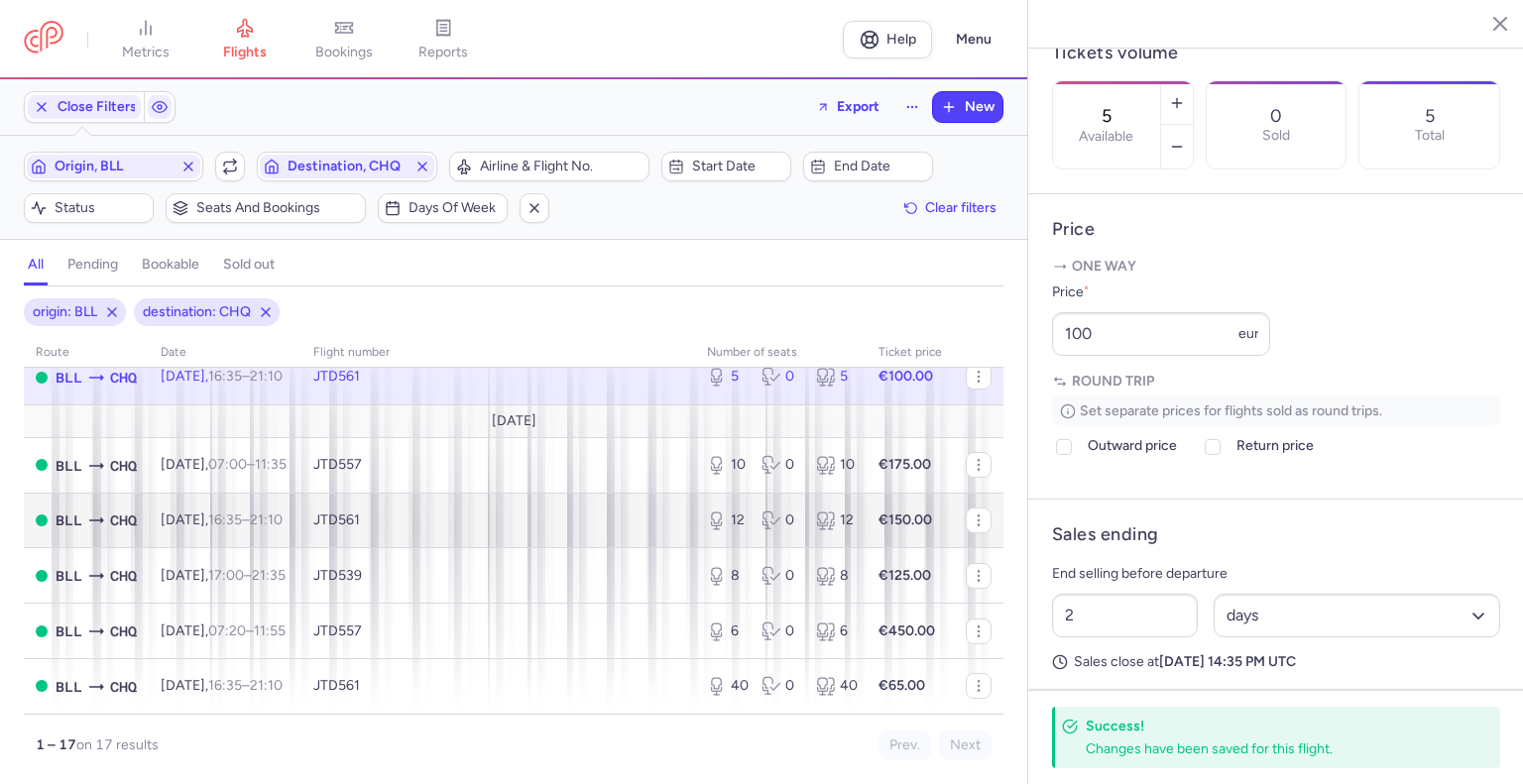 scroll, scrollTop: 741, scrollLeft: 0, axis: vertical 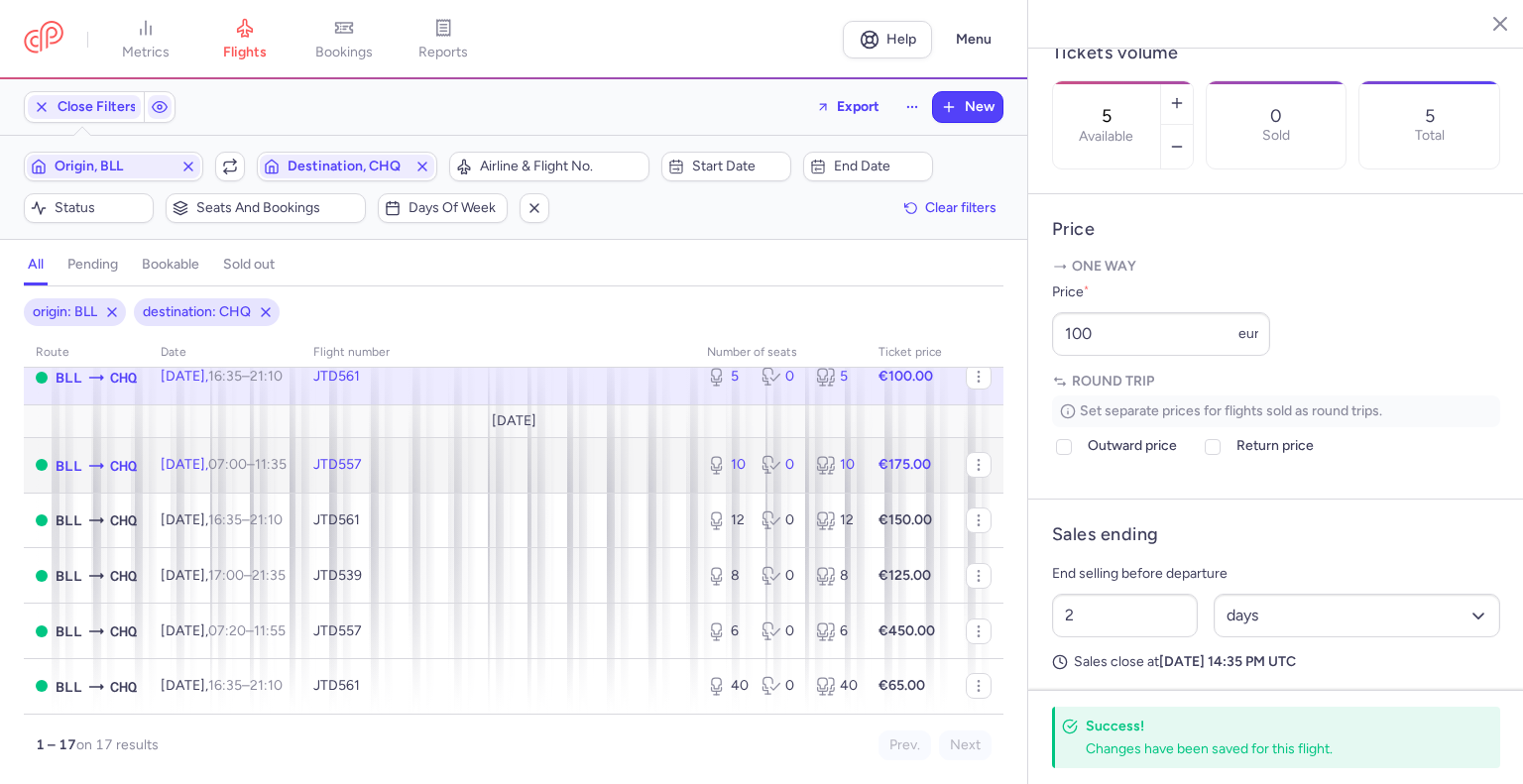 click on "JTD557" 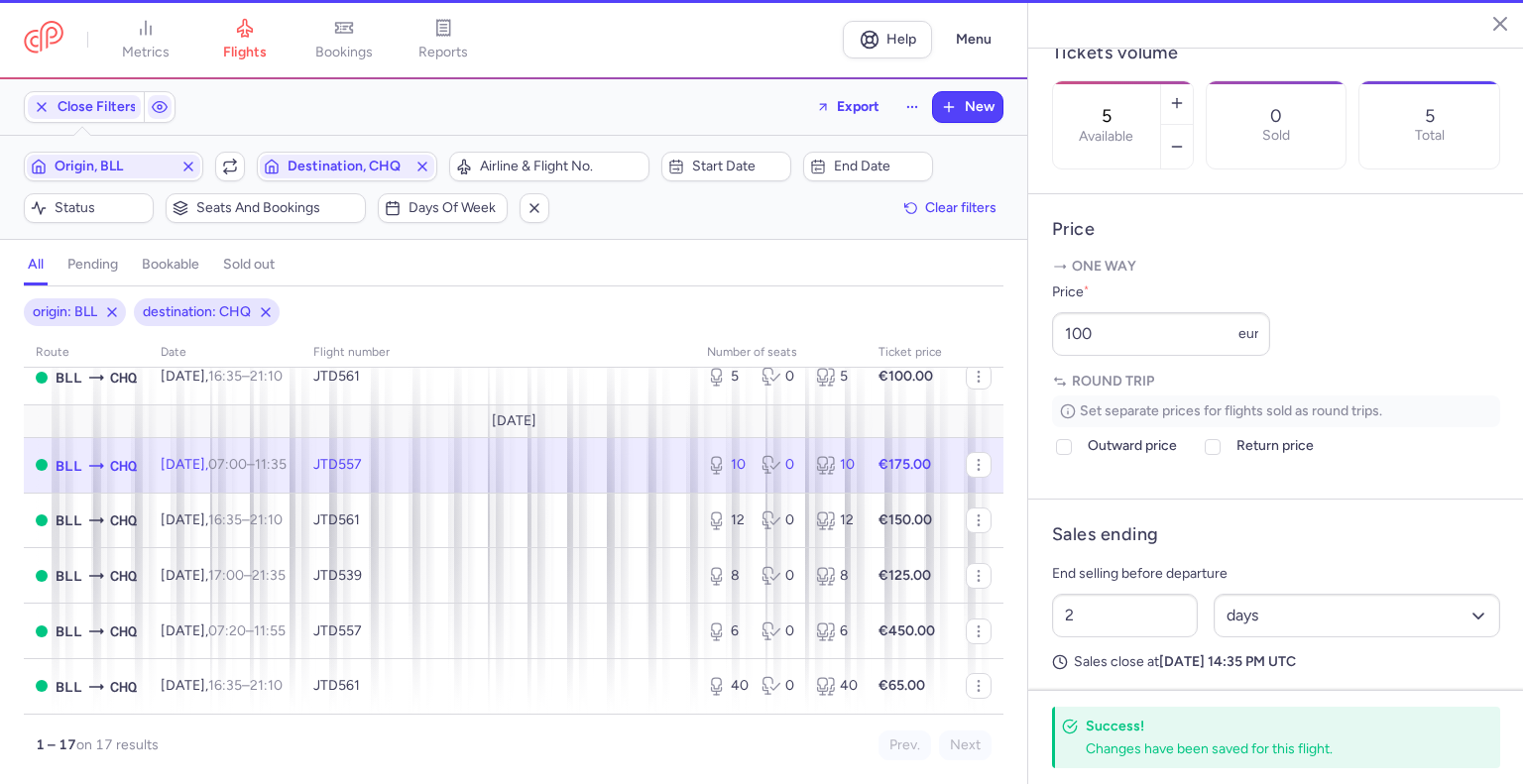 type on "10" 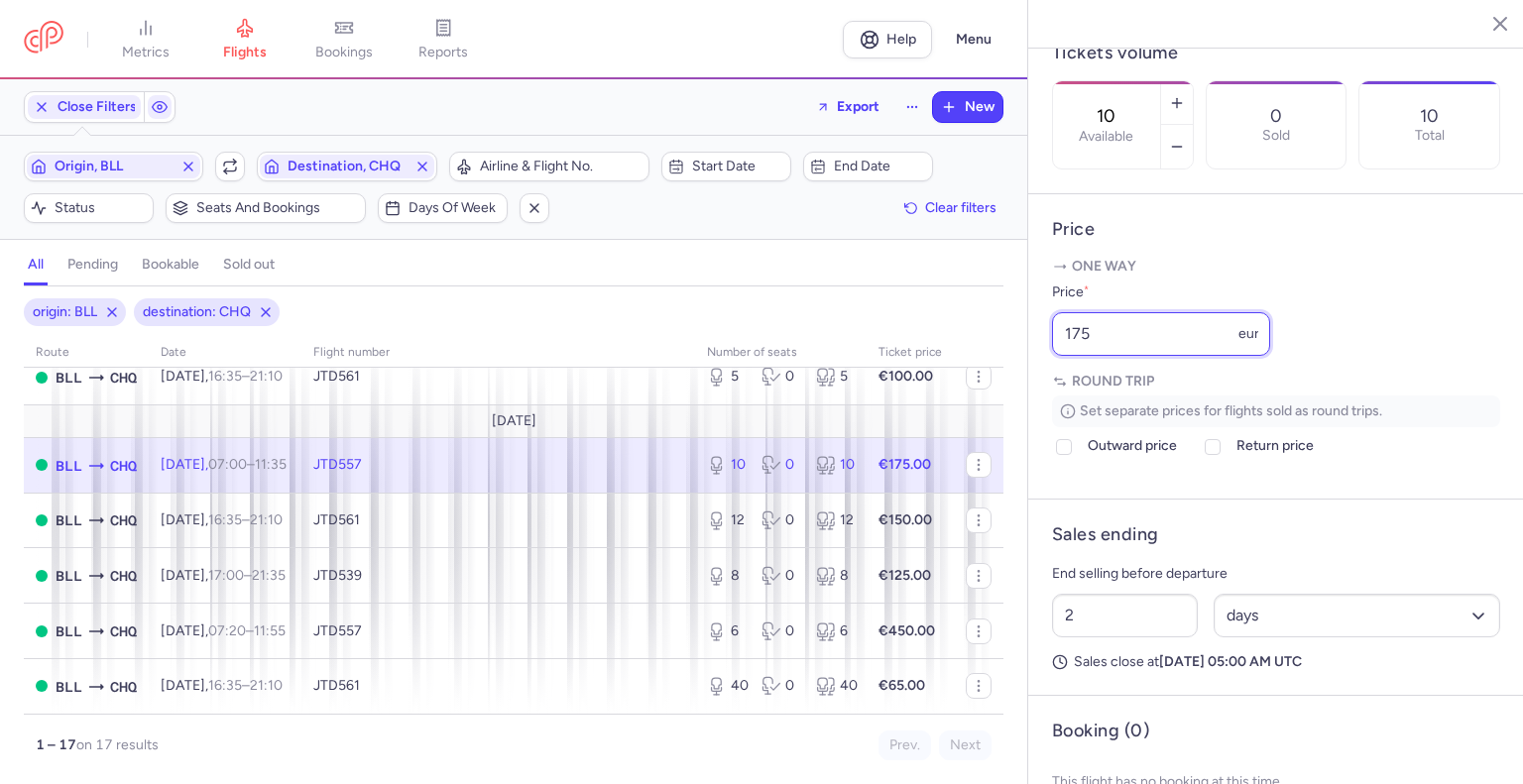 drag, startPoint x: 1125, startPoint y: 384, endPoint x: 920, endPoint y: 426, distance: 209.25821 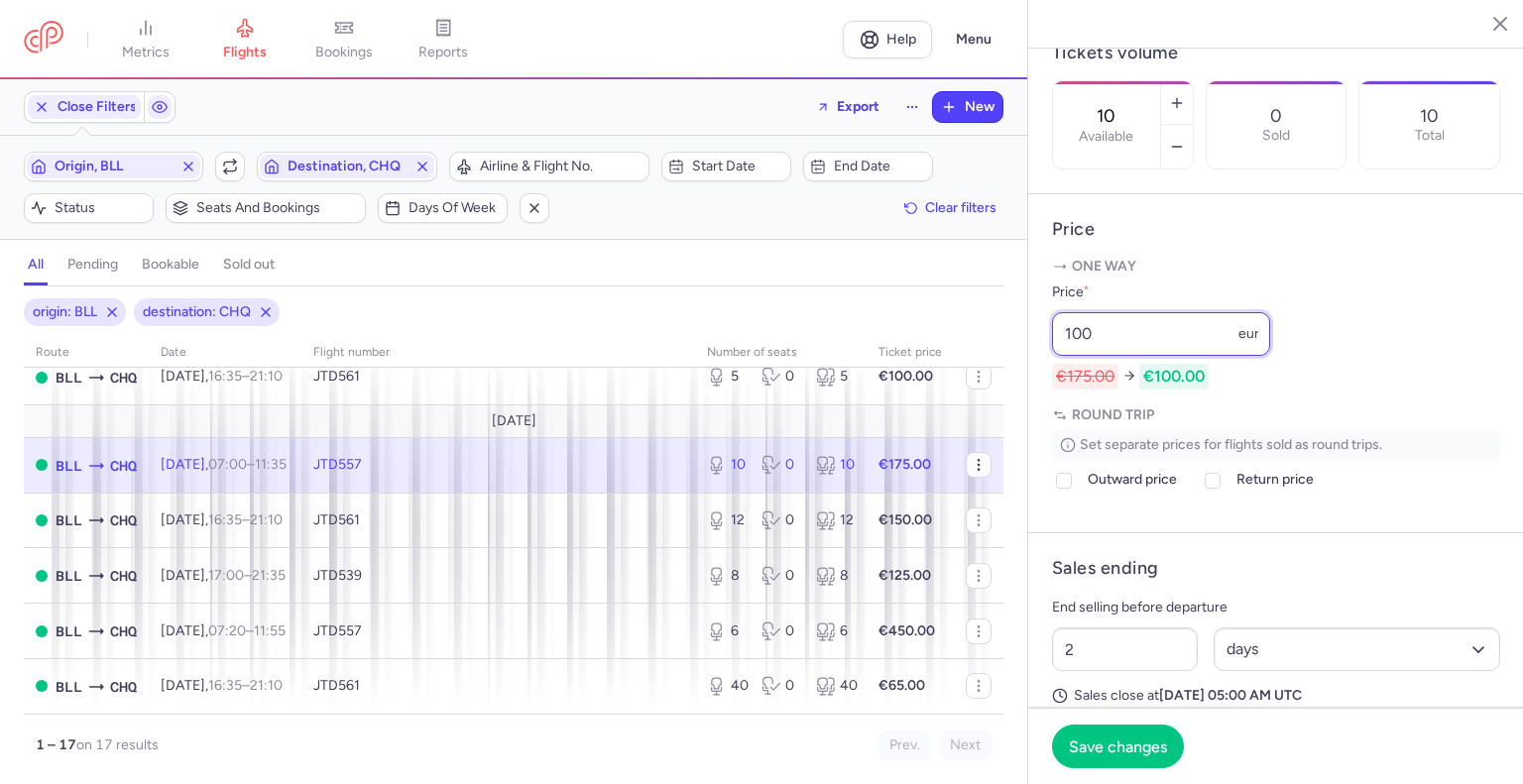 drag, startPoint x: 1120, startPoint y: 388, endPoint x: 952, endPoint y: 453, distance: 180.13606 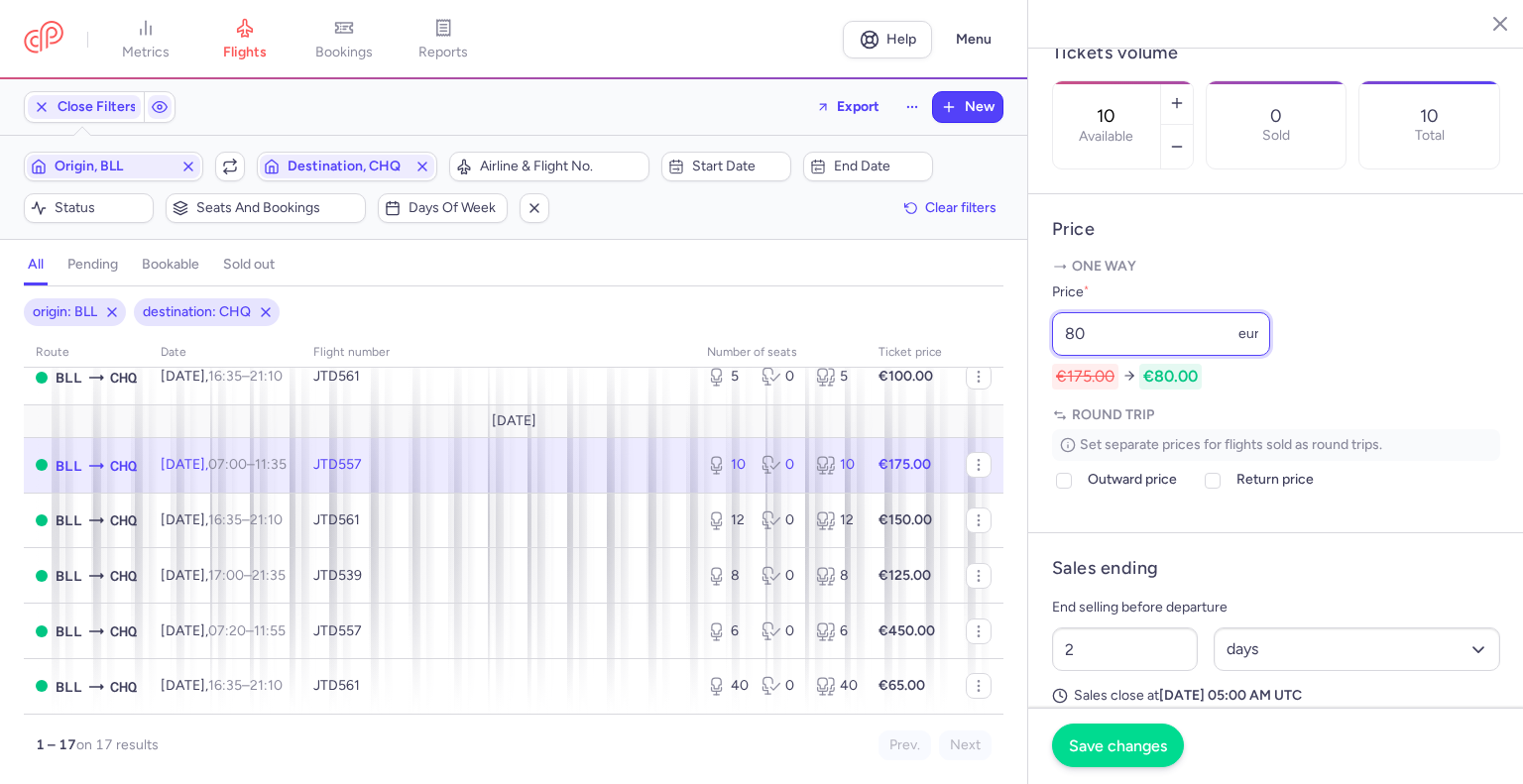 type on "80" 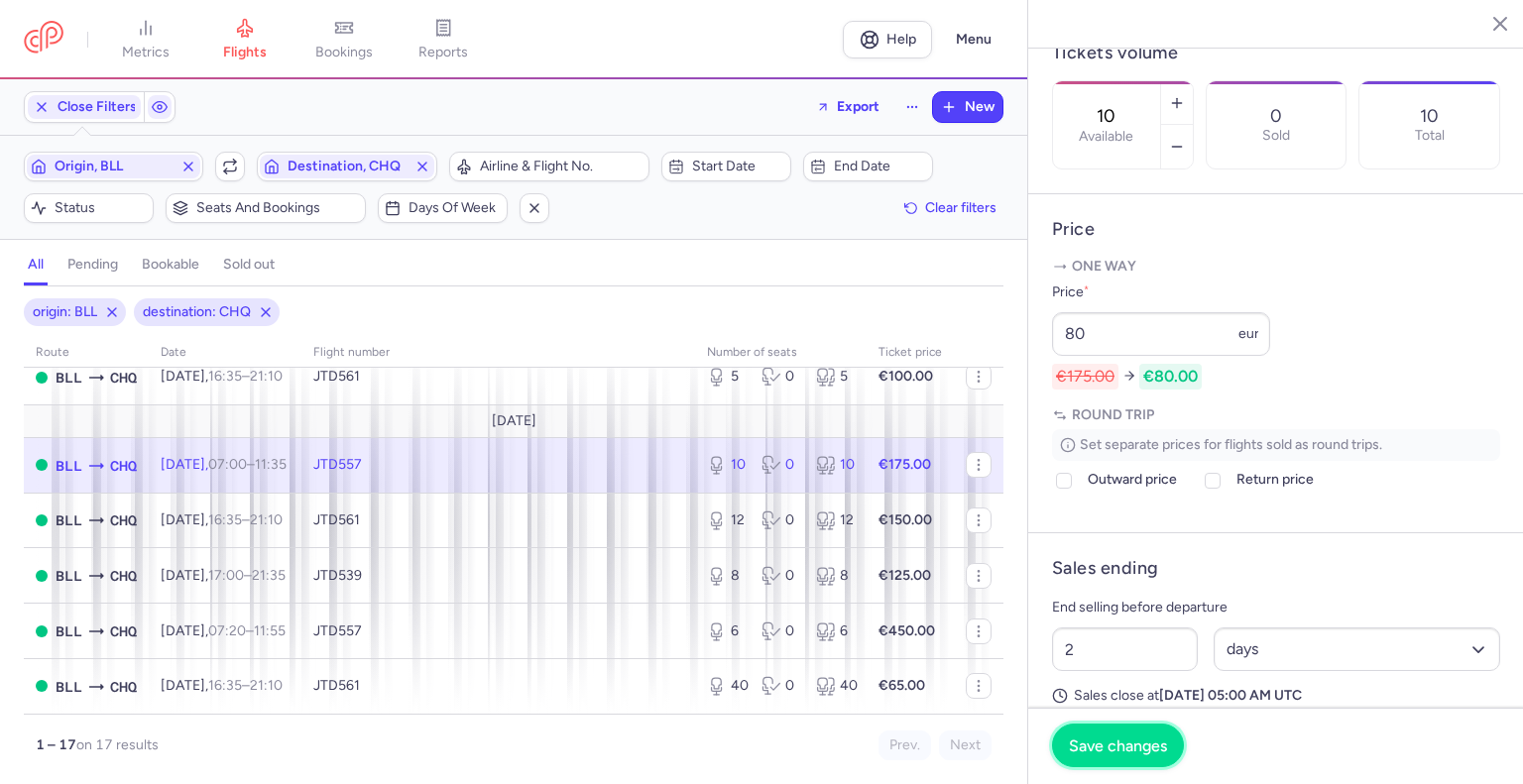 click on "Save changes" at bounding box center (1117, 745) 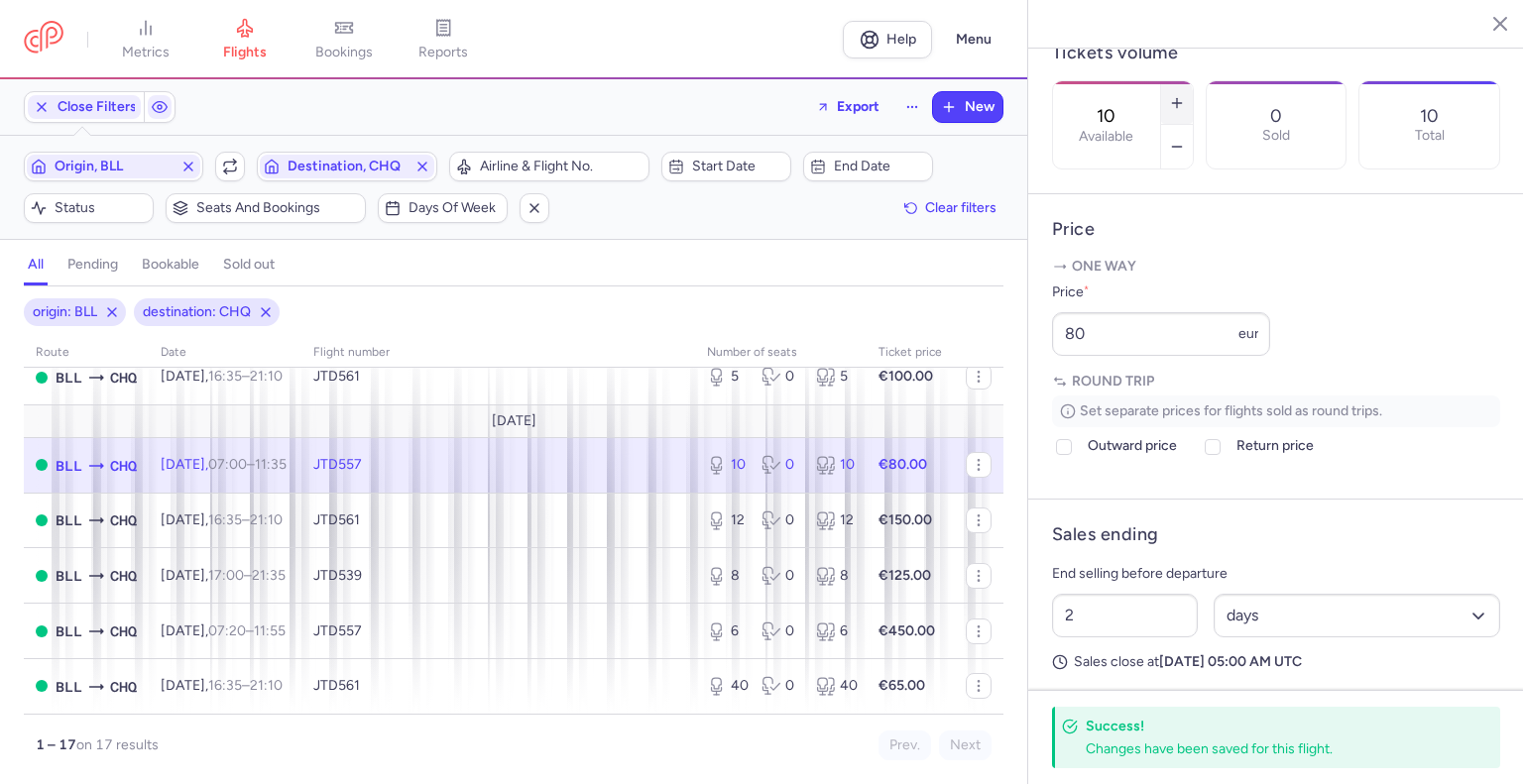 click 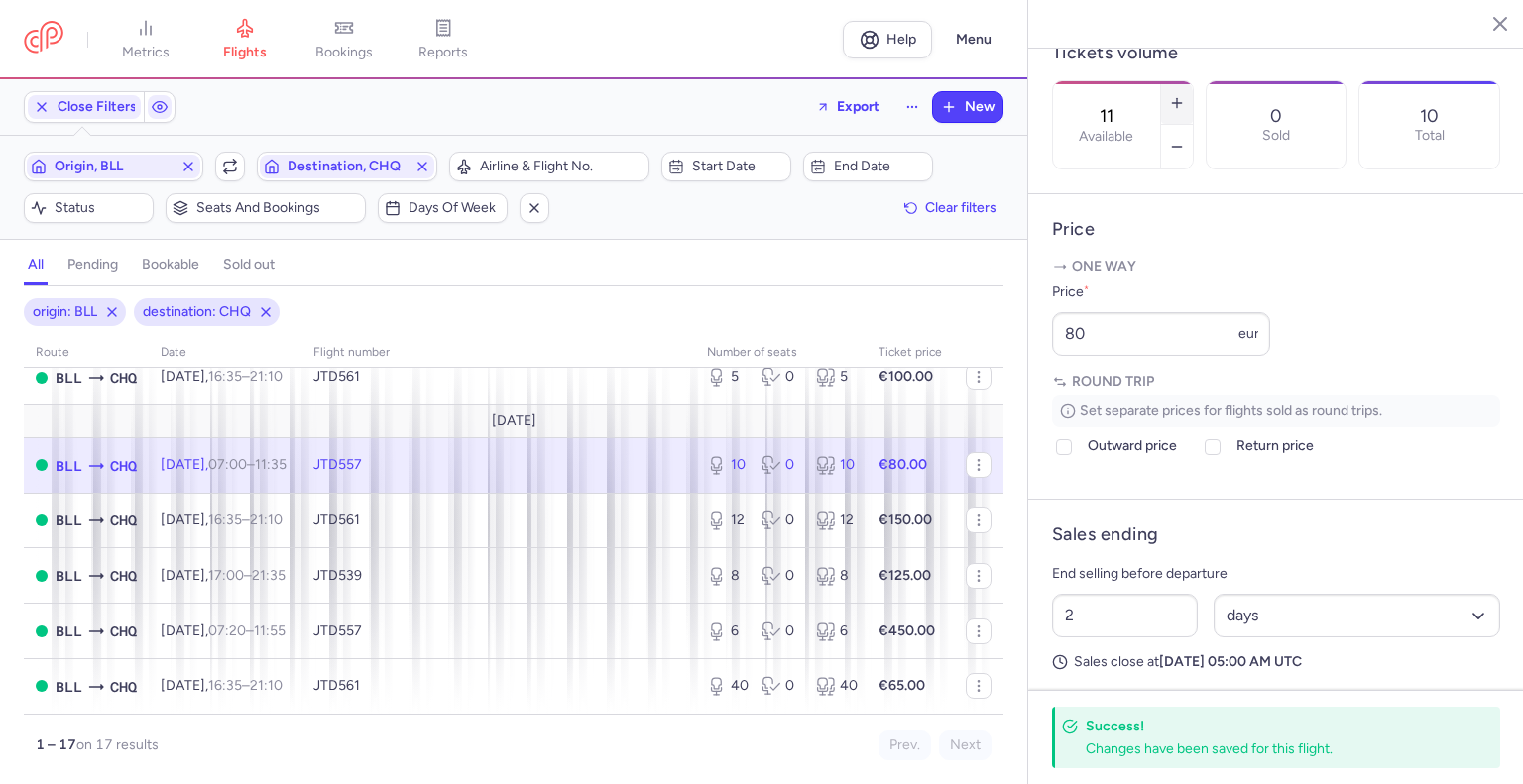 click 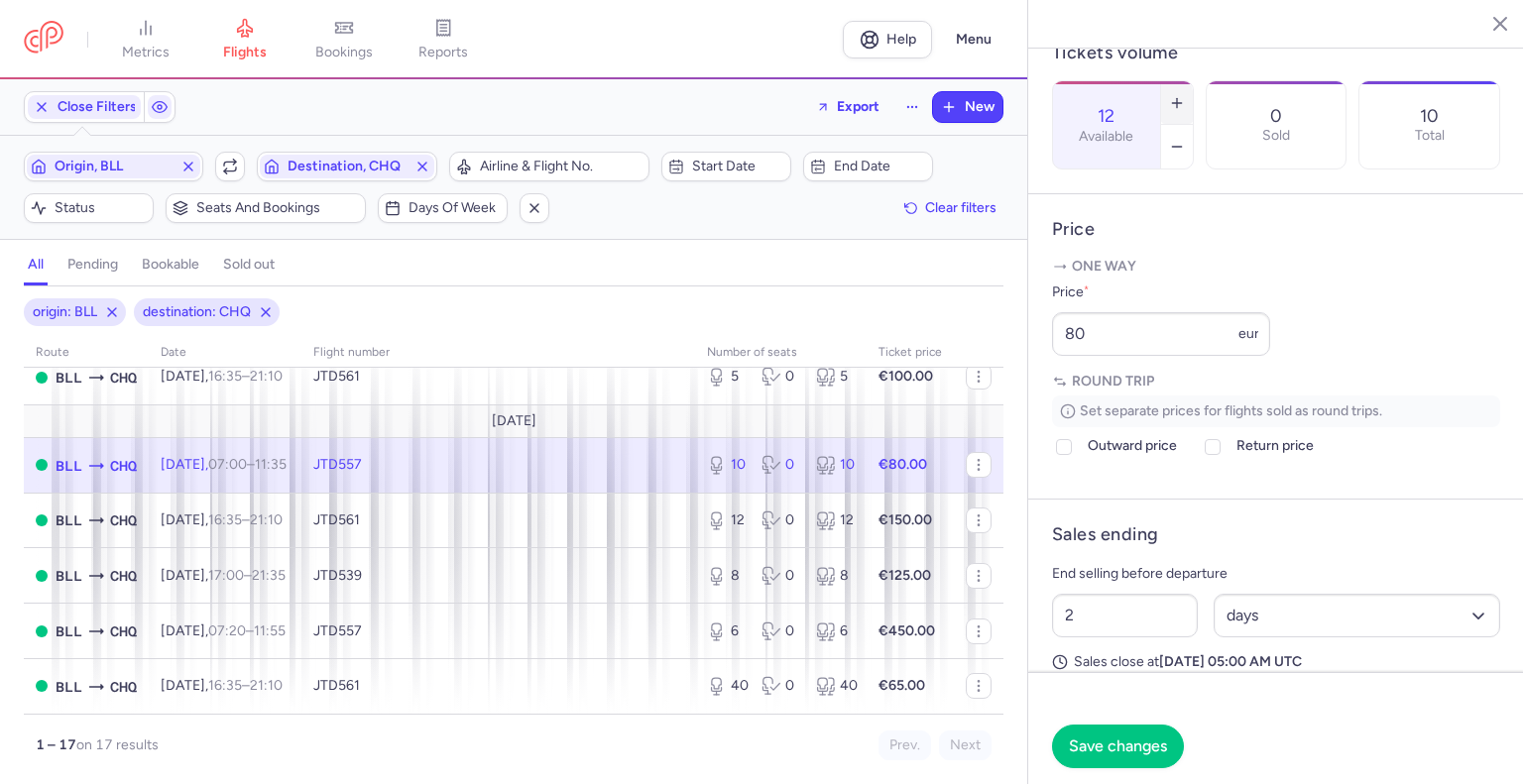 click 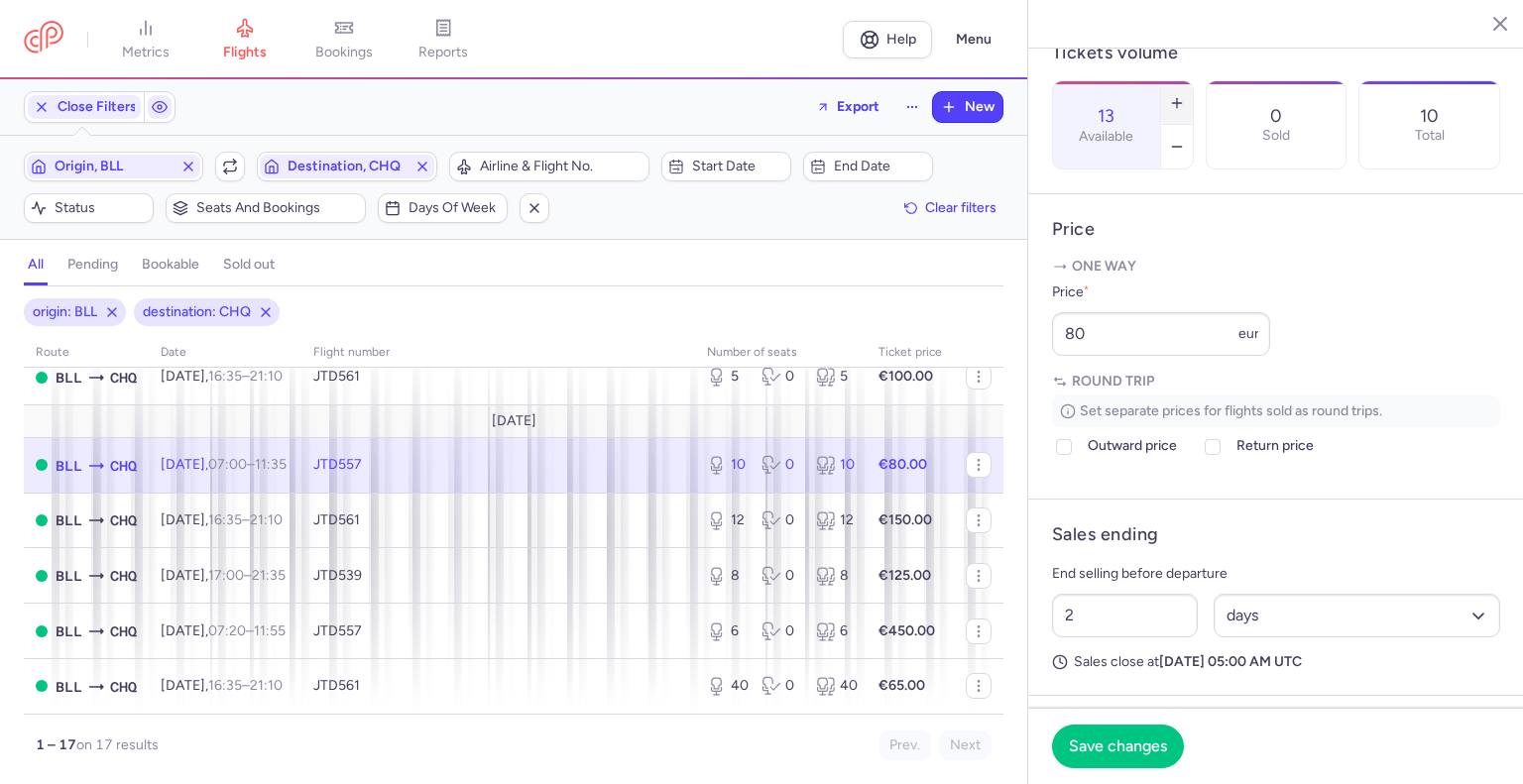 click 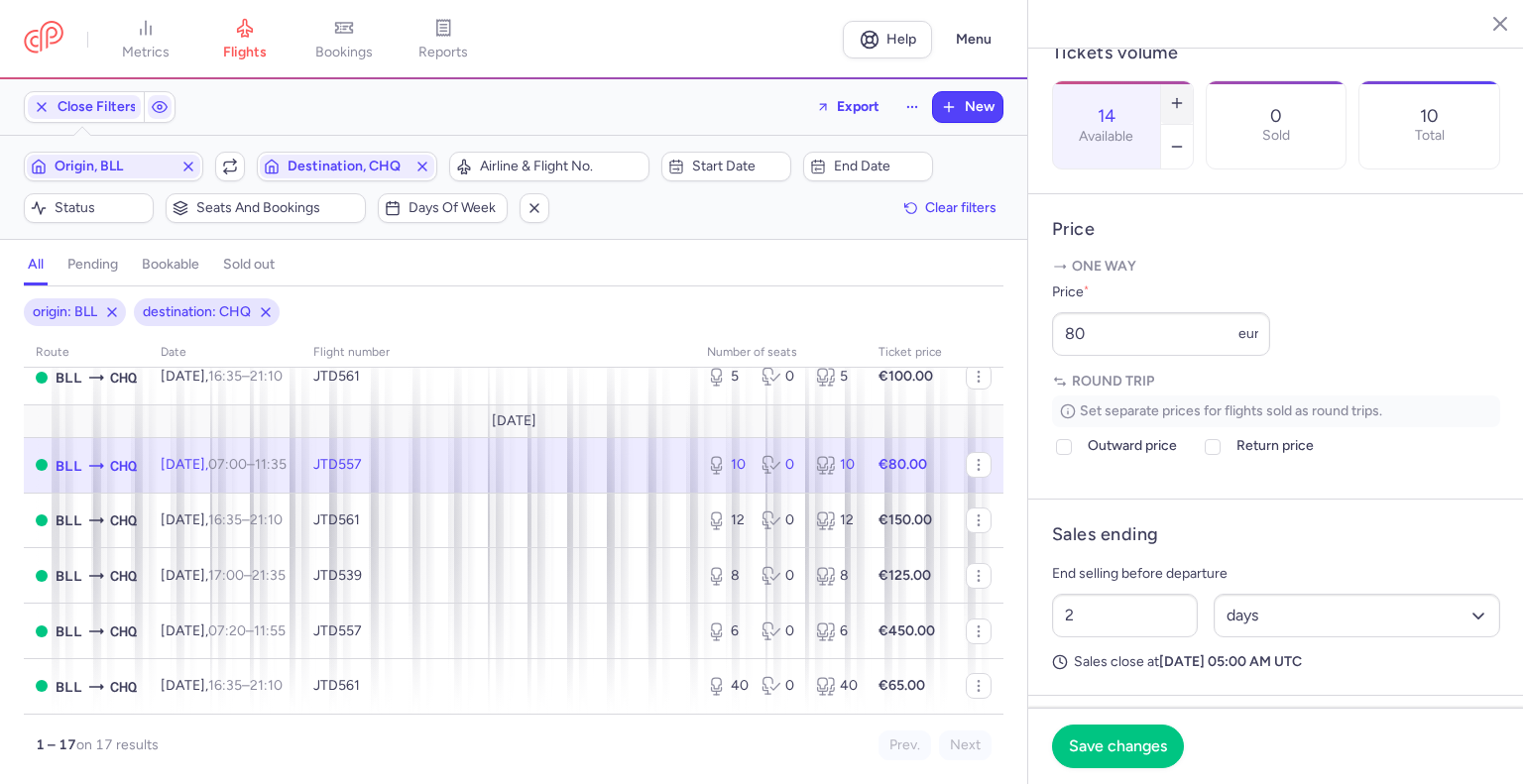 click 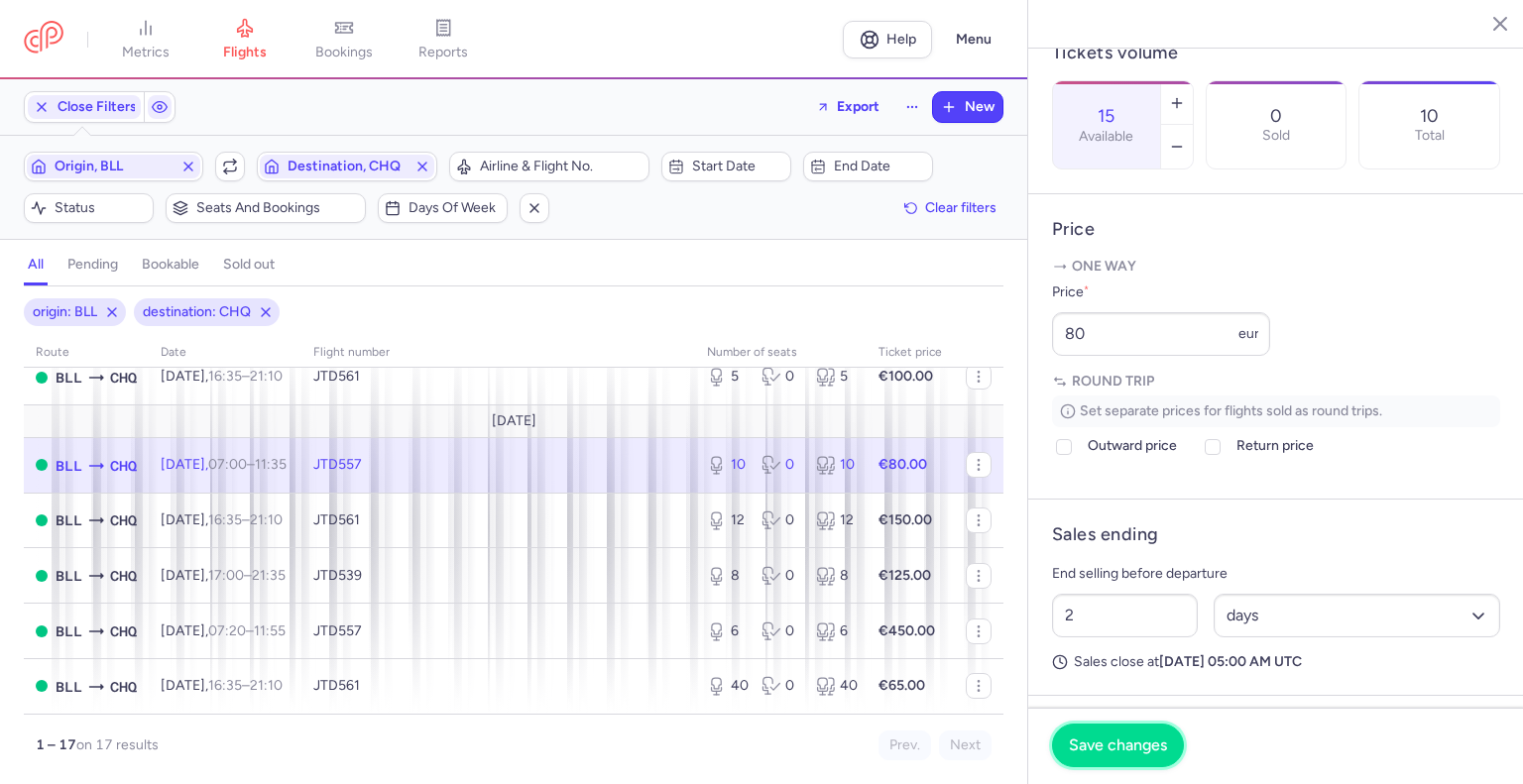 drag, startPoint x: 1107, startPoint y: 743, endPoint x: 1142, endPoint y: 731, distance: 37 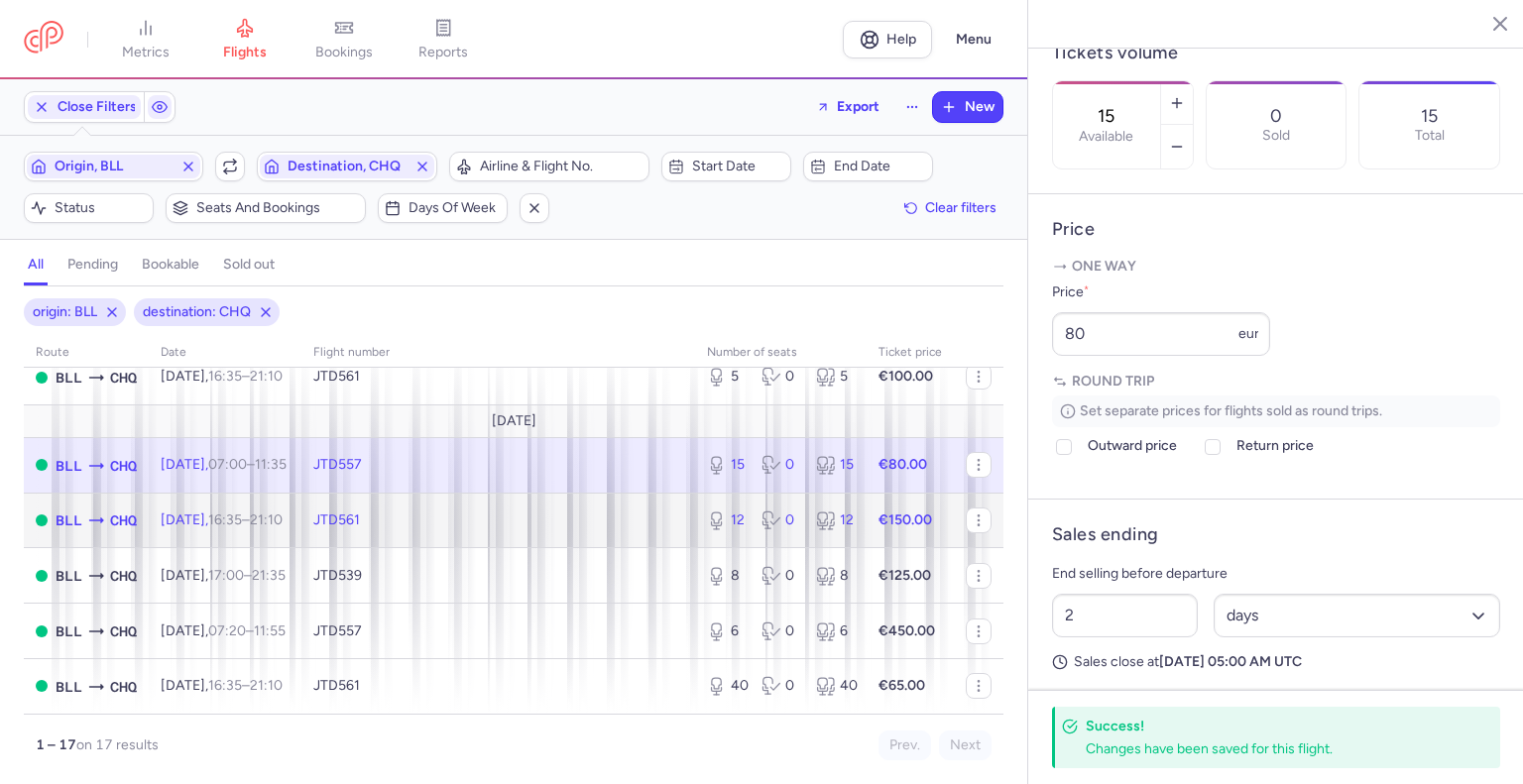 click on "JTD561" 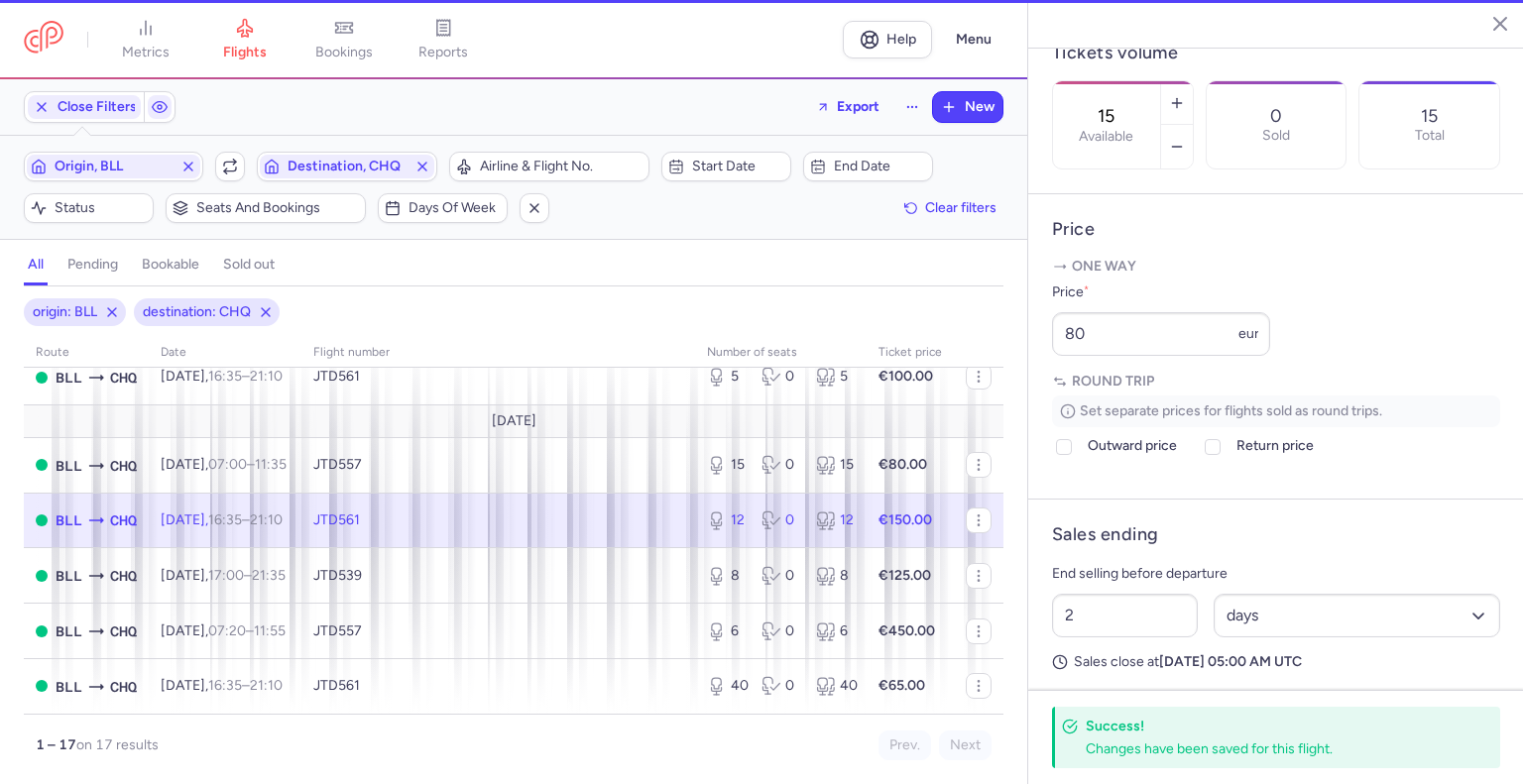 type on "12" 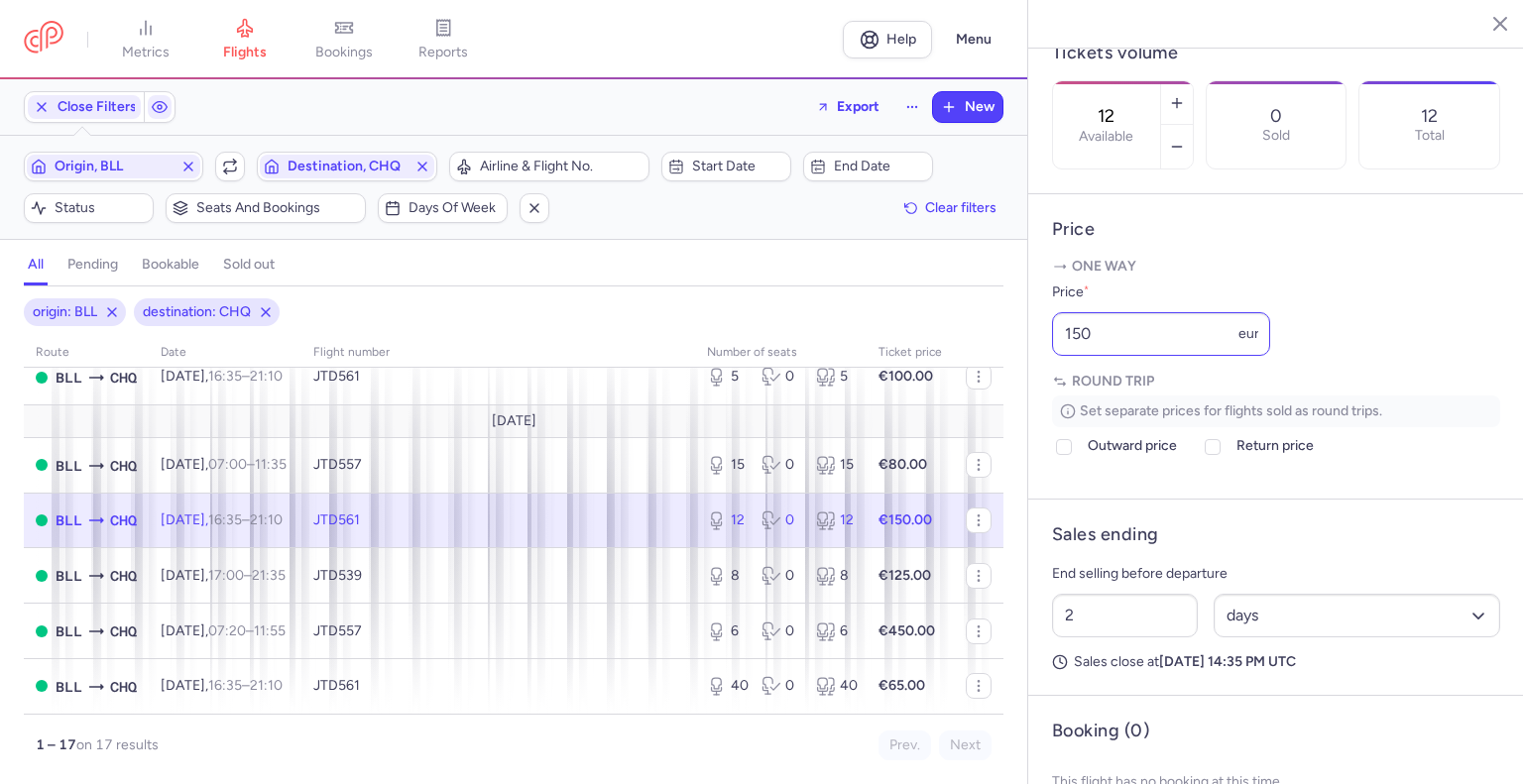 scroll, scrollTop: 693, scrollLeft: 0, axis: vertical 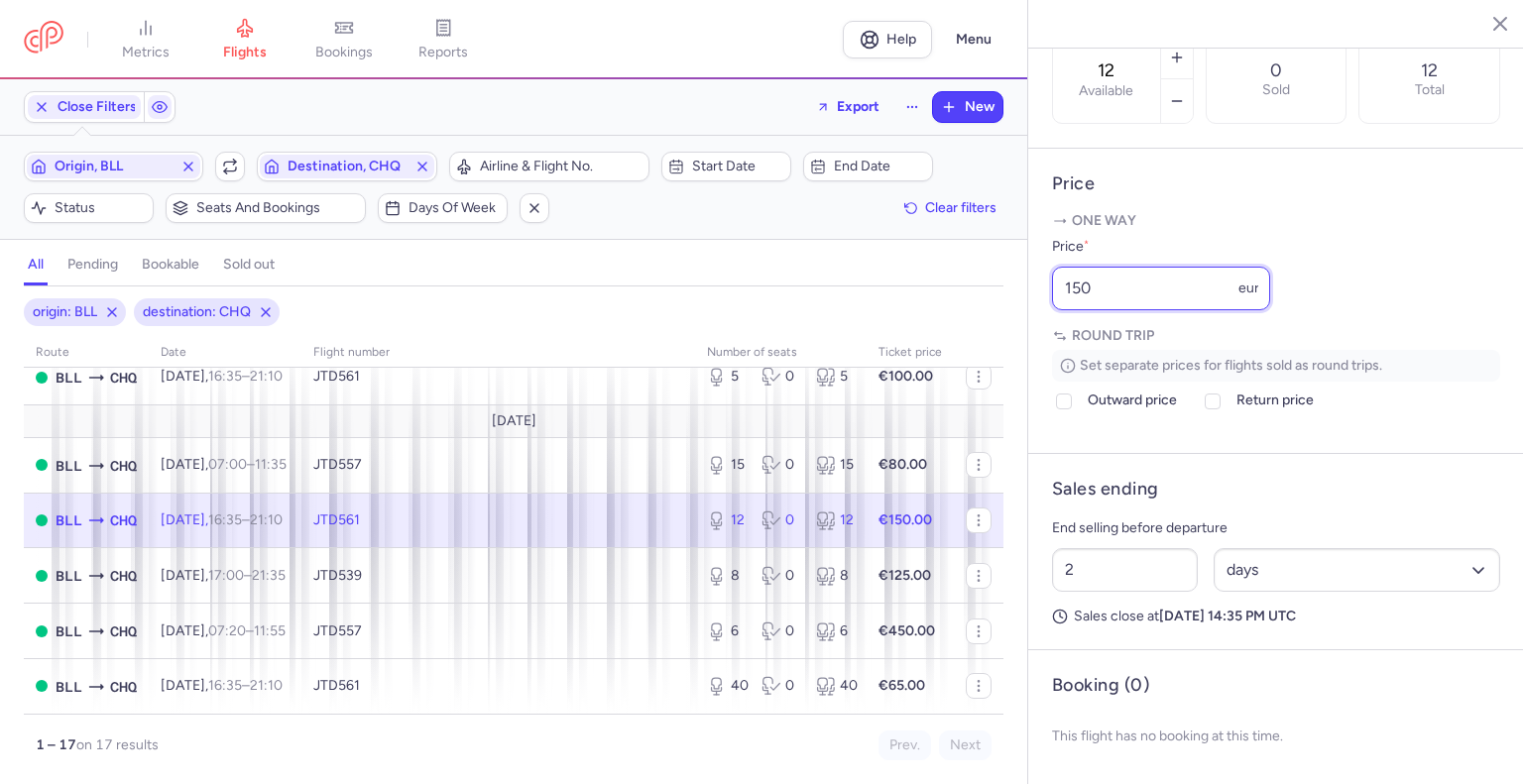 drag, startPoint x: 1077, startPoint y: 284, endPoint x: 954, endPoint y: 313, distance: 126.372465 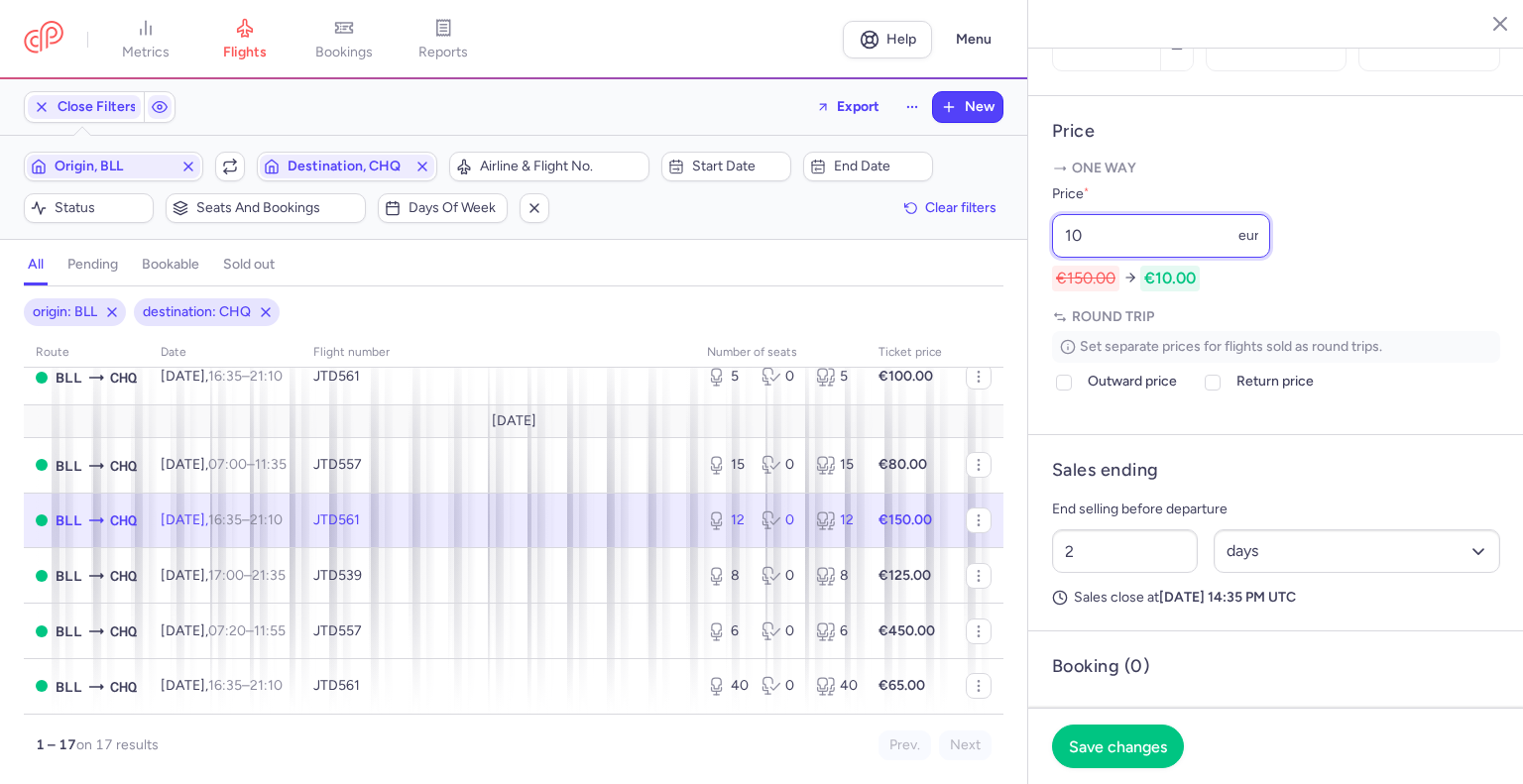 type on "1" 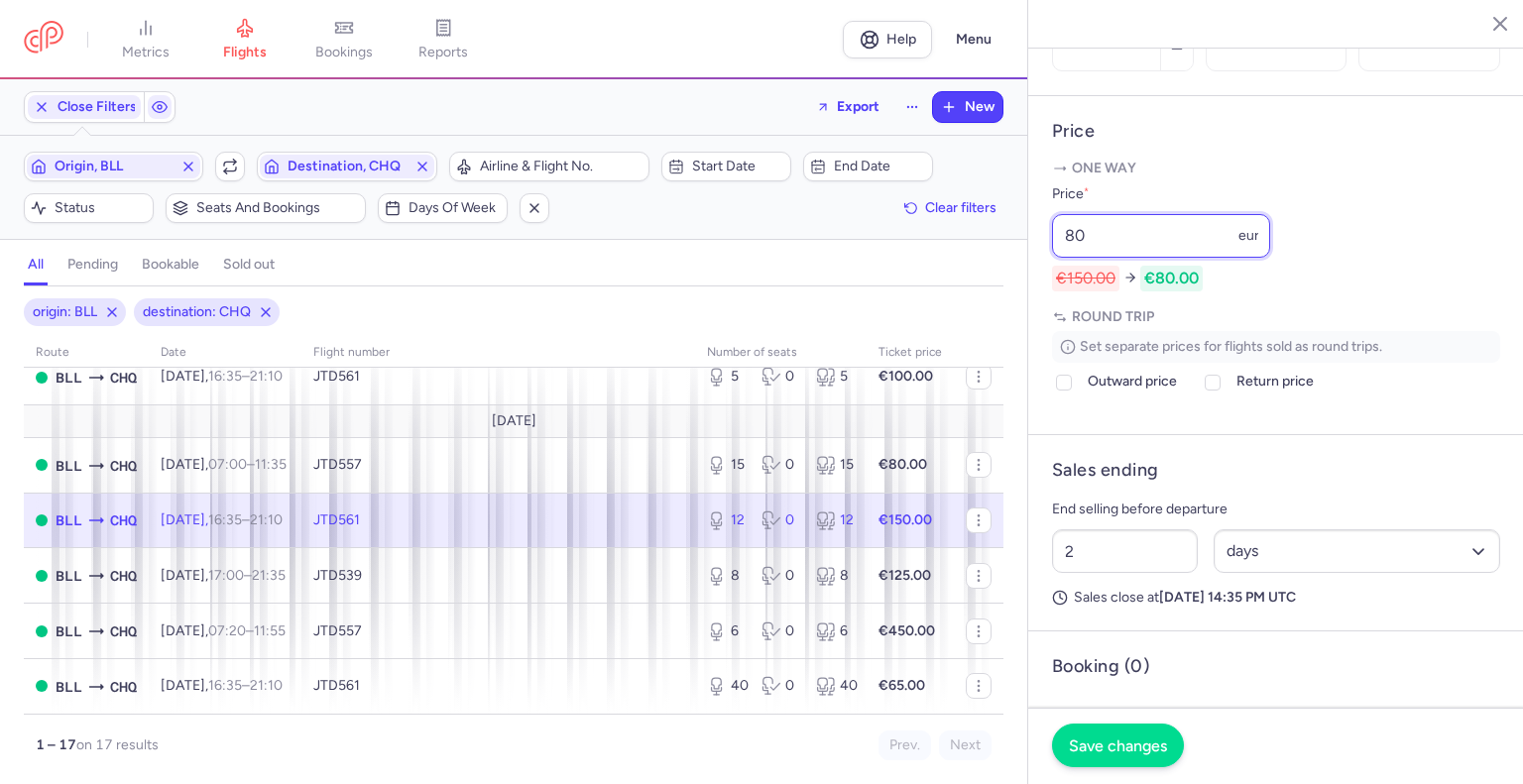 type on "80" 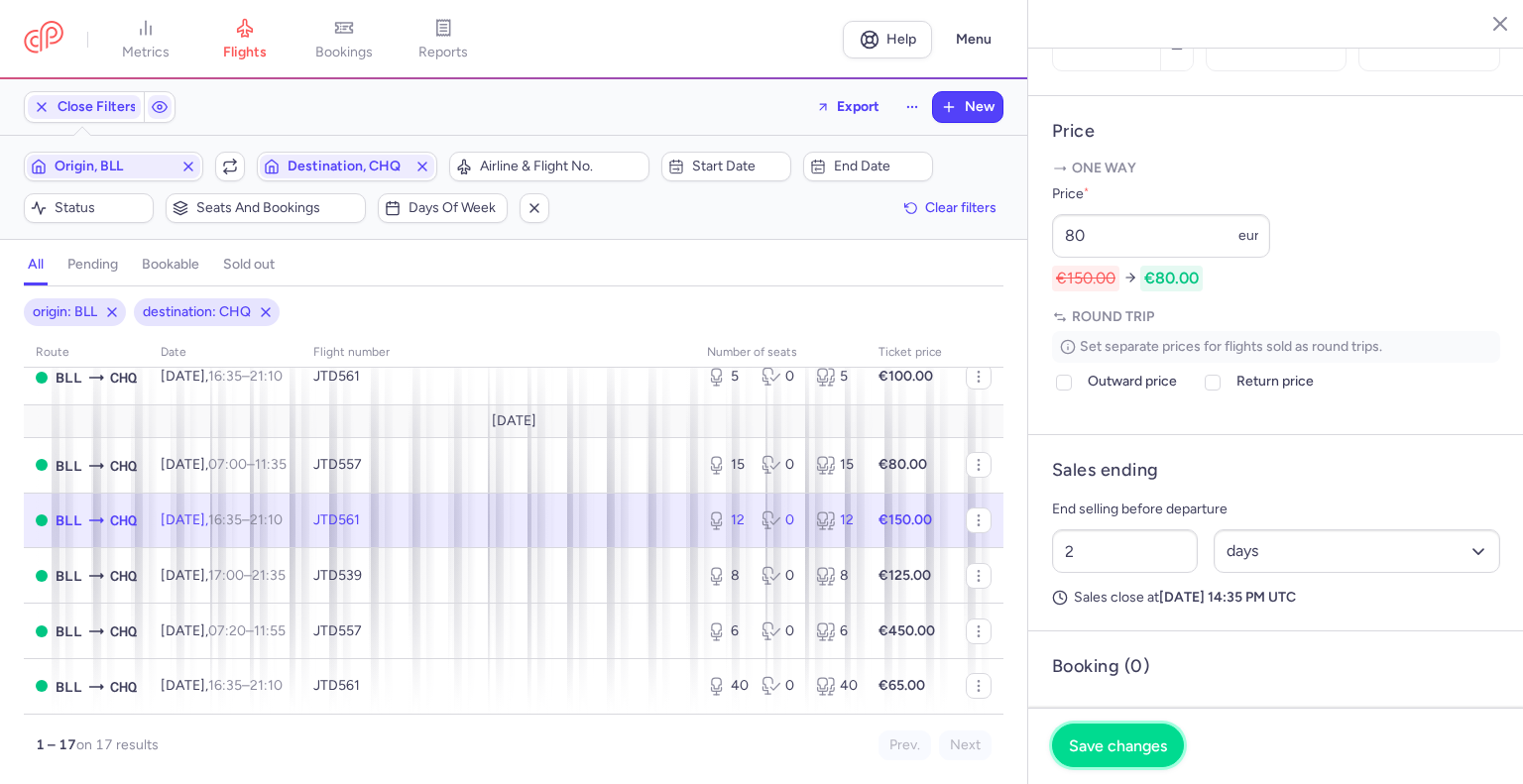 click on "Save changes" at bounding box center [1117, 745] 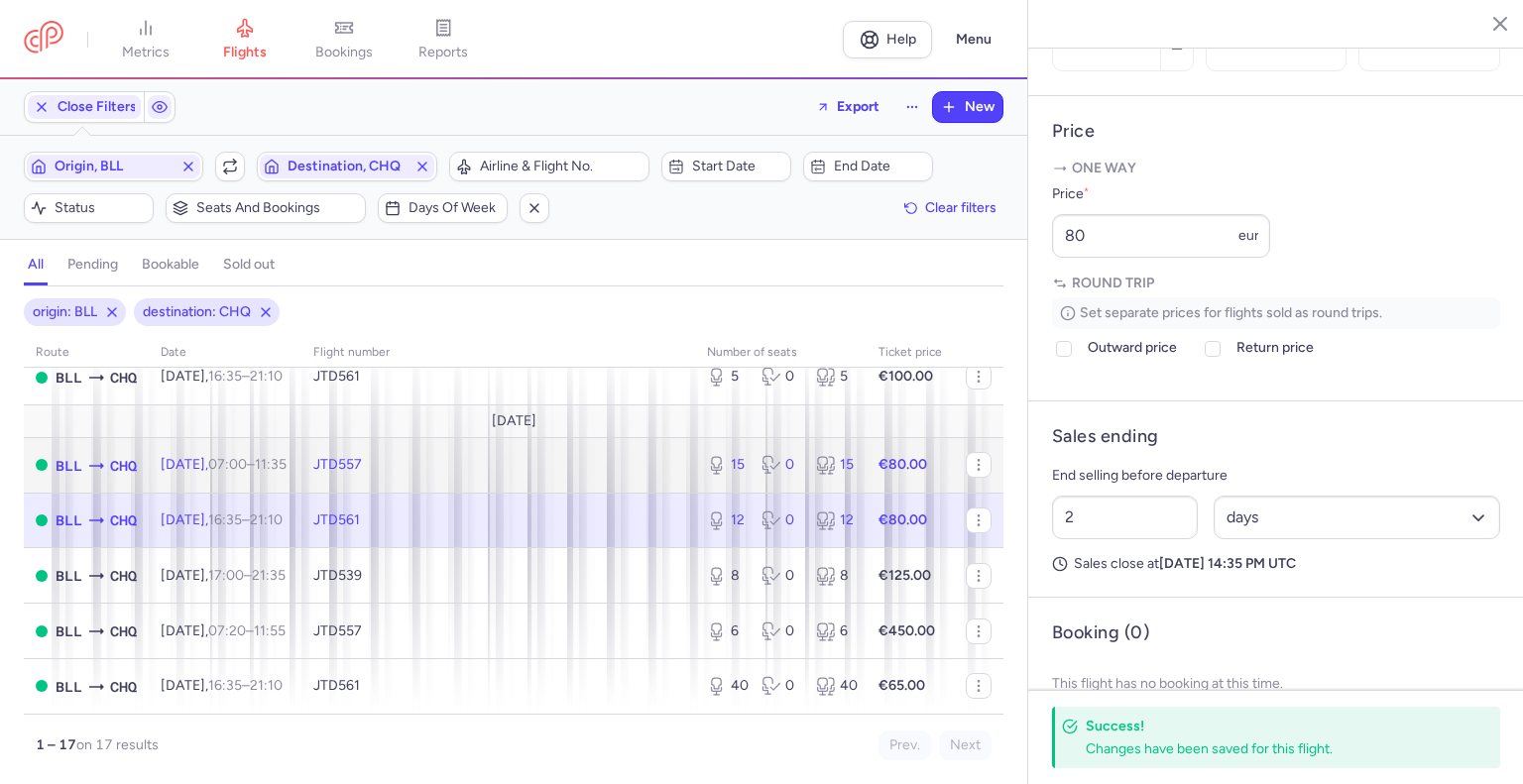 click on "JTD557" 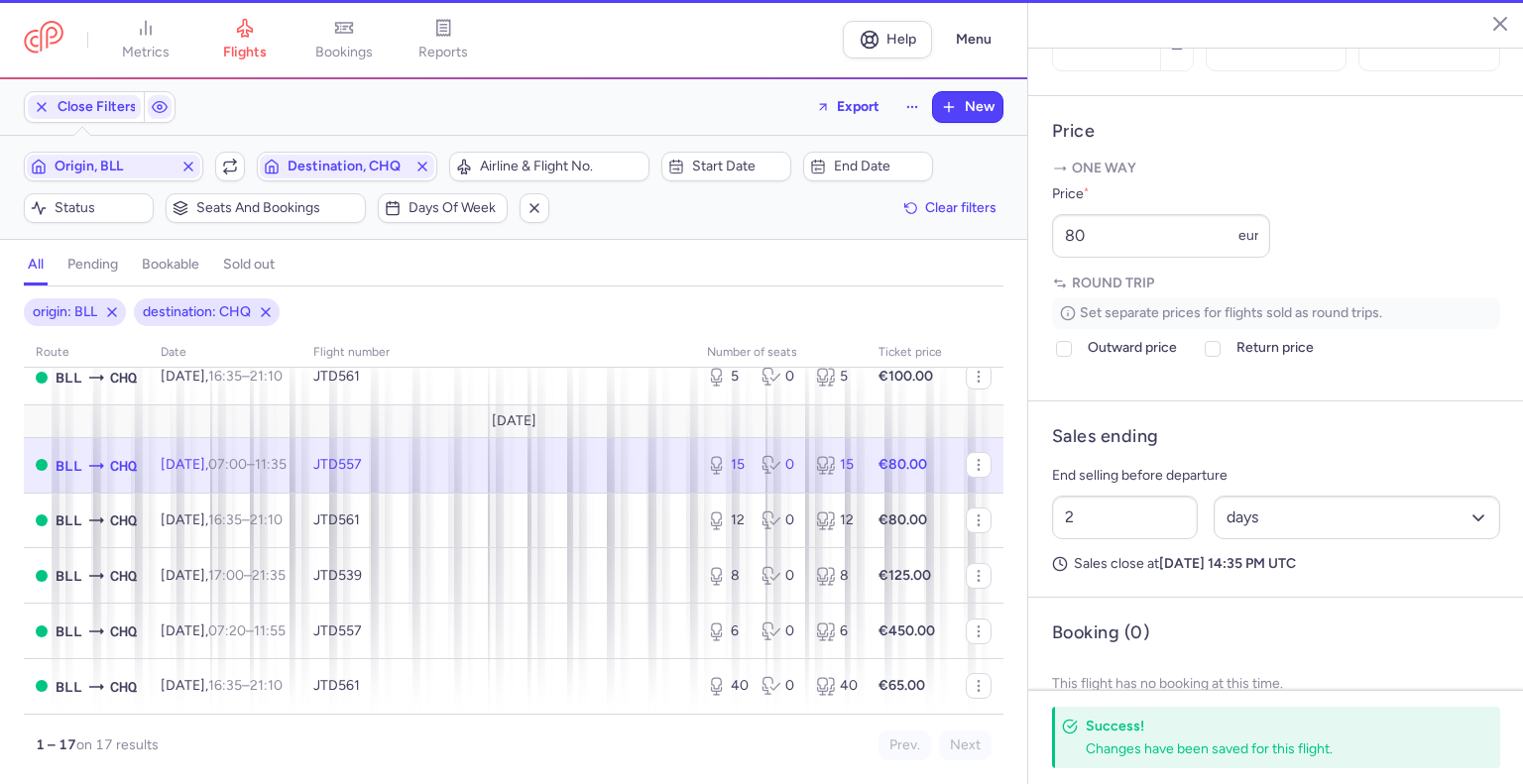 type on "15" 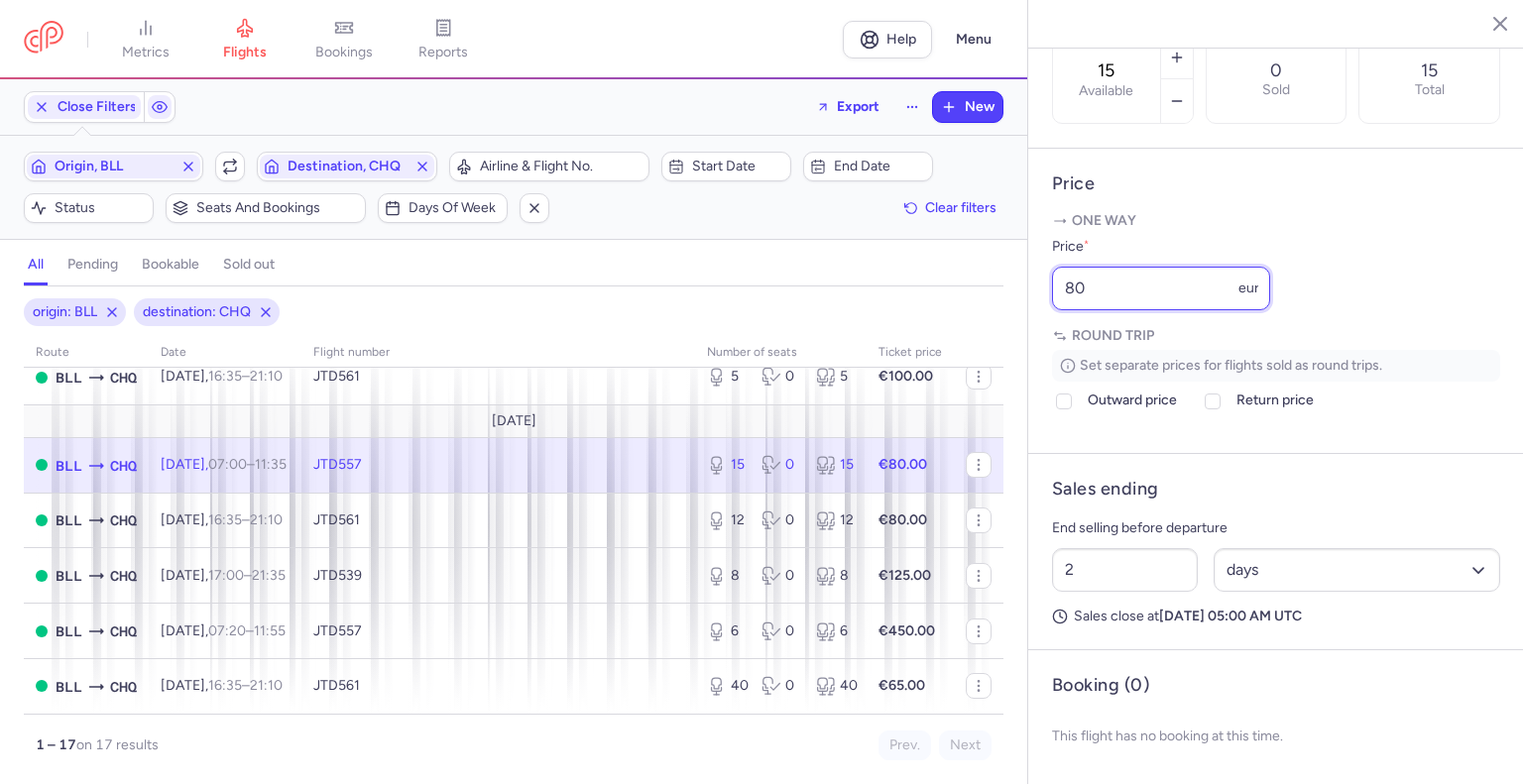 drag, startPoint x: 1101, startPoint y: 292, endPoint x: 946, endPoint y: 319, distance: 157.33404 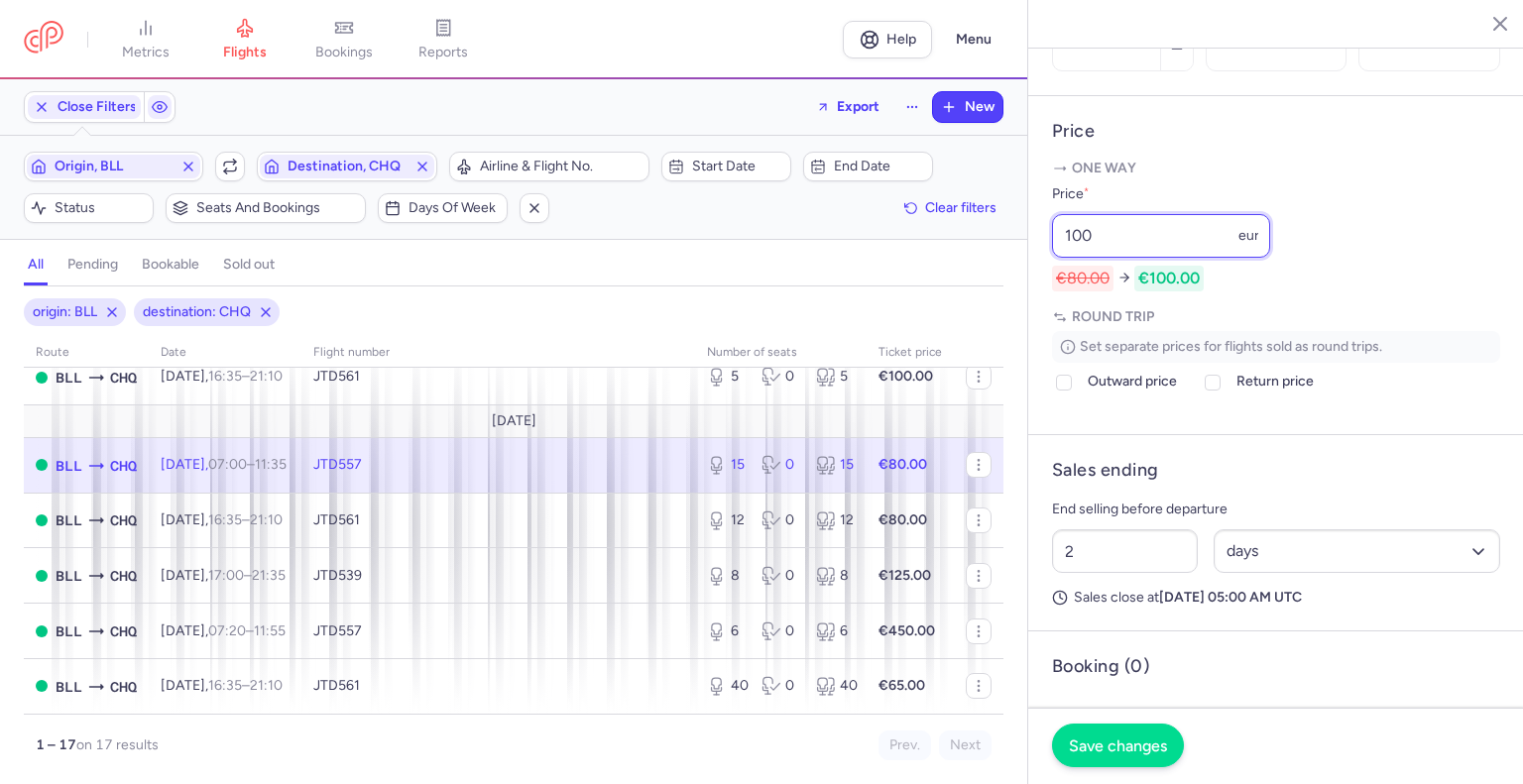 type on "100" 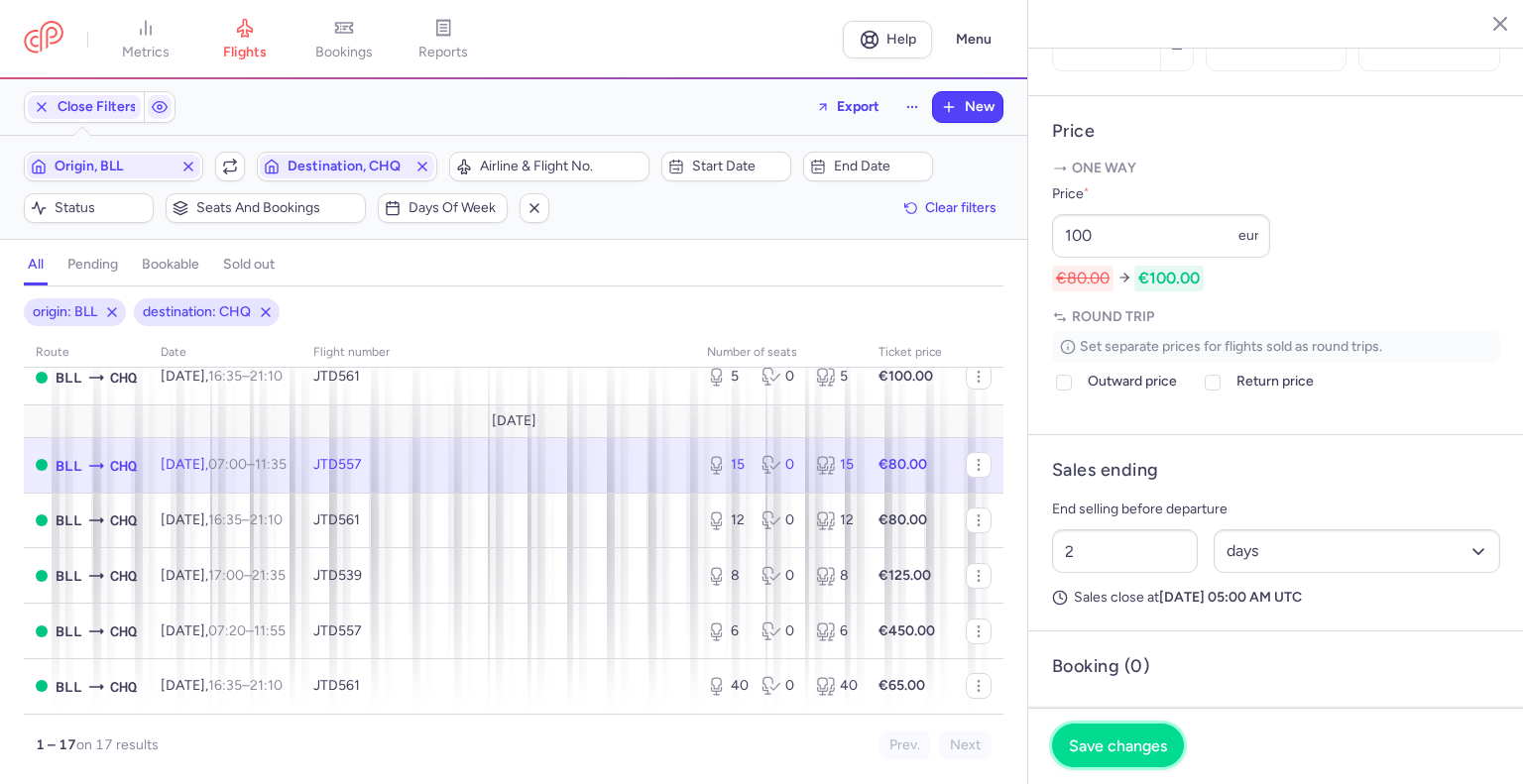click on "Save changes" at bounding box center [1117, 745] 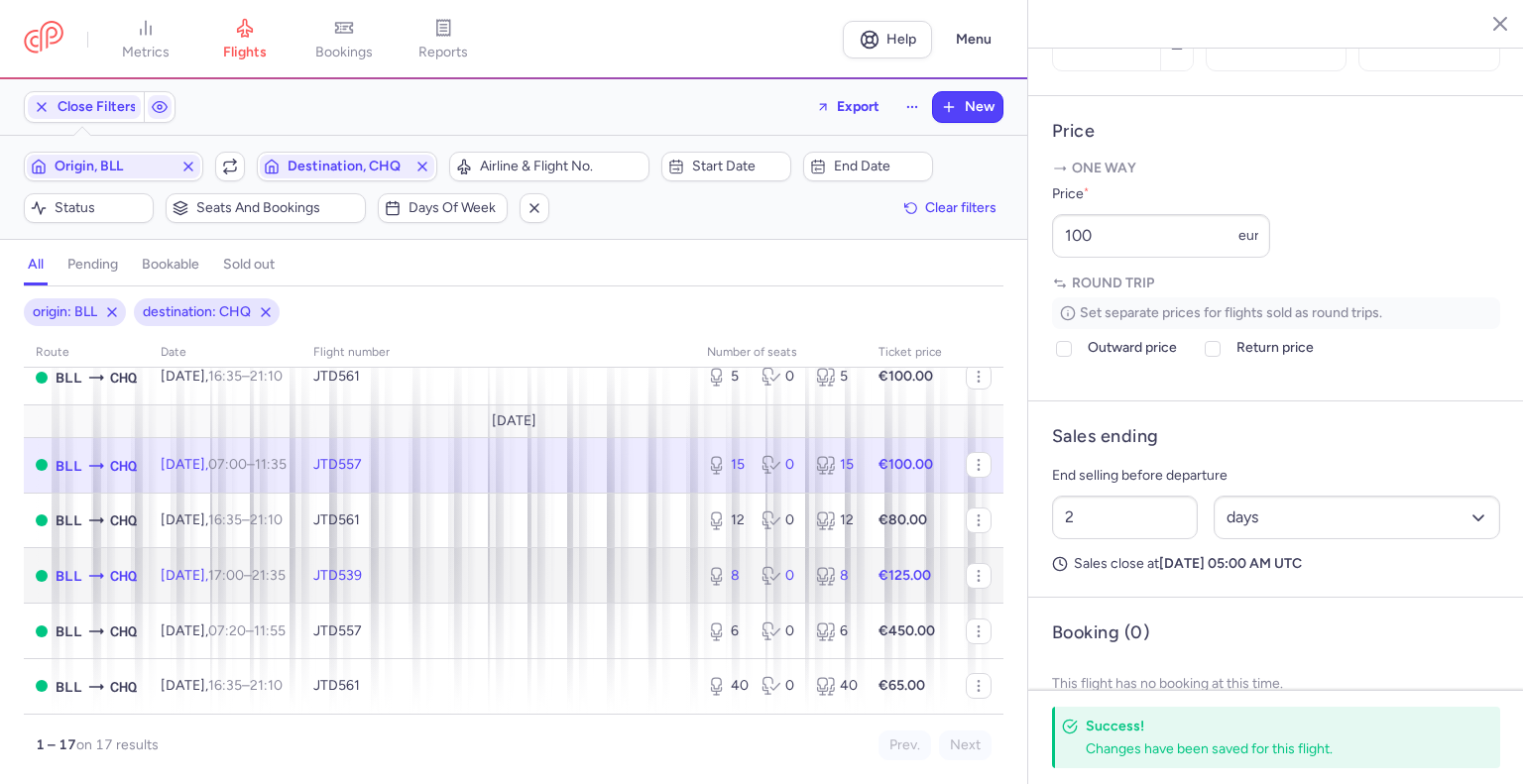 click on "JTD539" 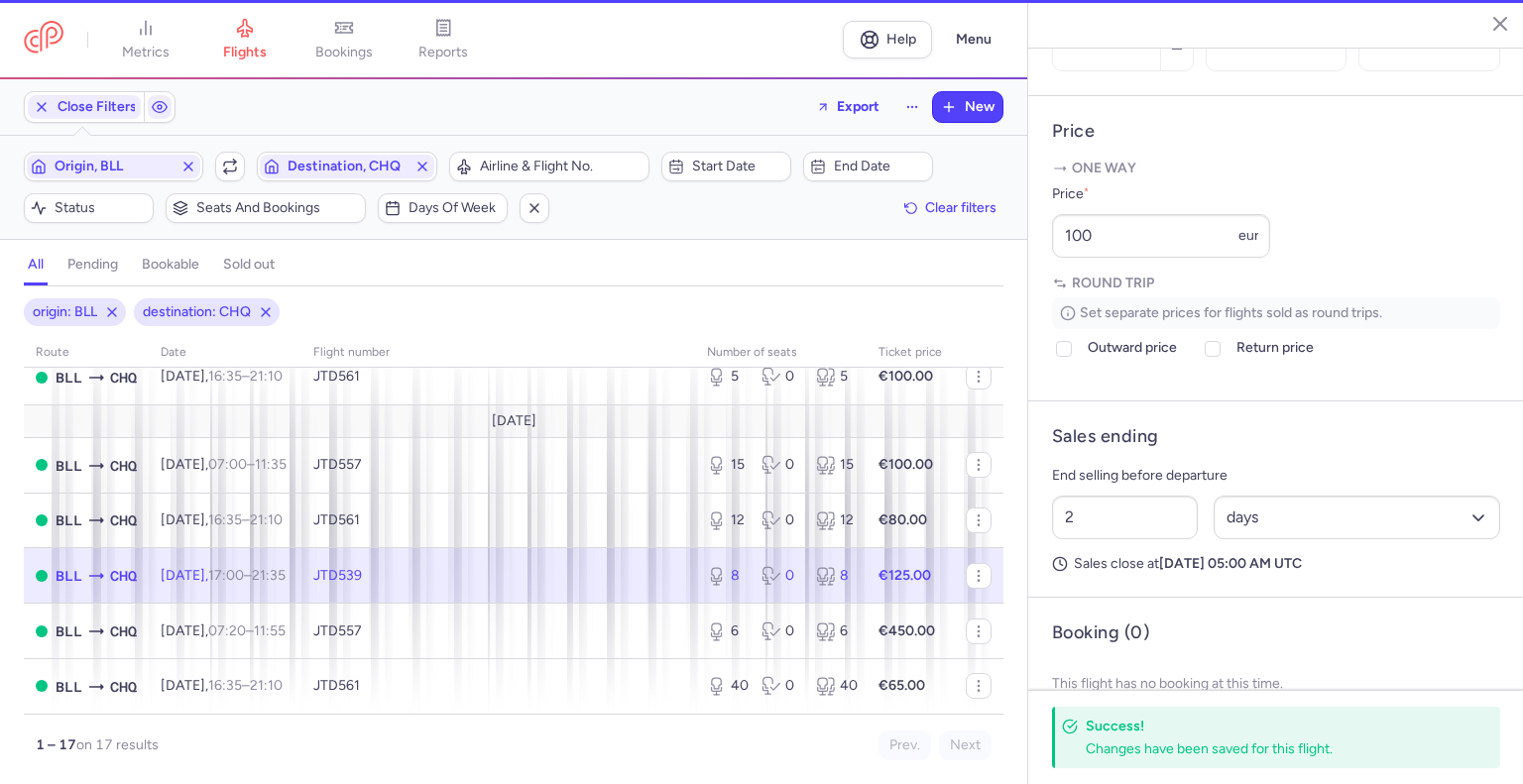 type on "8" 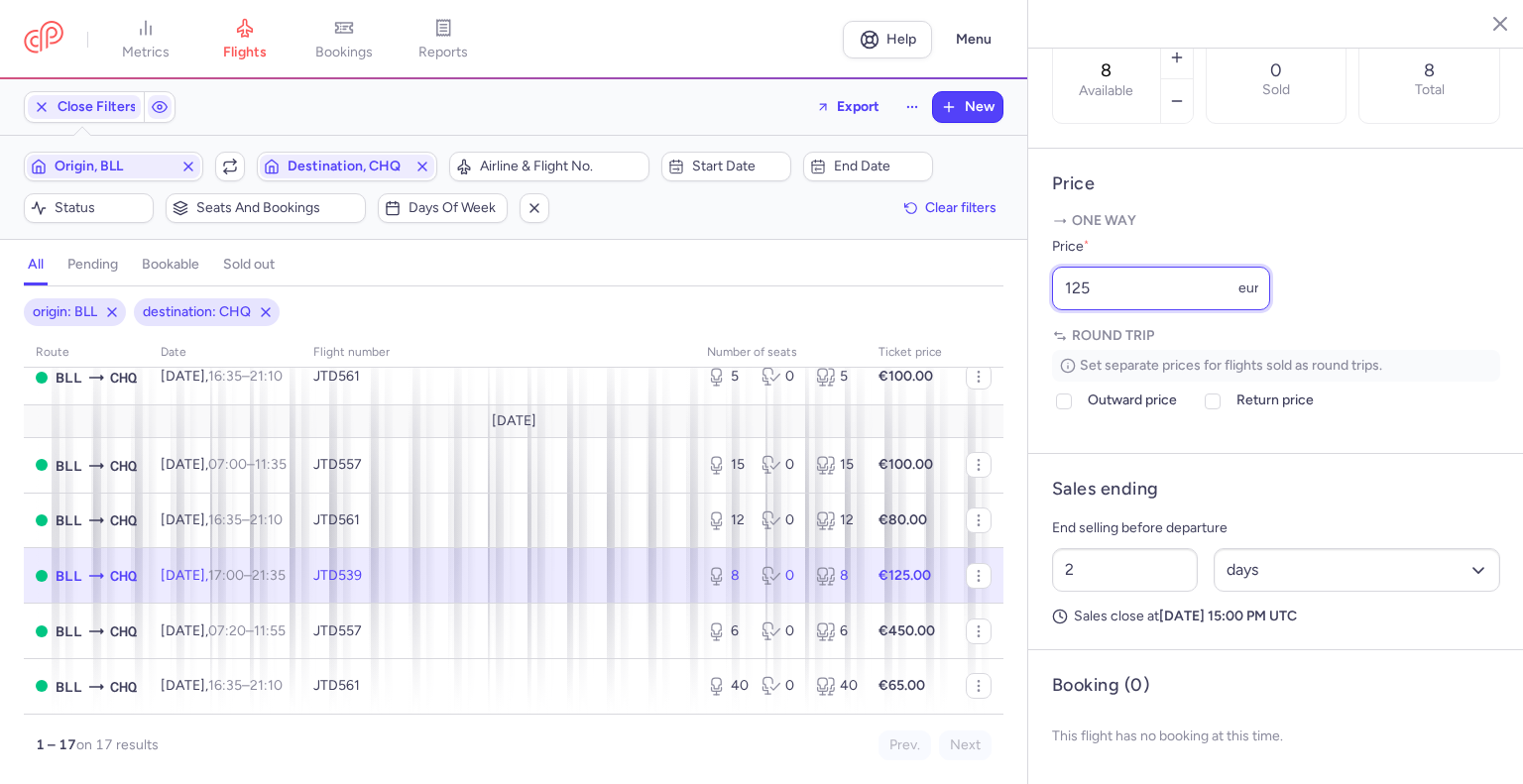click on "metrics flights bookings reports  Help  Menu Close Filters  Export  New Filters (2) – 17 results  Origin, BLL  Include return  Destination, CHQ  Airline & Flight No.  Start date  End date  Status  Seats and bookings  Days of week  Clear filters  all pending bookable sold out 2 origin: BLL destination: CHQ route date Flight number number of seats Ticket price [DATE]  BLL  CHQ [DATE]  17:00  –  21:35  +0  JTD539  1 5 6 €80.00  BLL  CHQ [DATE]  17:00  –  21:35  +0  JTD539  6 4 10 €80.00 [DATE]  BLL  CHQ [DATE]  16:35  –  21:10  +0  JTD561  2 0 2 €100.00  BLL  CHQ [DATE]  05:55  –  10:40  +0  CAT757  0 2 2 €80.00  BLL  CHQ [DATE]  16:35  –  21:10  +0  JTD561  0 1 1 €100.00  BLL  CHQ [DATE]  17:00  –  21:35  +0  JTD539  10 0 10 €100.00  BLL  CHQ [DATE]  07:00  –  11:35  +0  JTD557  1 0 1 €150.00  BLL  CHQ [DATE]  17:00  –  21:35  +0  JTD539  10 0 10 €125.00 [DATE]  BLL  CHQ [DATE]  07:00  –  11:35  +0  JTD557  7 0 7 +0" 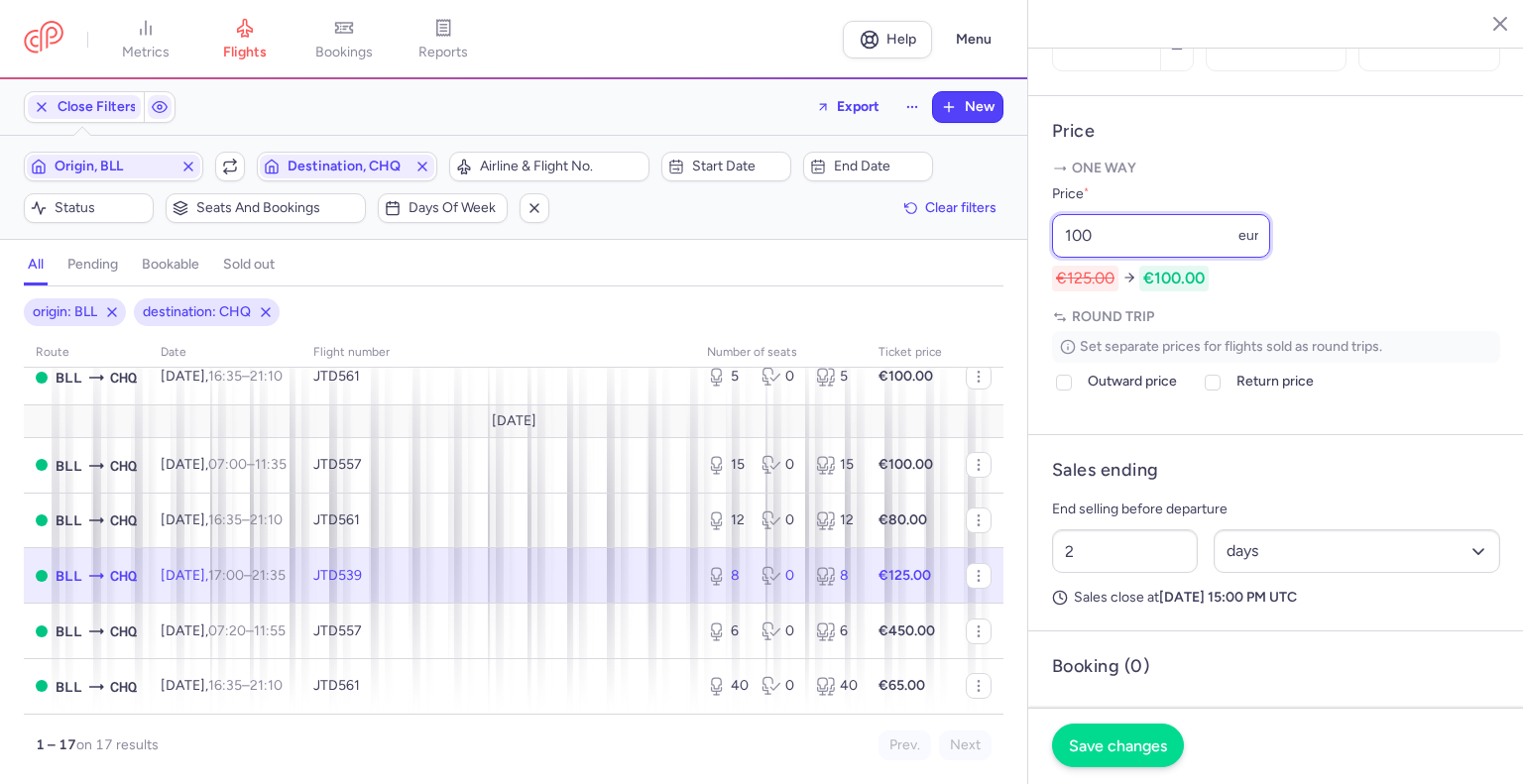 type on "100" 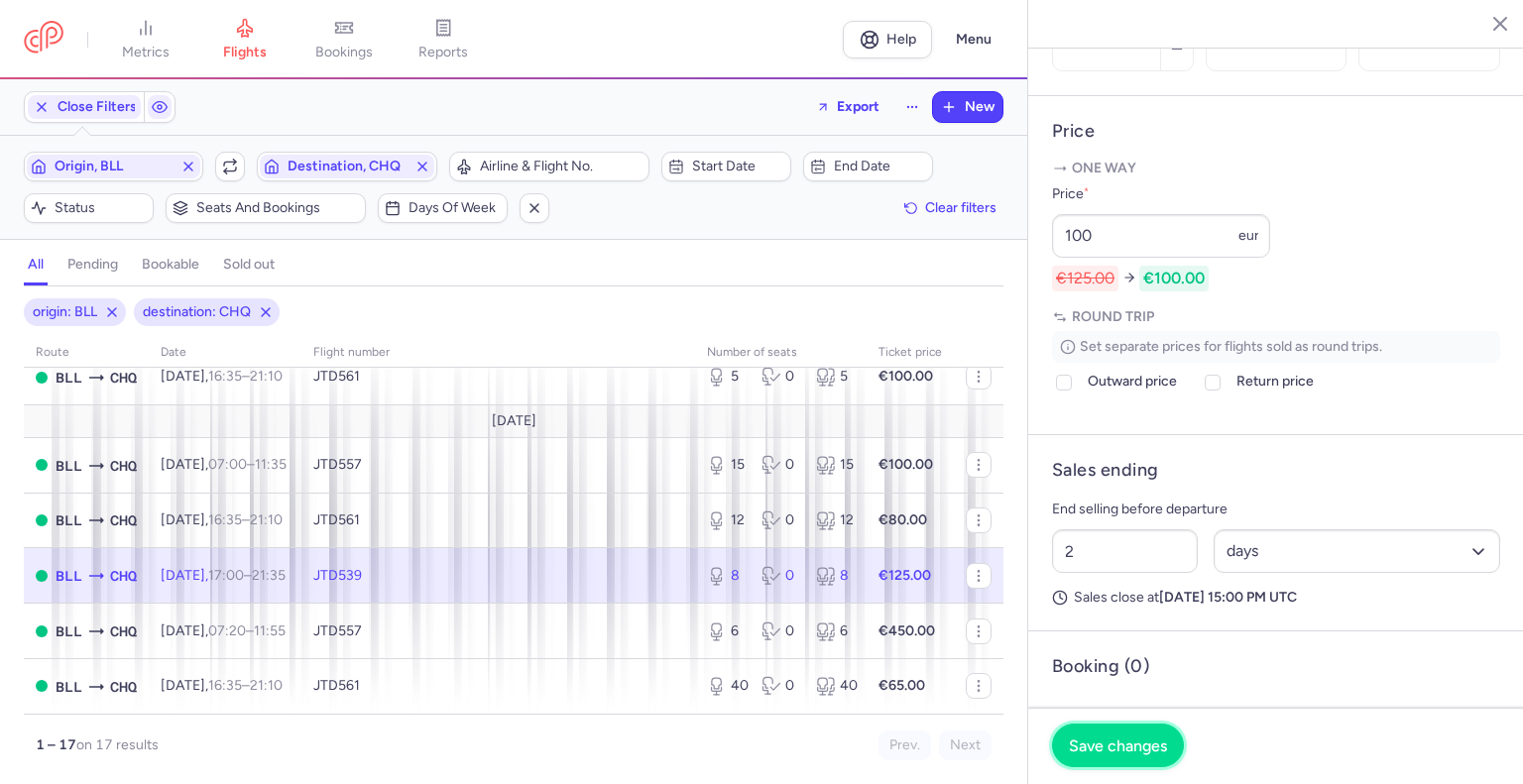 click on "Save changes" at bounding box center [1117, 745] 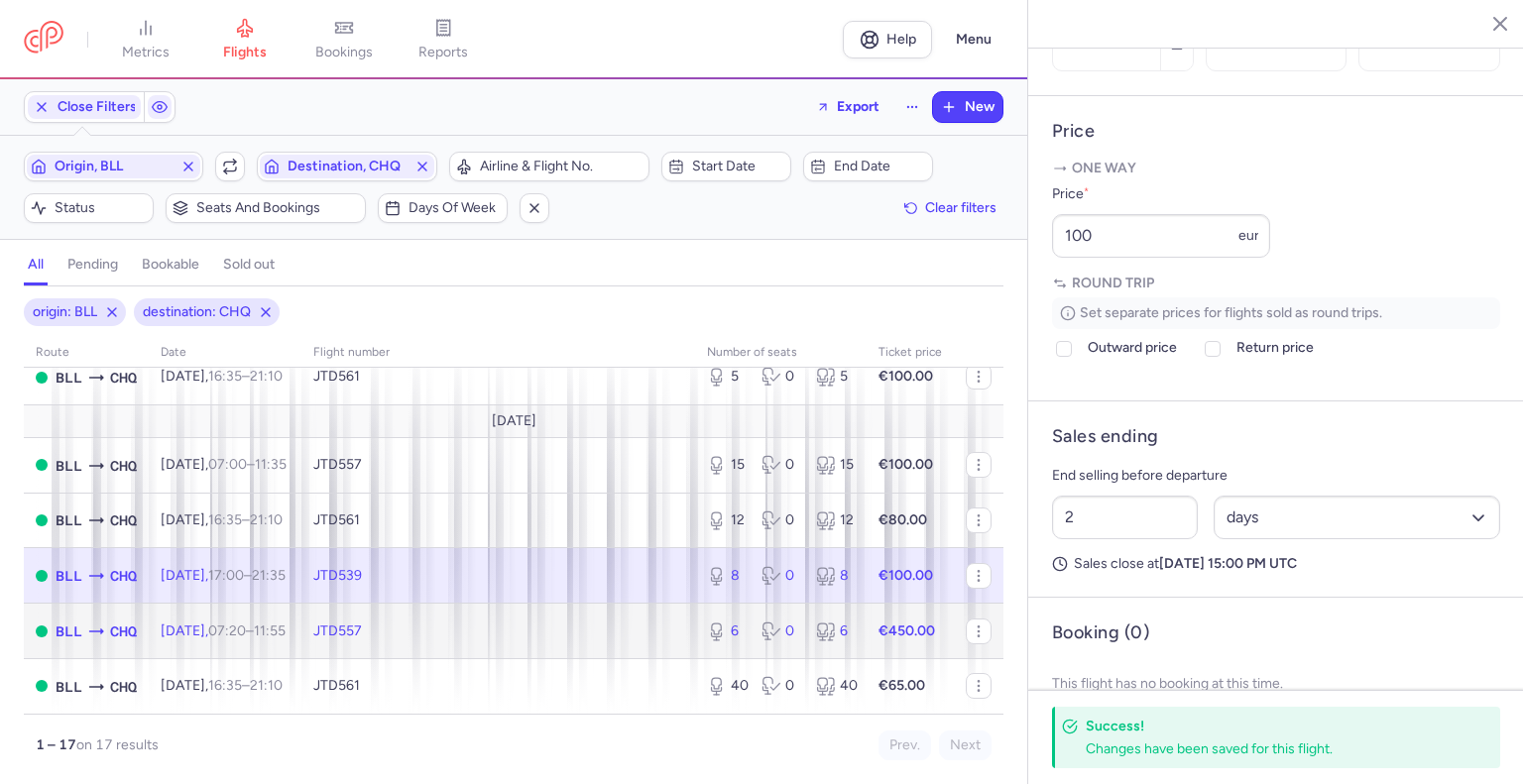 click on "JTD557" 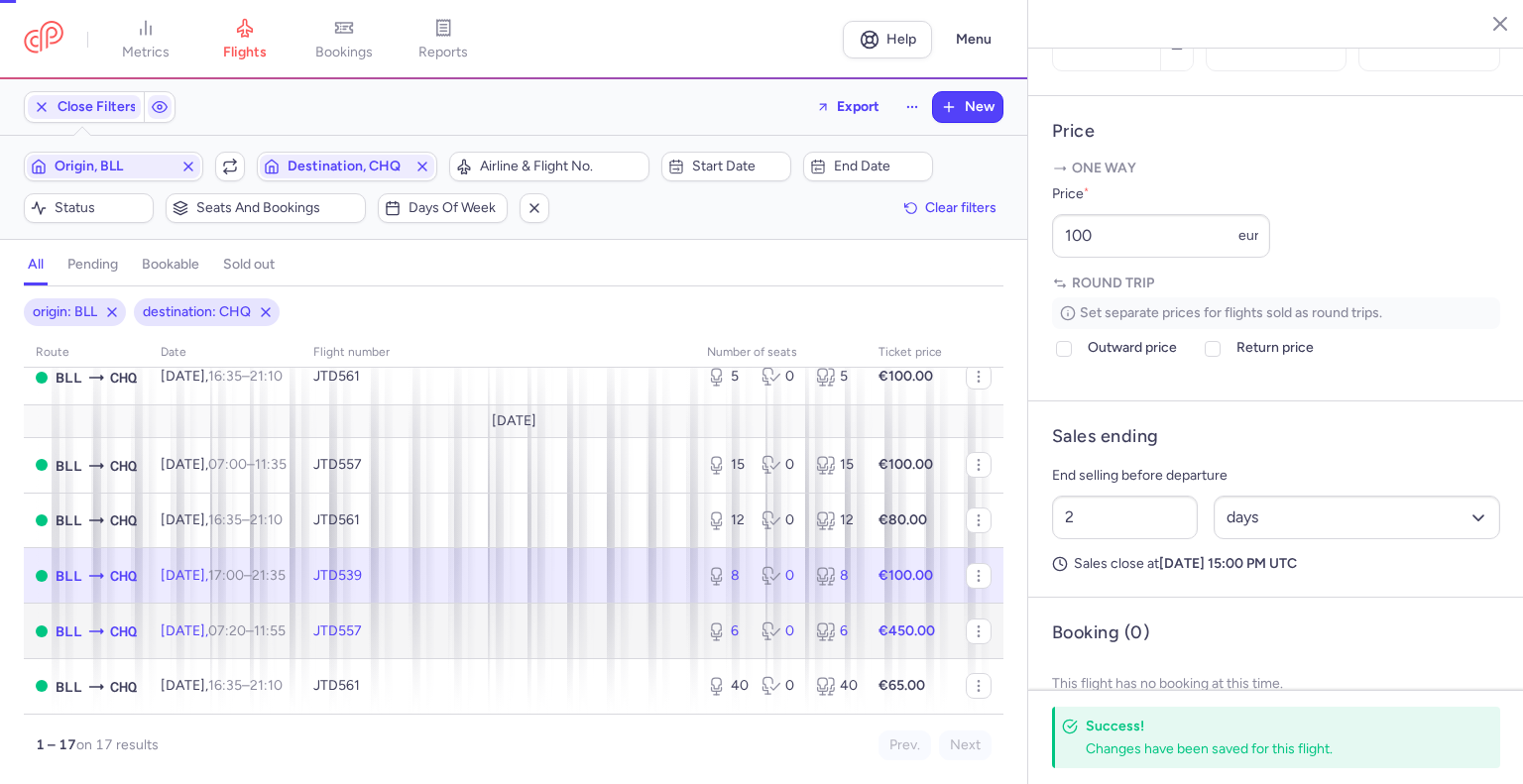 type on "6" 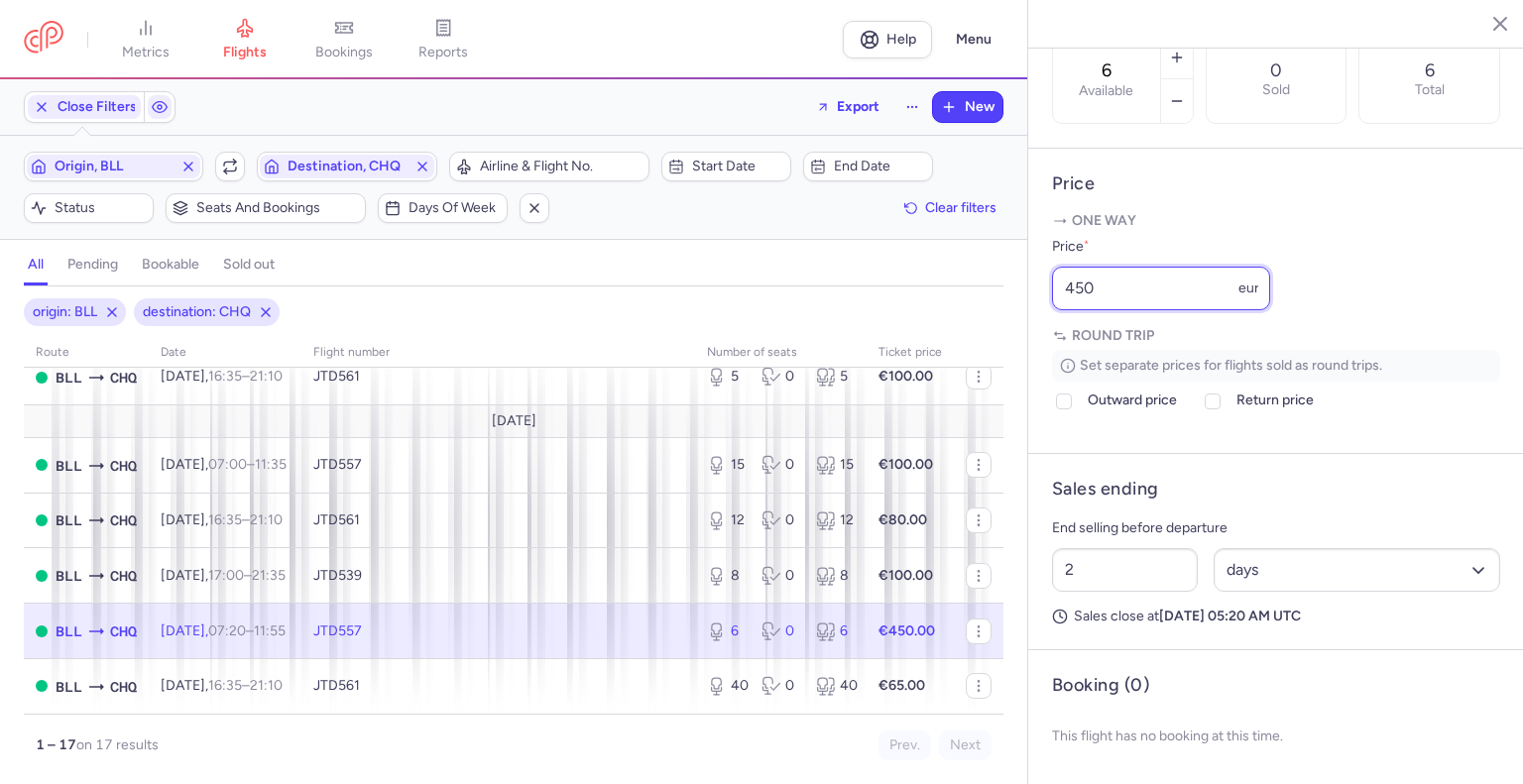 drag, startPoint x: 1023, startPoint y: 276, endPoint x: 972, endPoint y: 288, distance: 52.392748 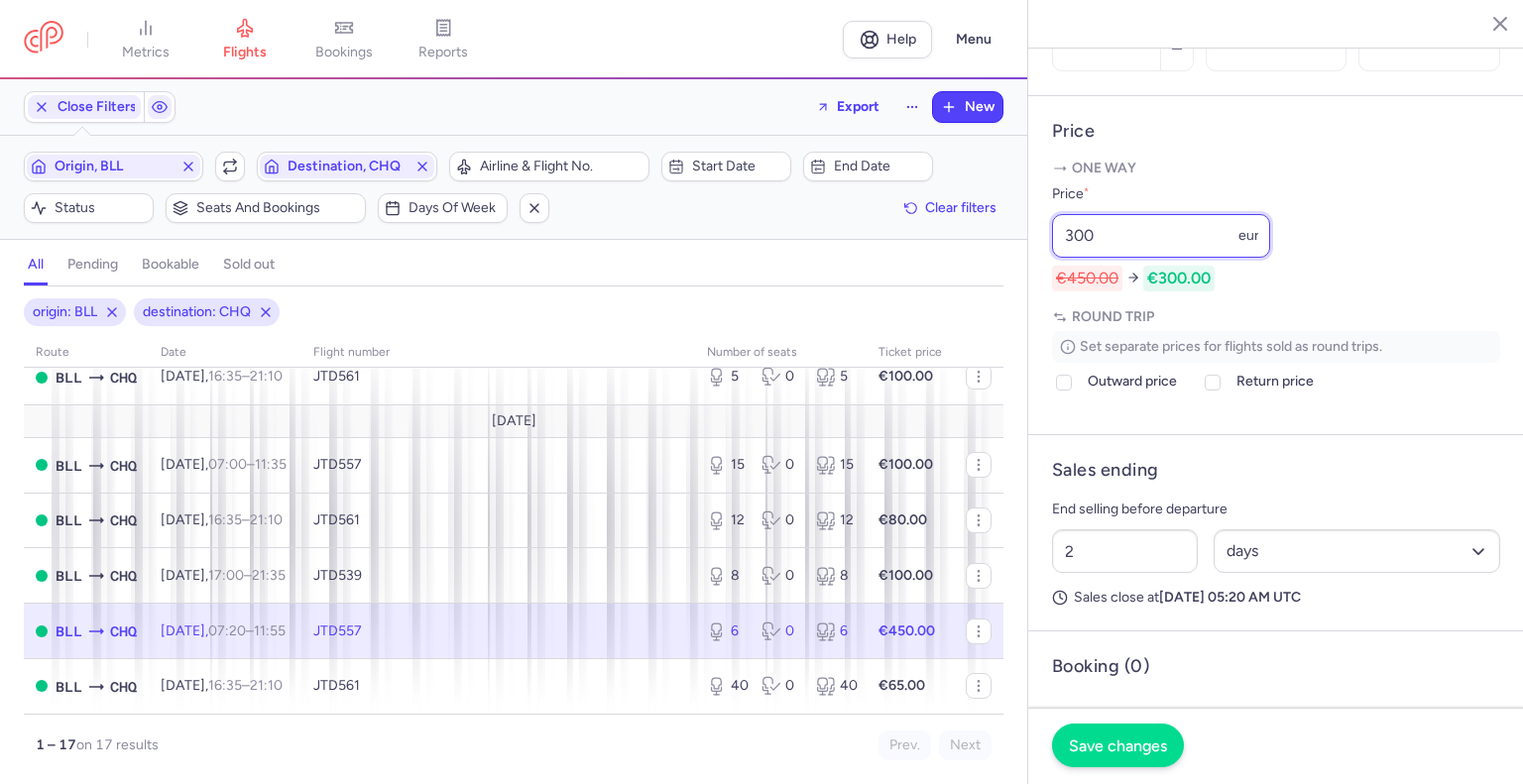 type on "300" 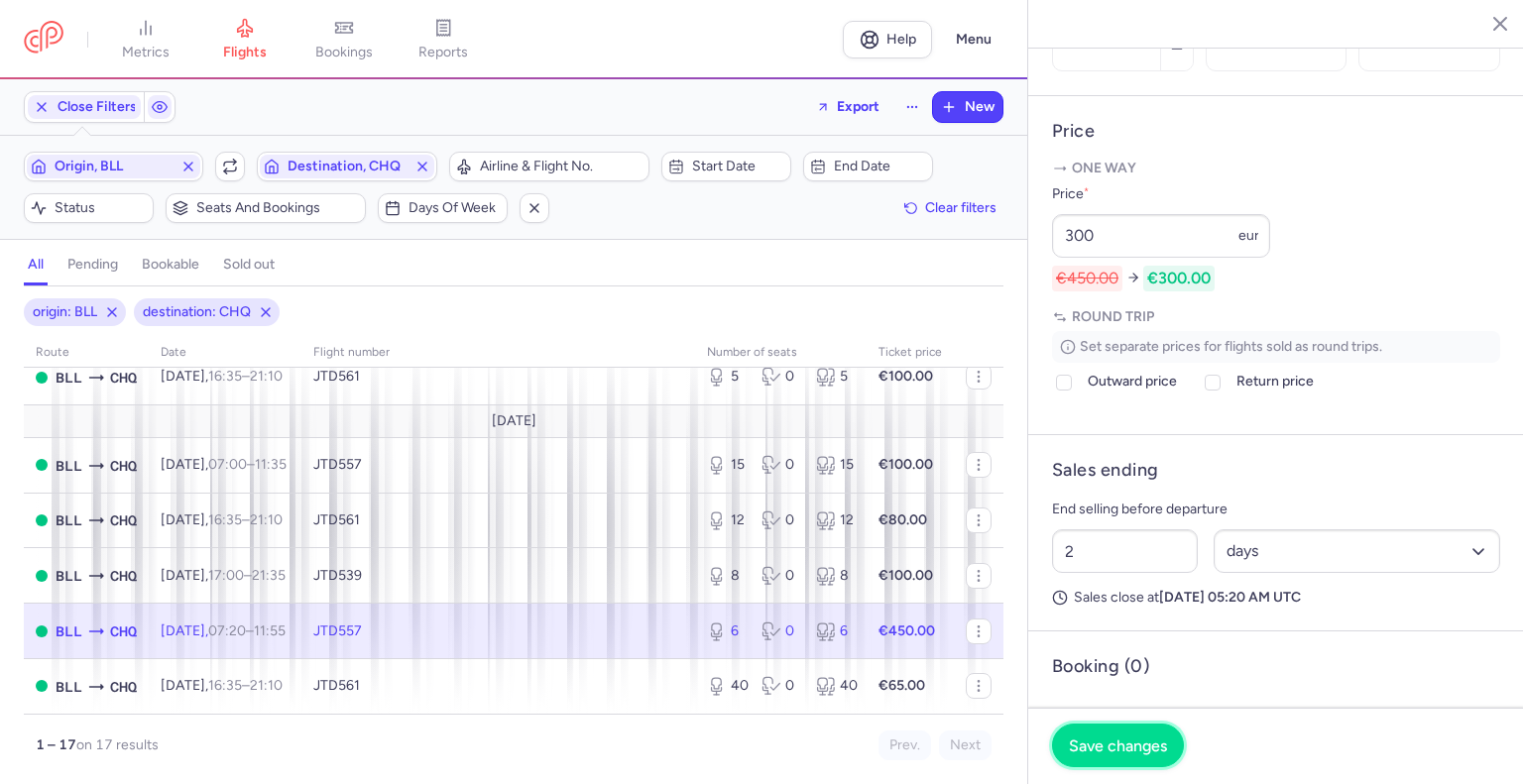 drag, startPoint x: 1126, startPoint y: 742, endPoint x: 1141, endPoint y: 762, distance: 25 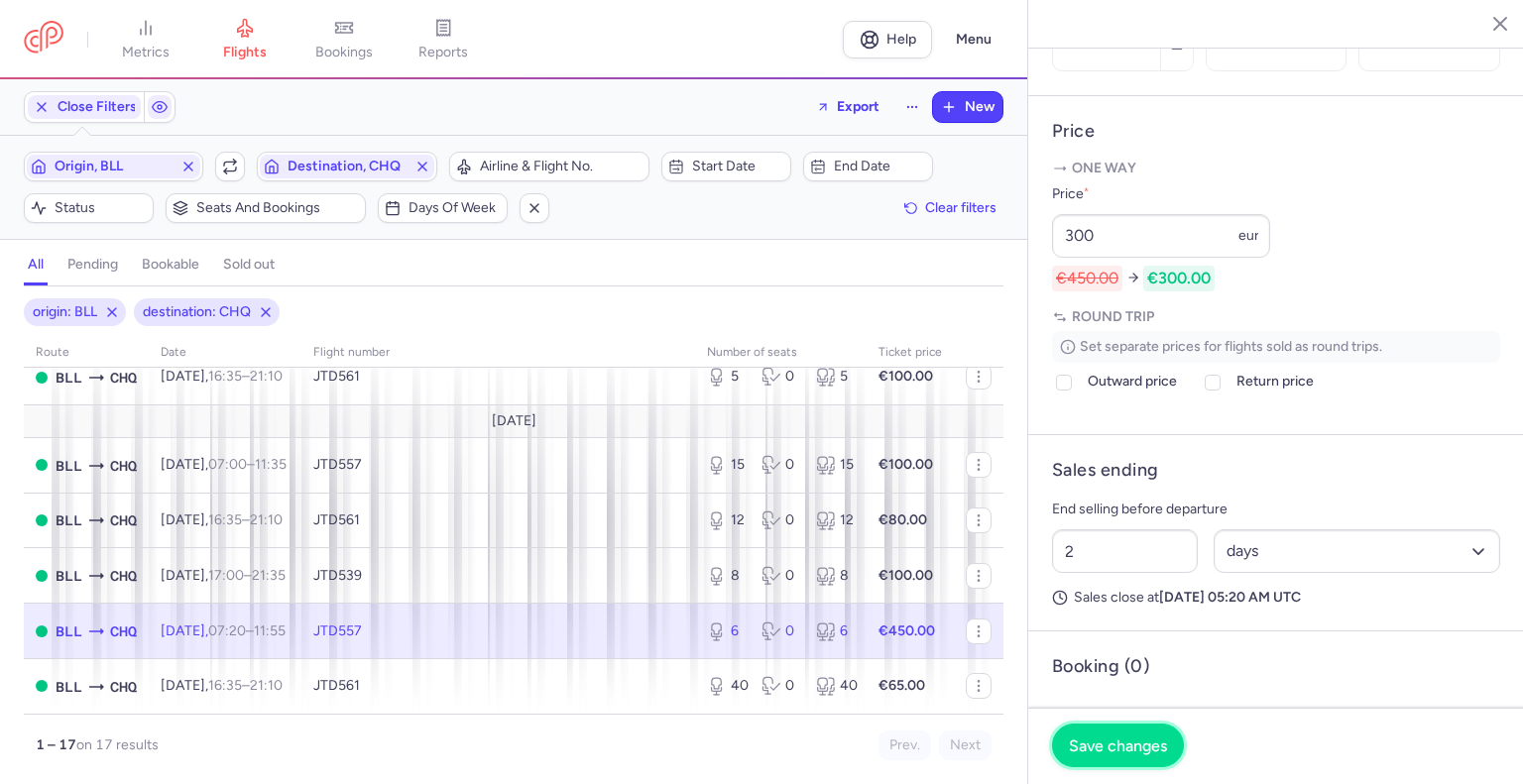 click on "Save changes" at bounding box center [1117, 745] 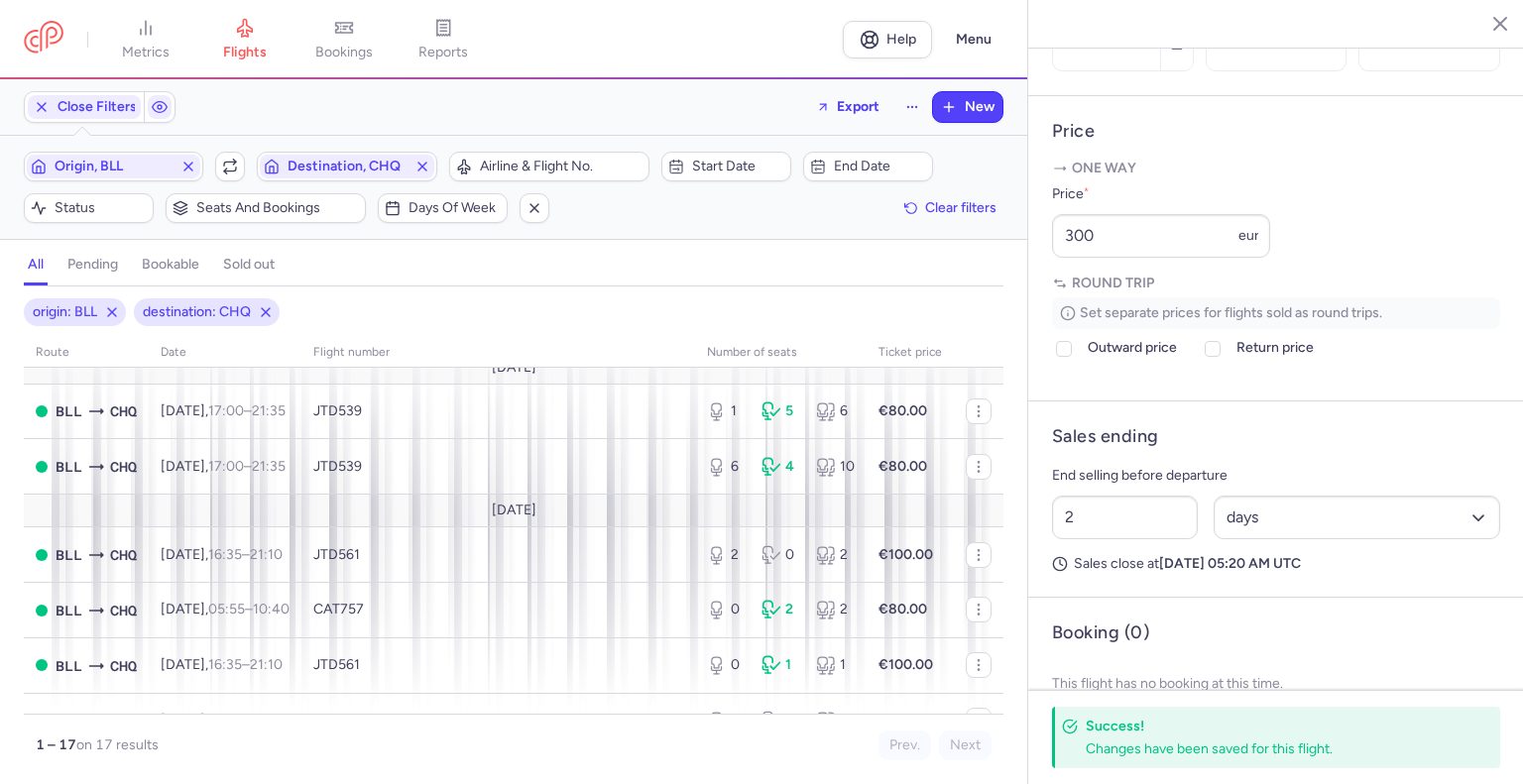 scroll, scrollTop: 0, scrollLeft: 0, axis: both 